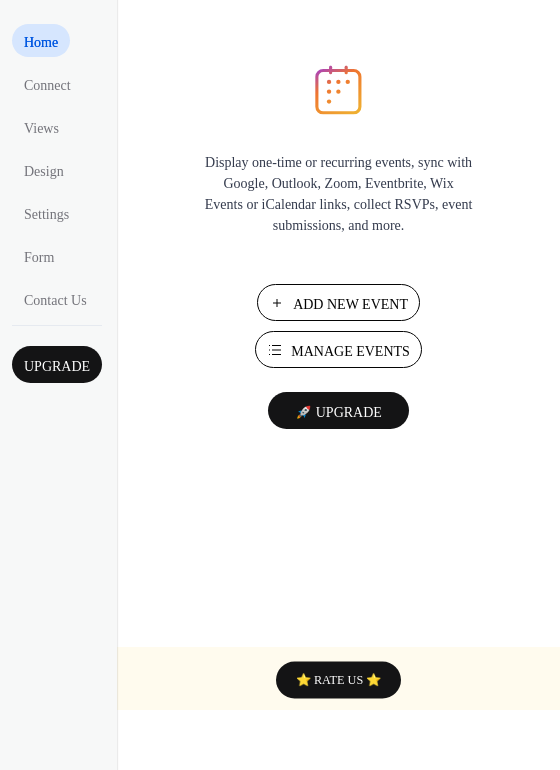 scroll, scrollTop: 0, scrollLeft: 0, axis: both 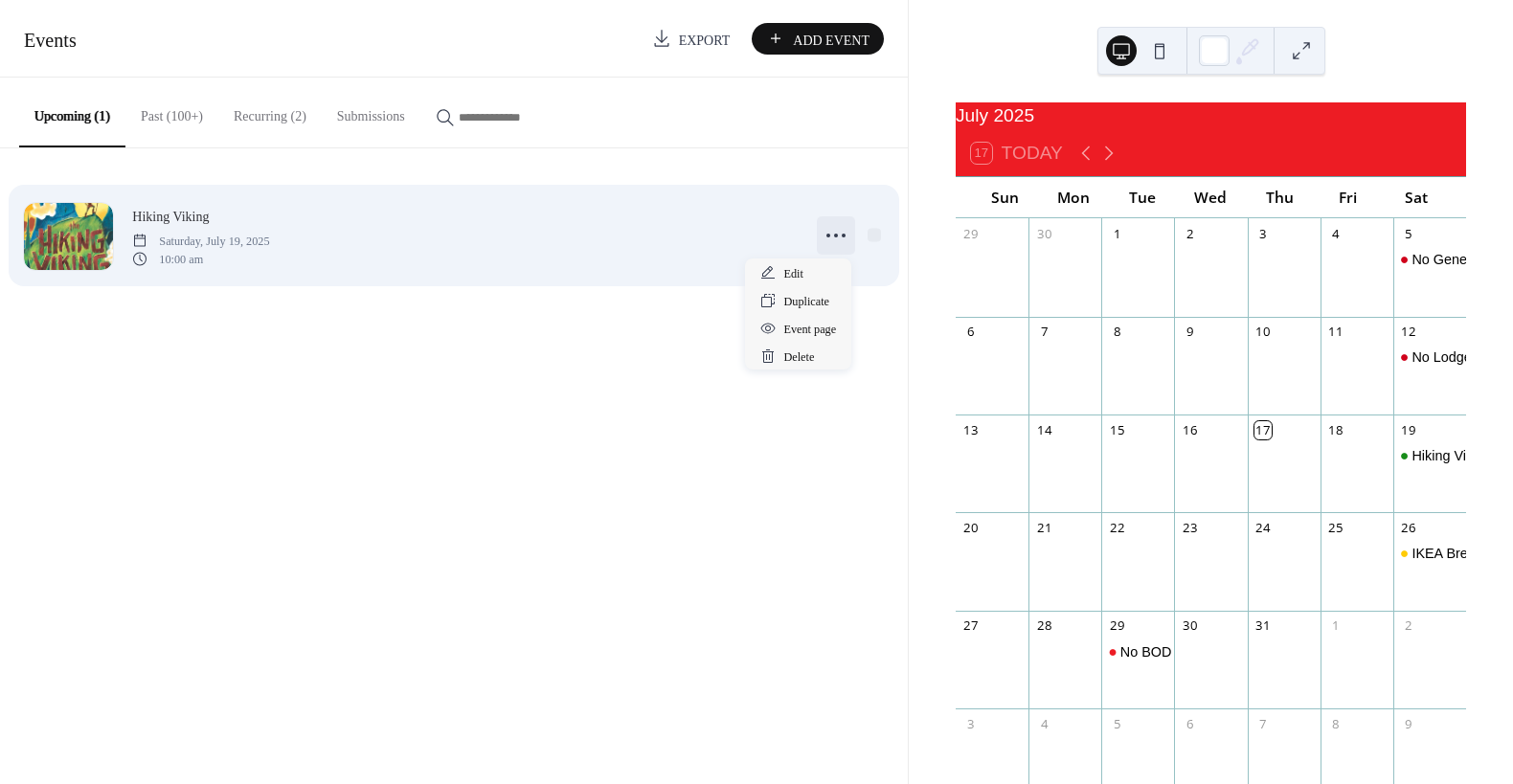 click 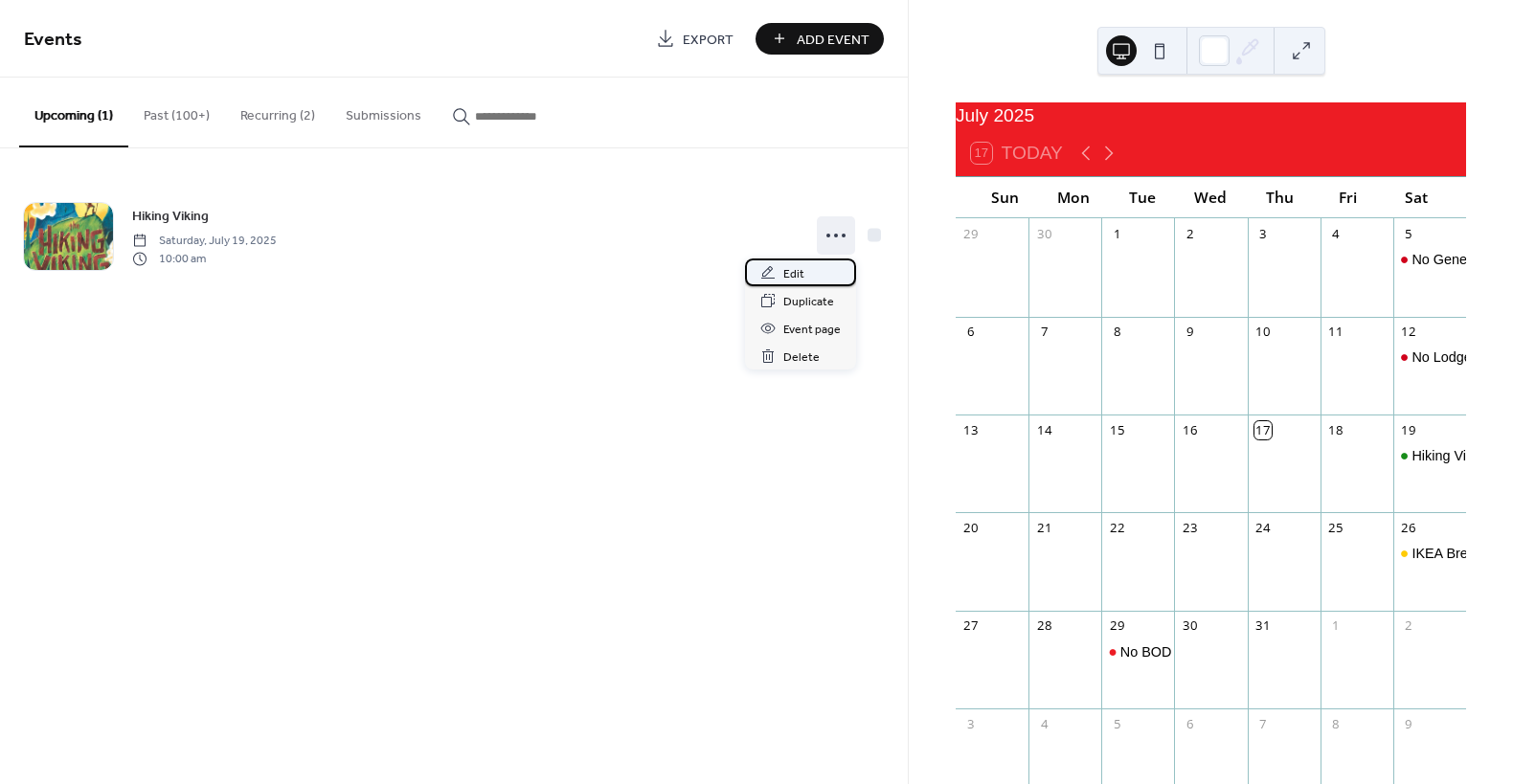 click on "Edit" at bounding box center [794, 274] 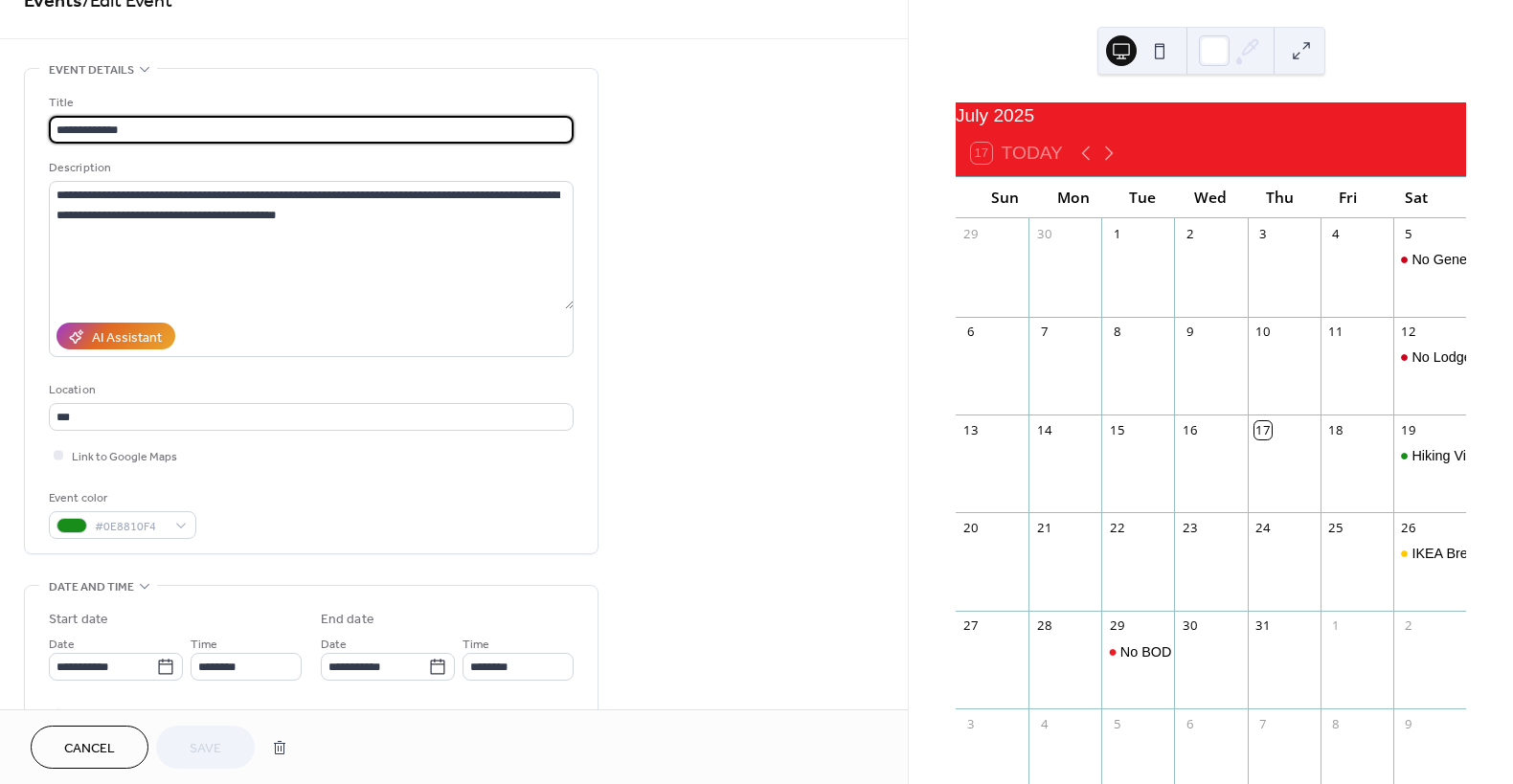 scroll, scrollTop: 0, scrollLeft: 0, axis: both 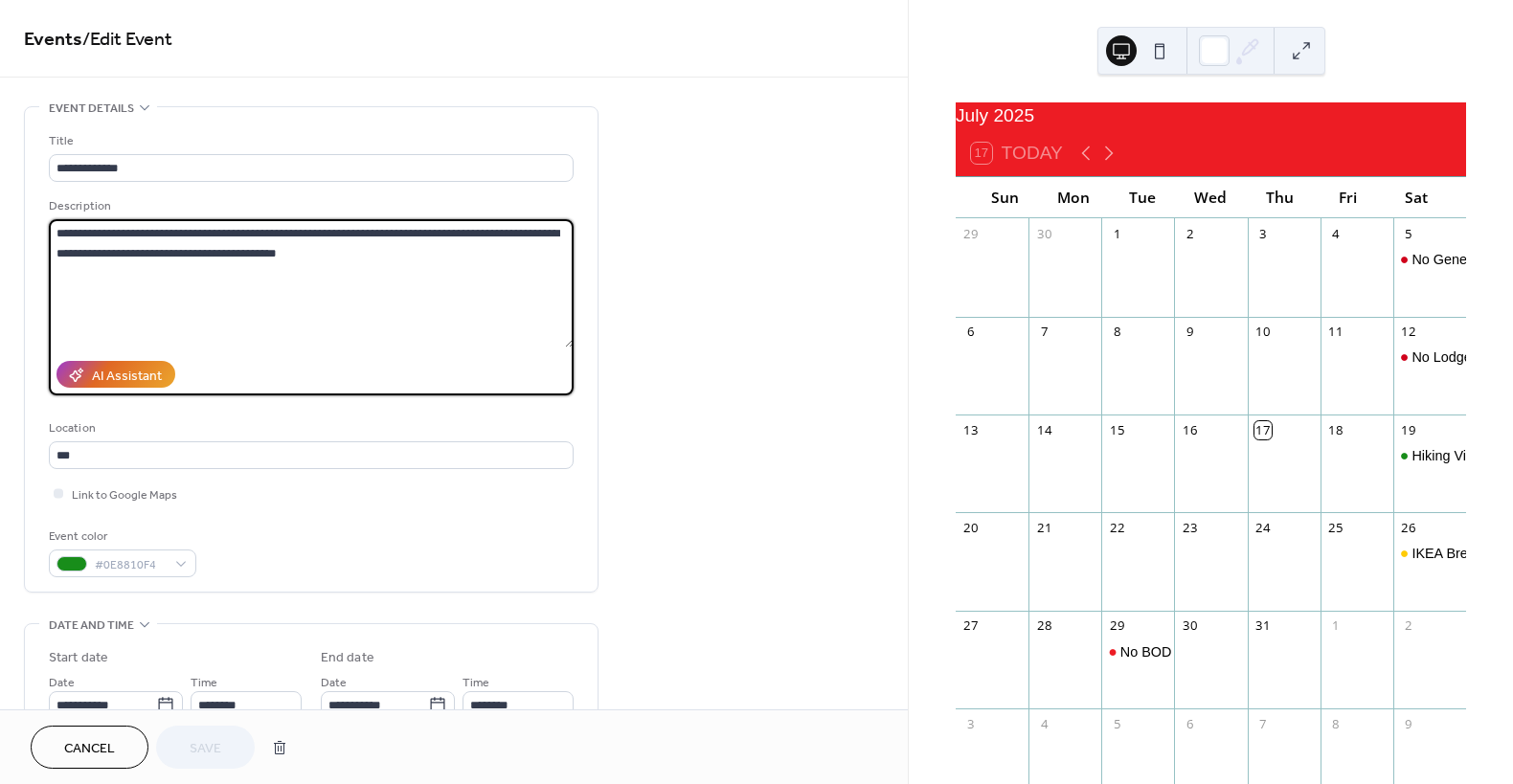drag, startPoint x: 328, startPoint y: 265, endPoint x: 57, endPoint y: 241, distance: 272.06066 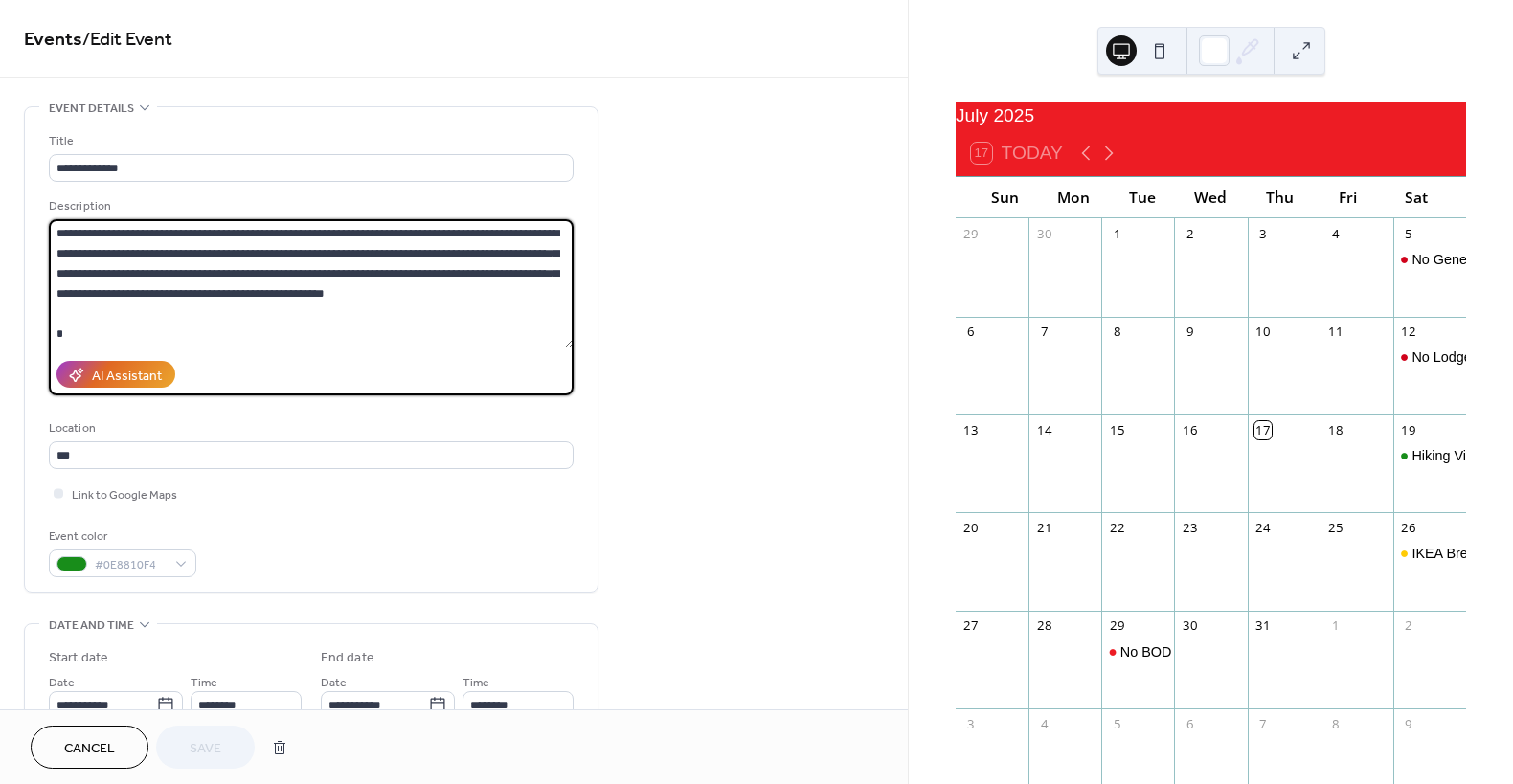 scroll, scrollTop: 98, scrollLeft: 0, axis: vertical 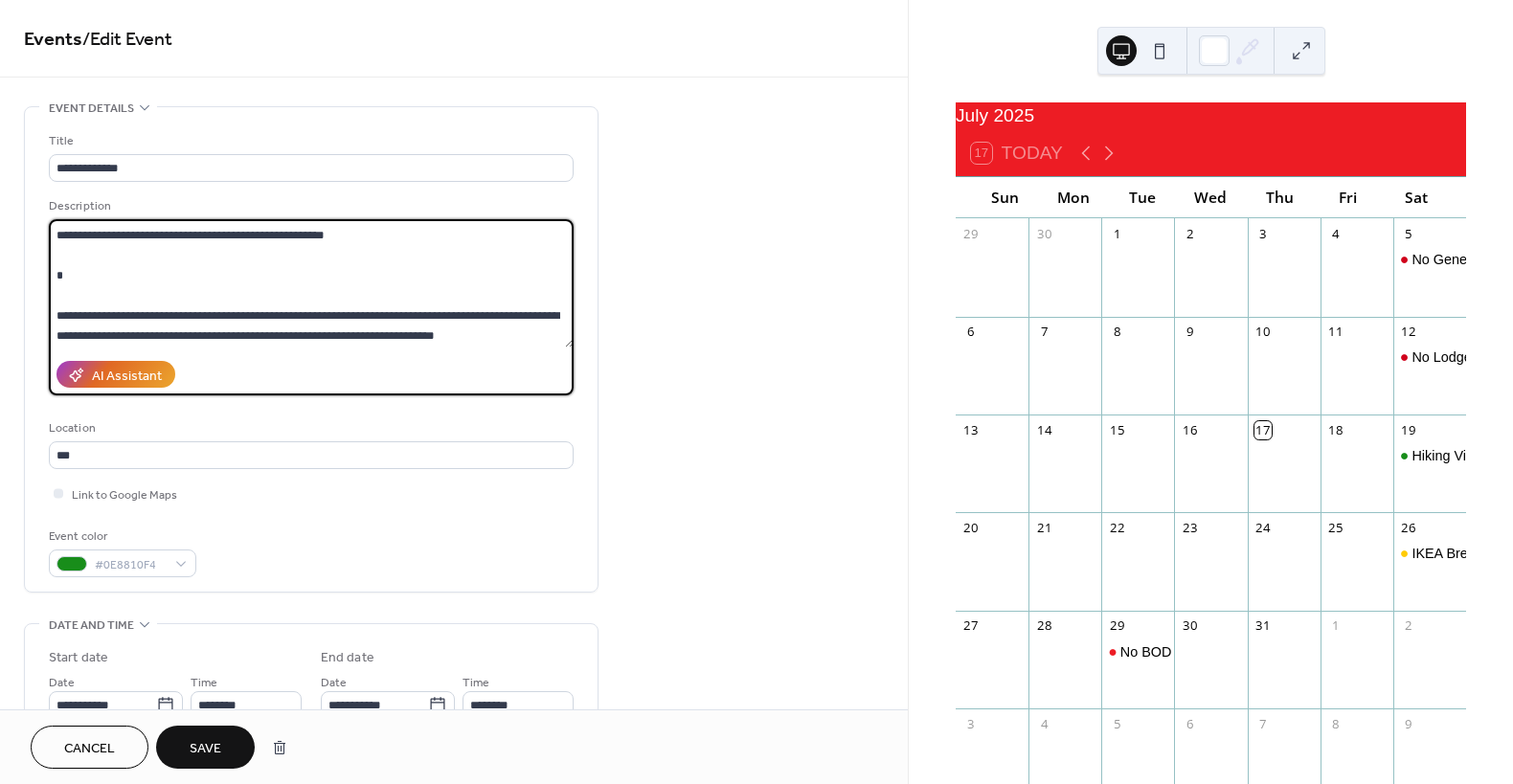 click on "**********" at bounding box center [311, 283] 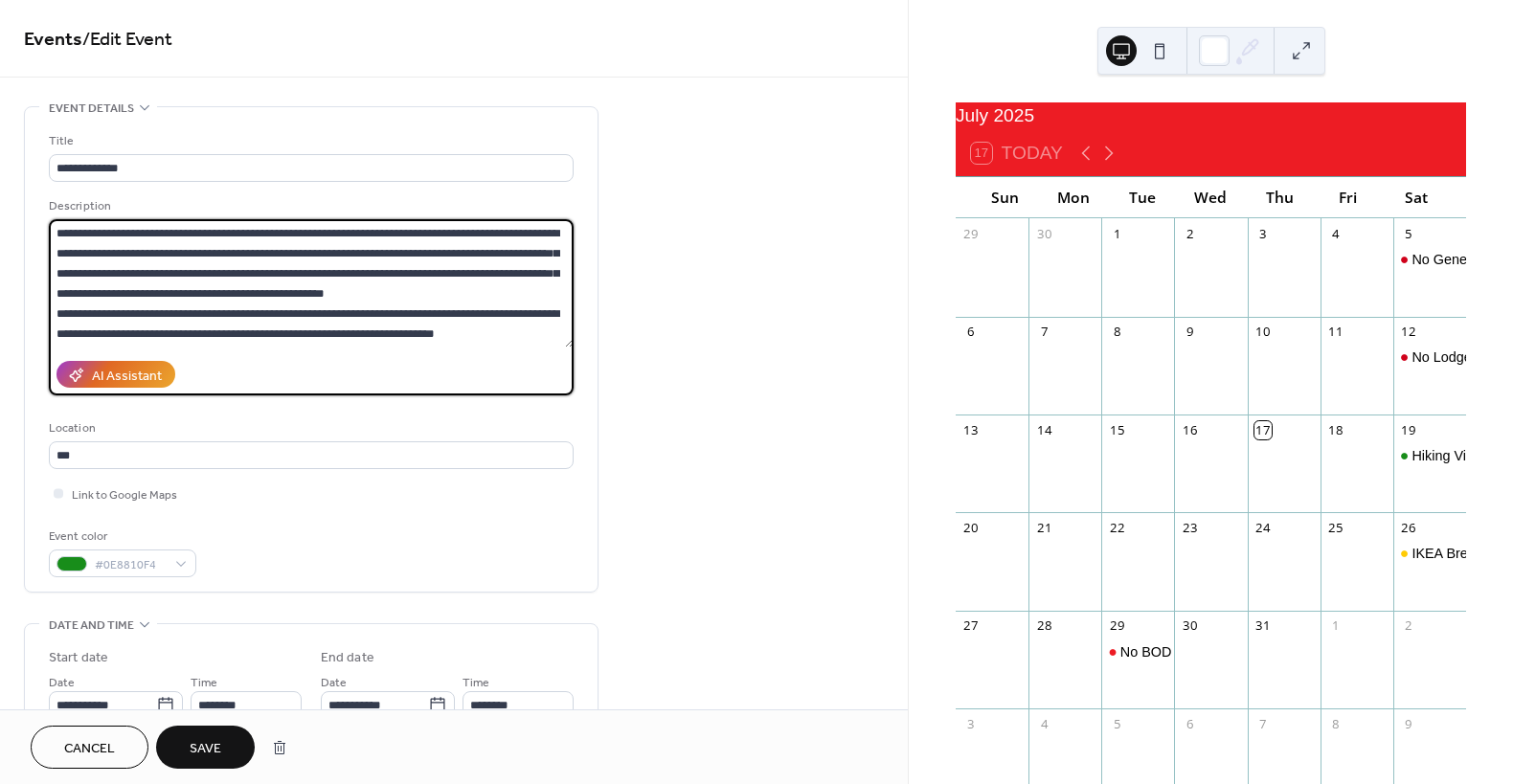 scroll, scrollTop: 0, scrollLeft: 0, axis: both 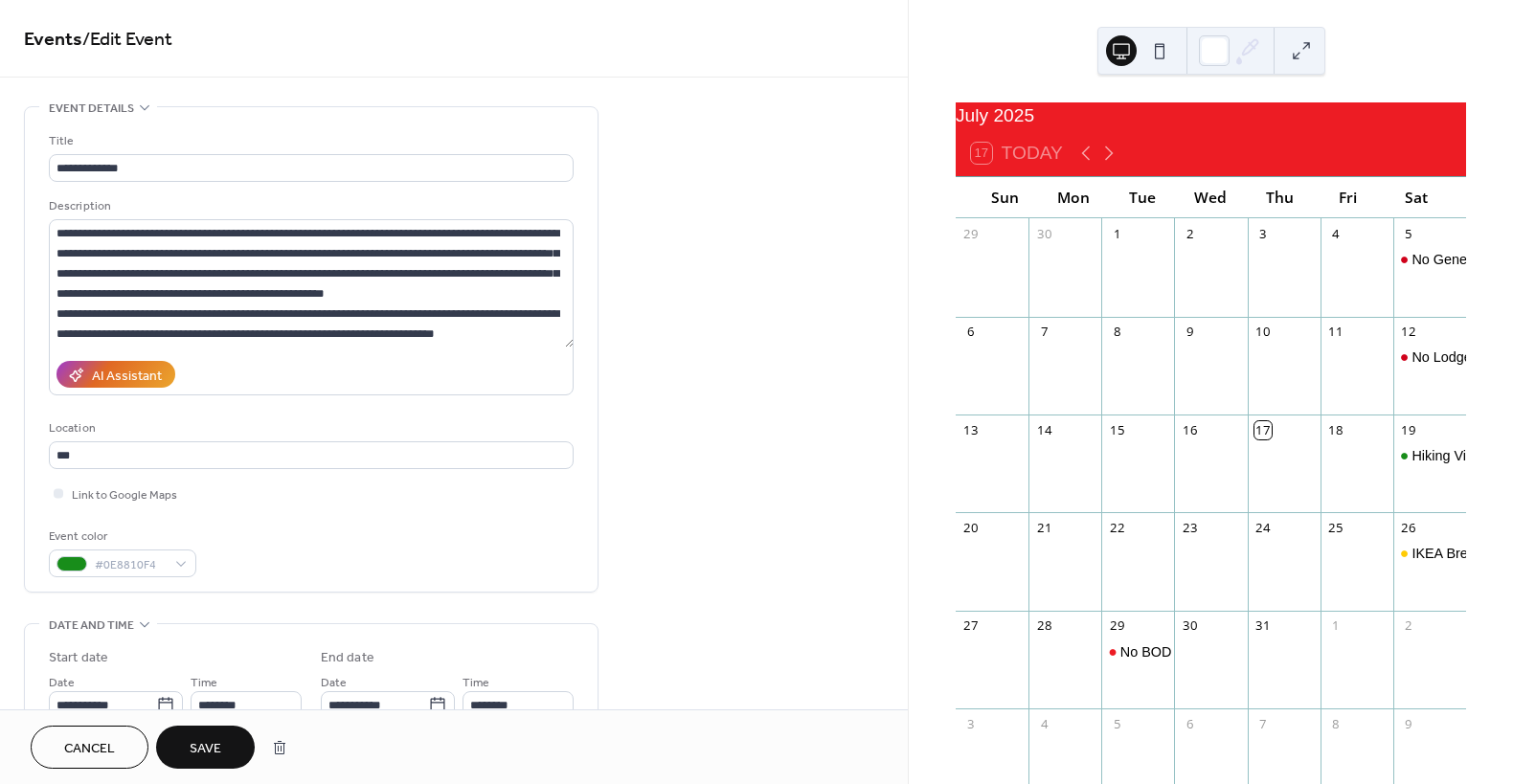 click on "**********" at bounding box center [454, 795] 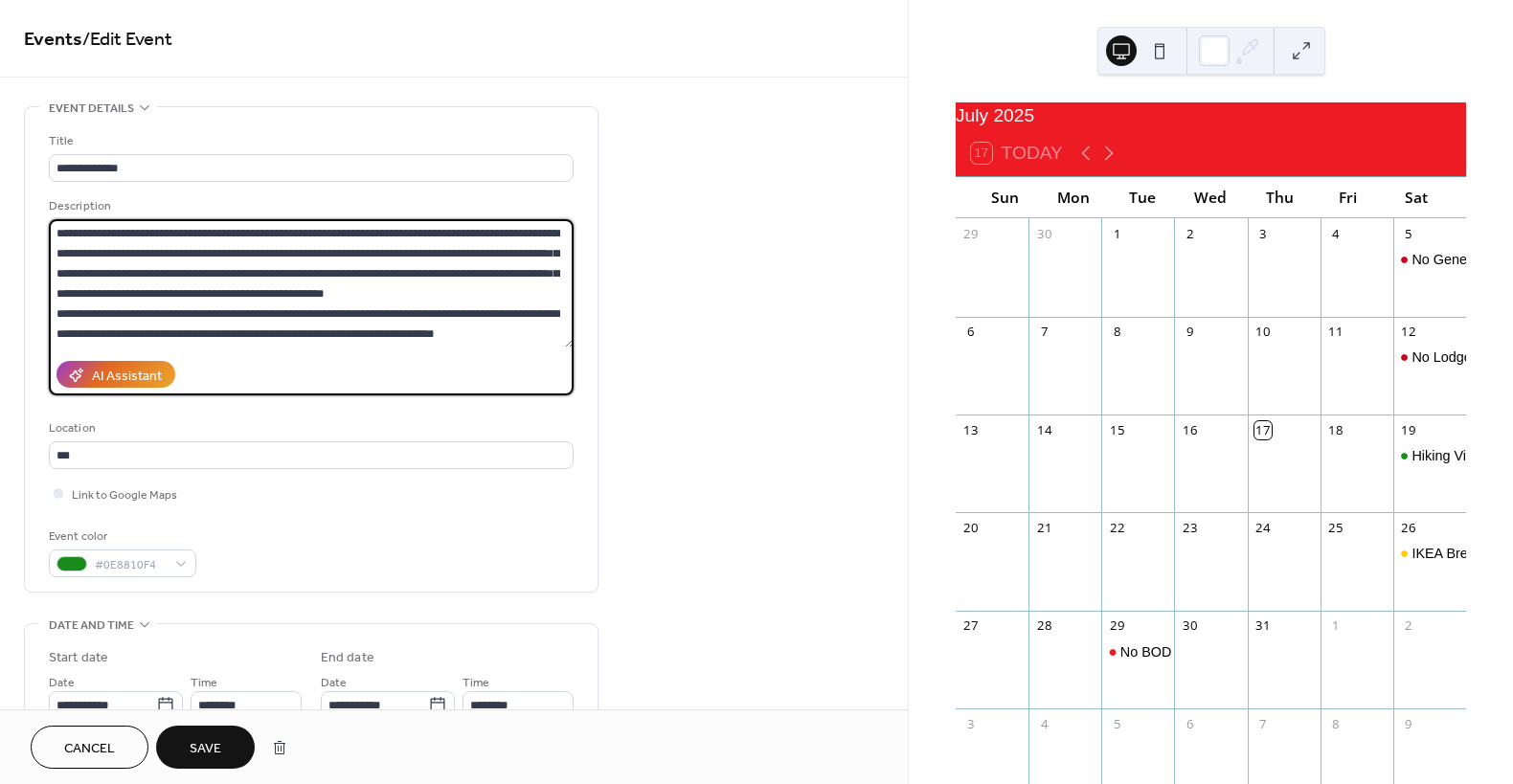 click on "Location" at bounding box center (309, 428) 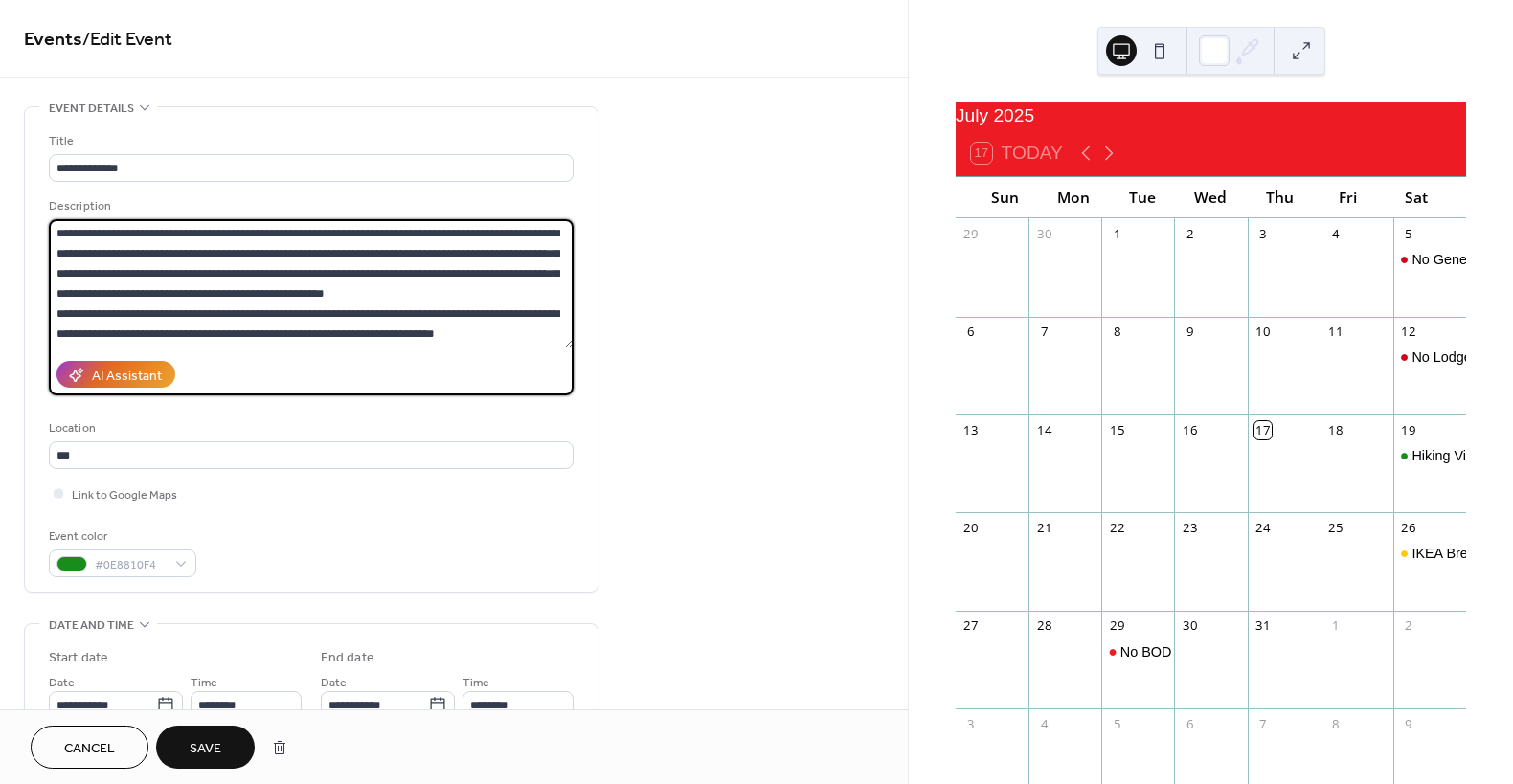click on "**********" at bounding box center (311, 283) 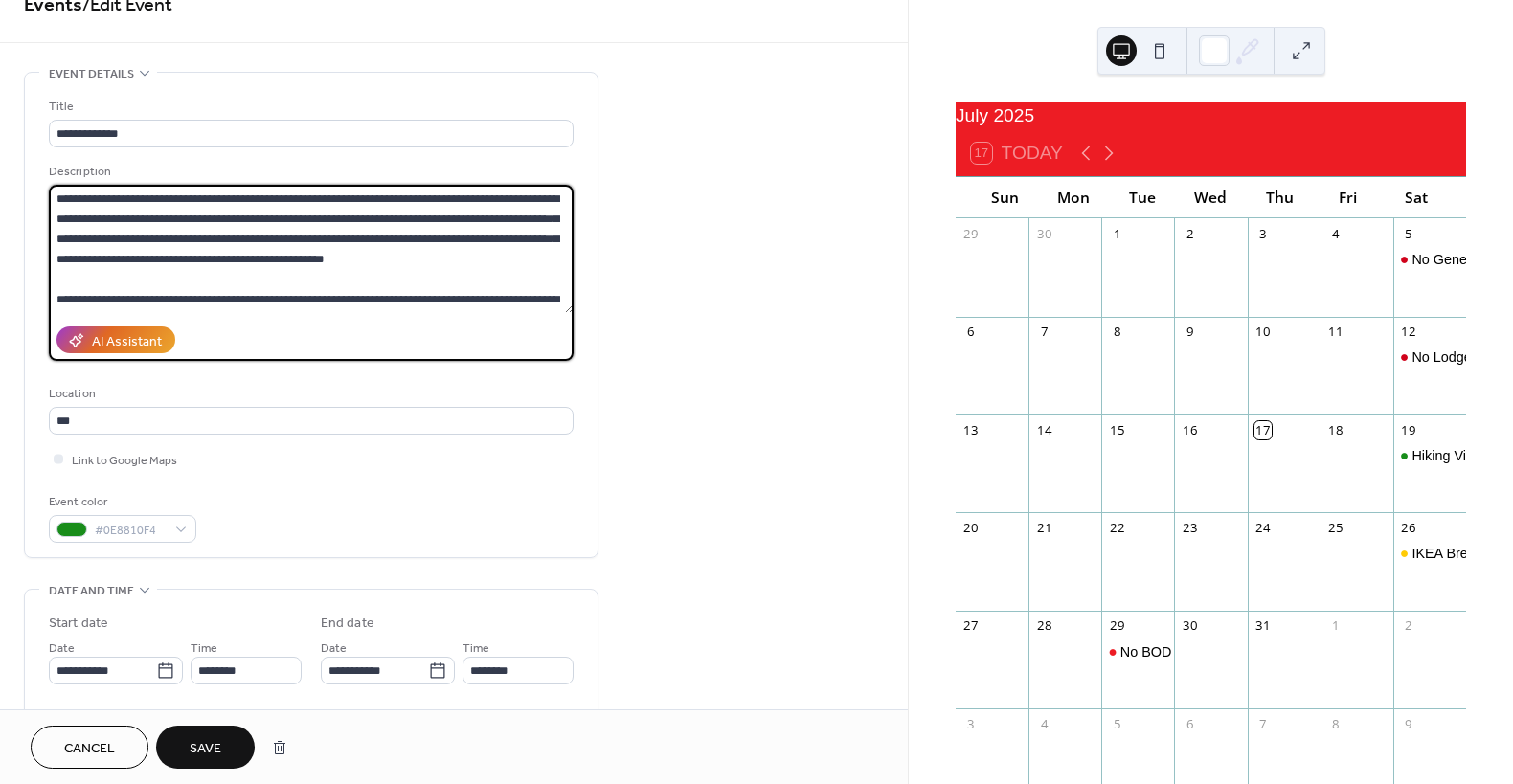 scroll, scrollTop: 38, scrollLeft: 0, axis: vertical 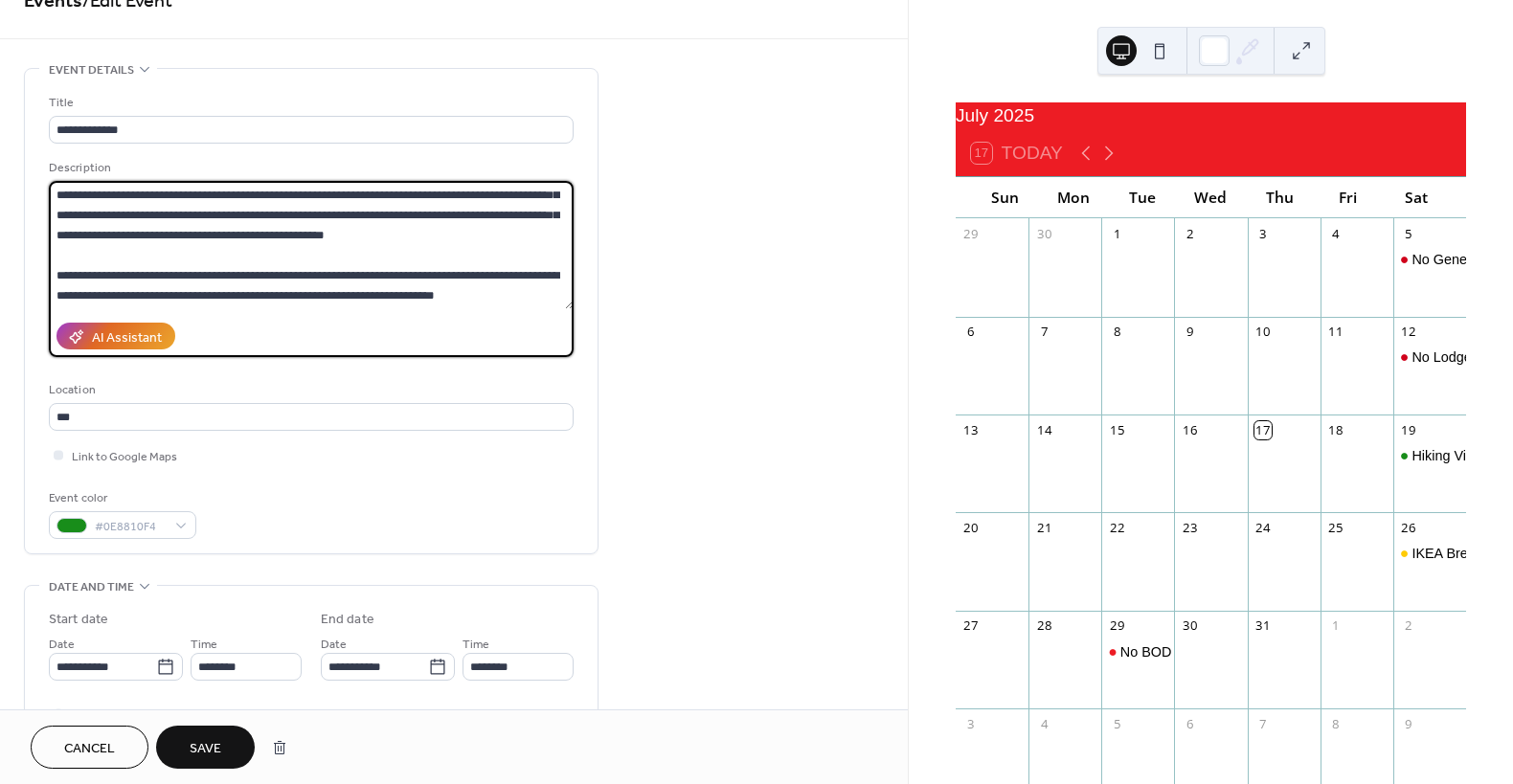 click on "**********" at bounding box center (311, 245) 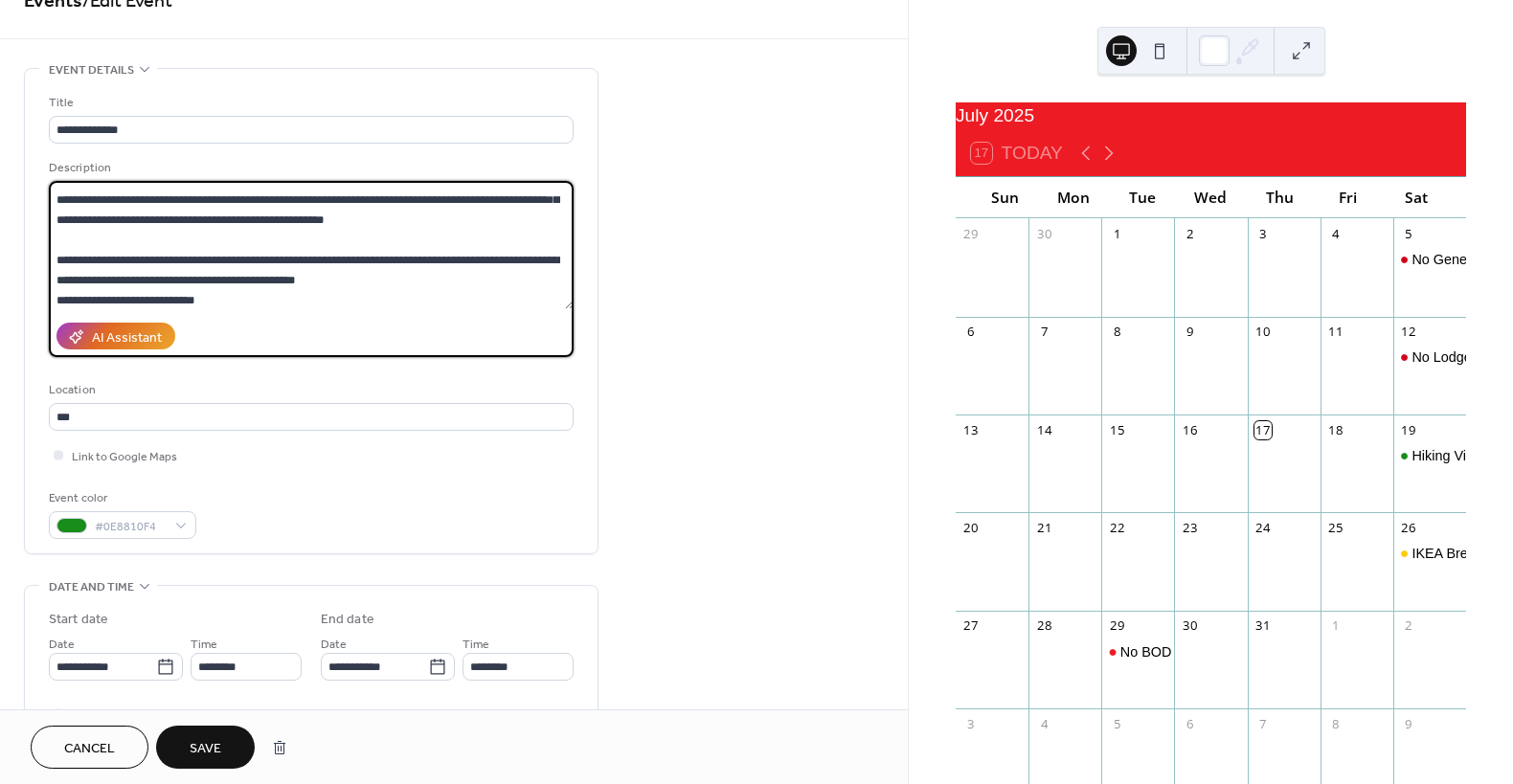 scroll, scrollTop: 37, scrollLeft: 0, axis: vertical 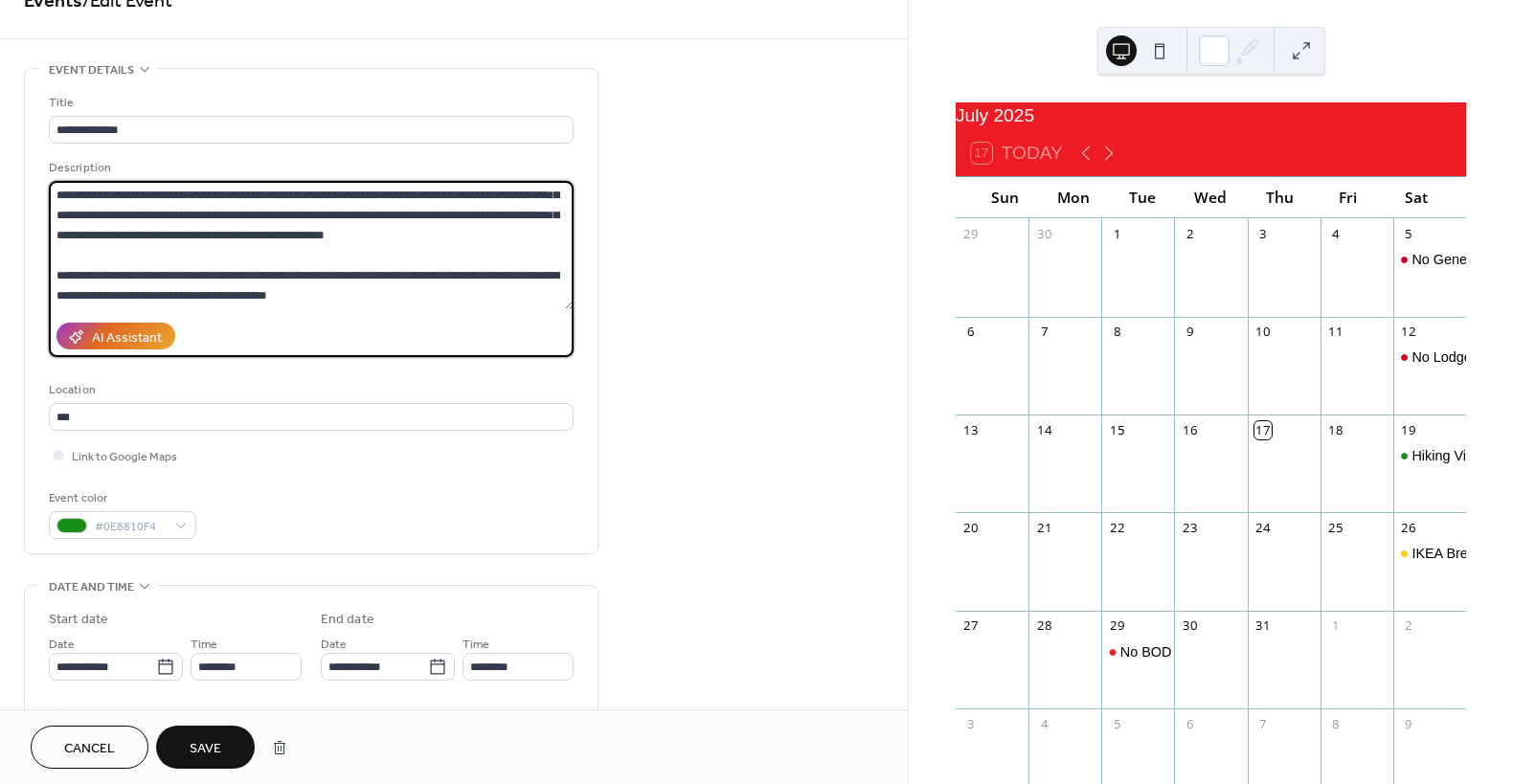 type on "**********" 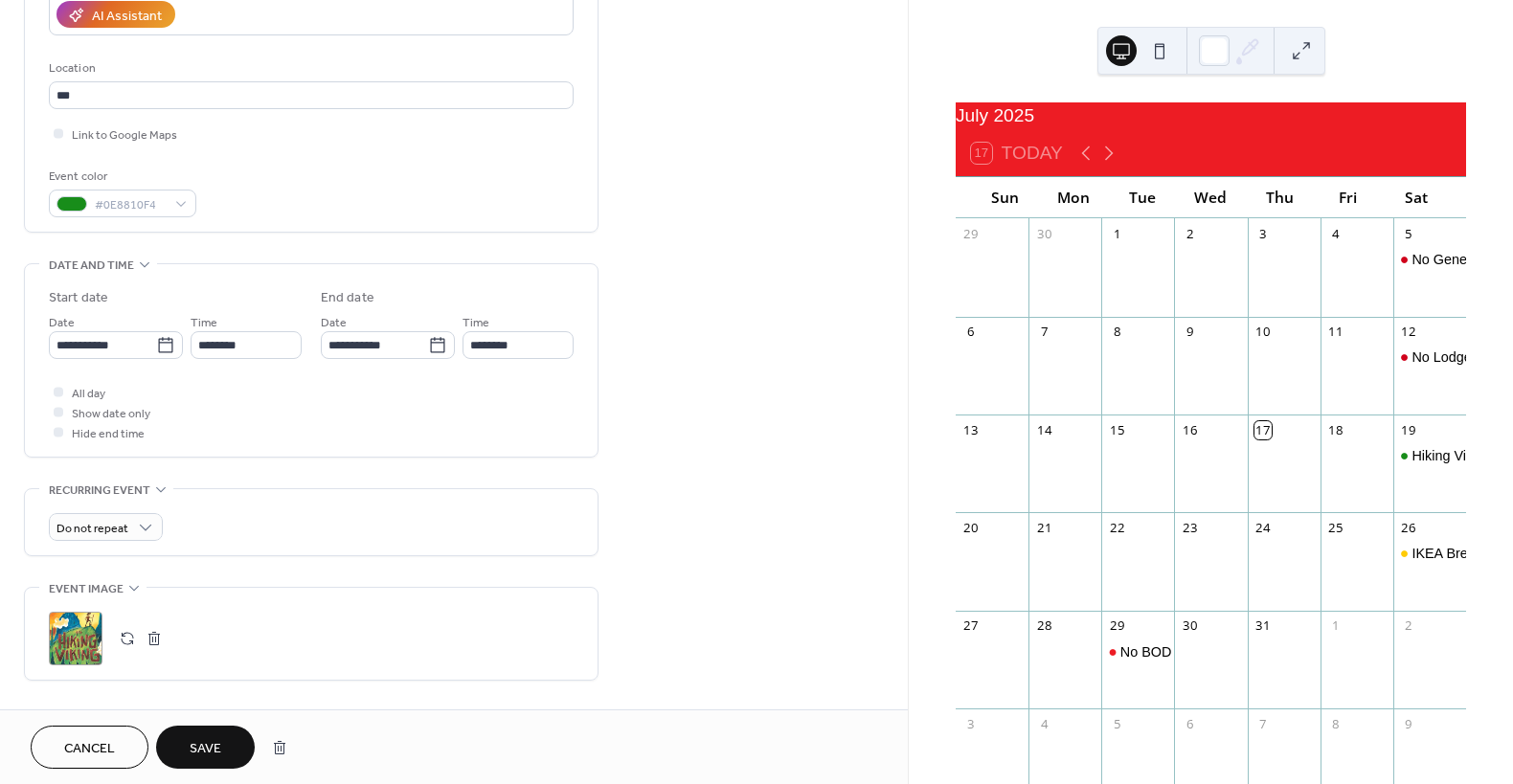 scroll, scrollTop: 0, scrollLeft: 0, axis: both 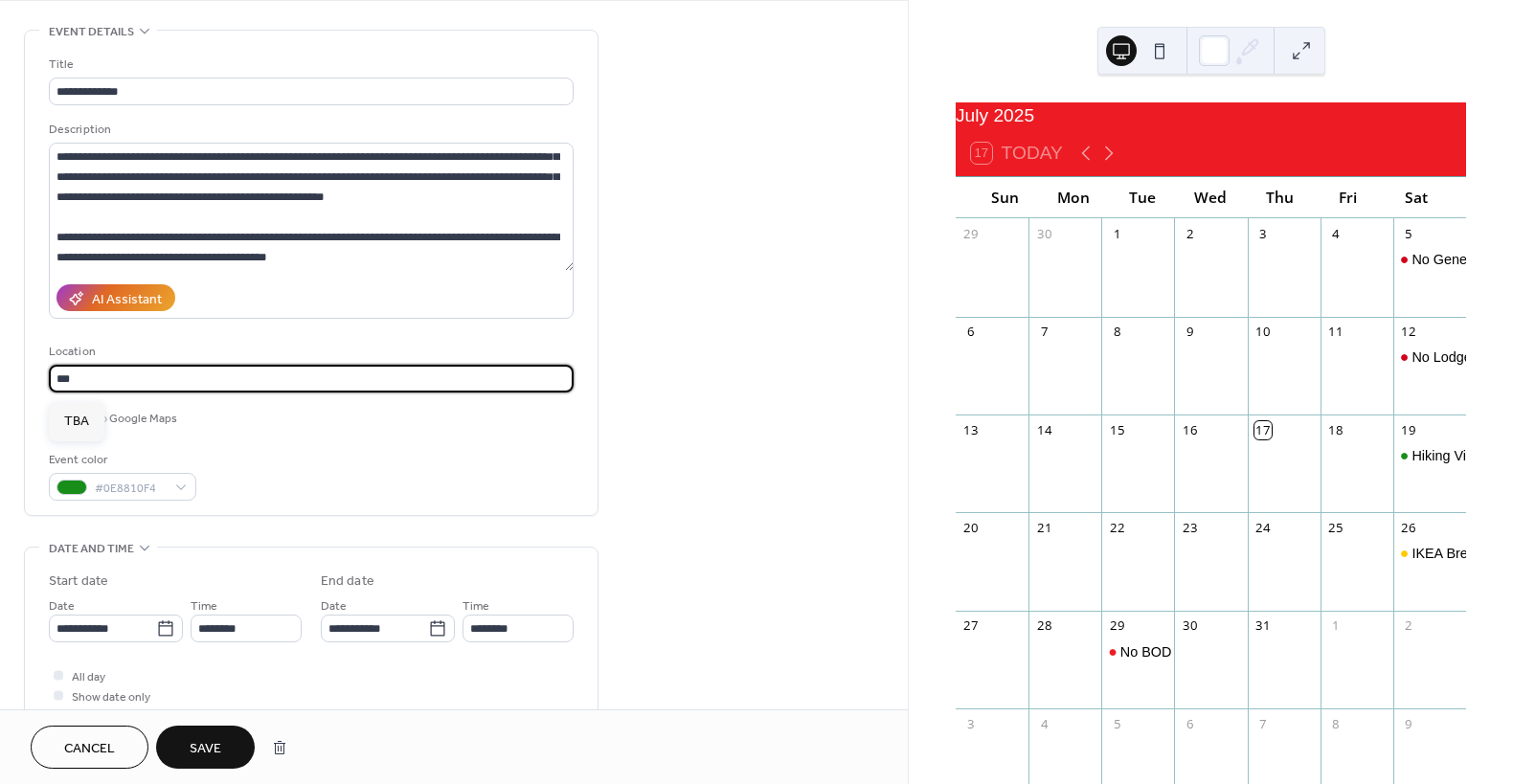 drag, startPoint x: 91, startPoint y: 385, endPoint x: 47, endPoint y: 377, distance: 44.72136 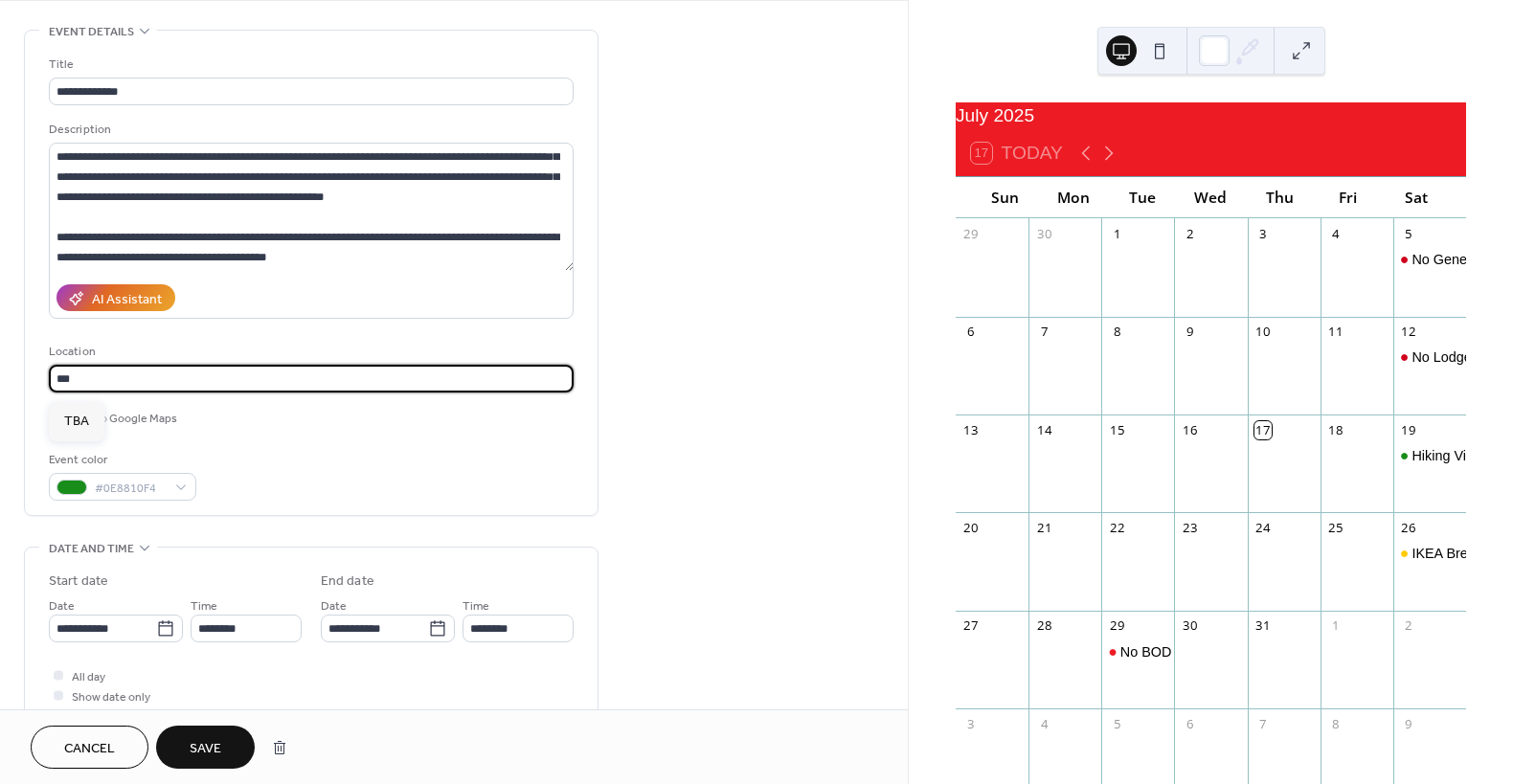 click on "***" at bounding box center (311, 378) 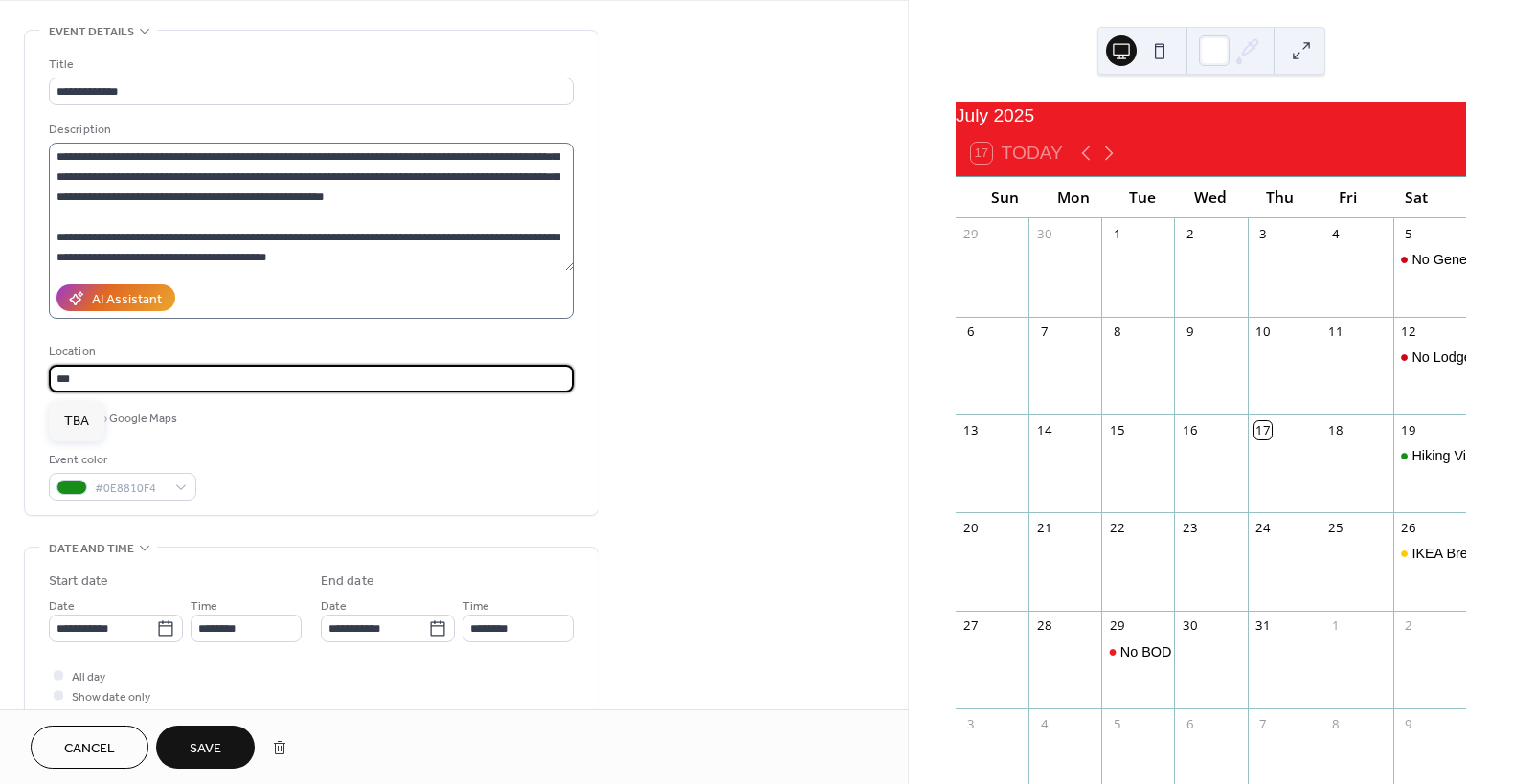 scroll, scrollTop: 0, scrollLeft: 0, axis: both 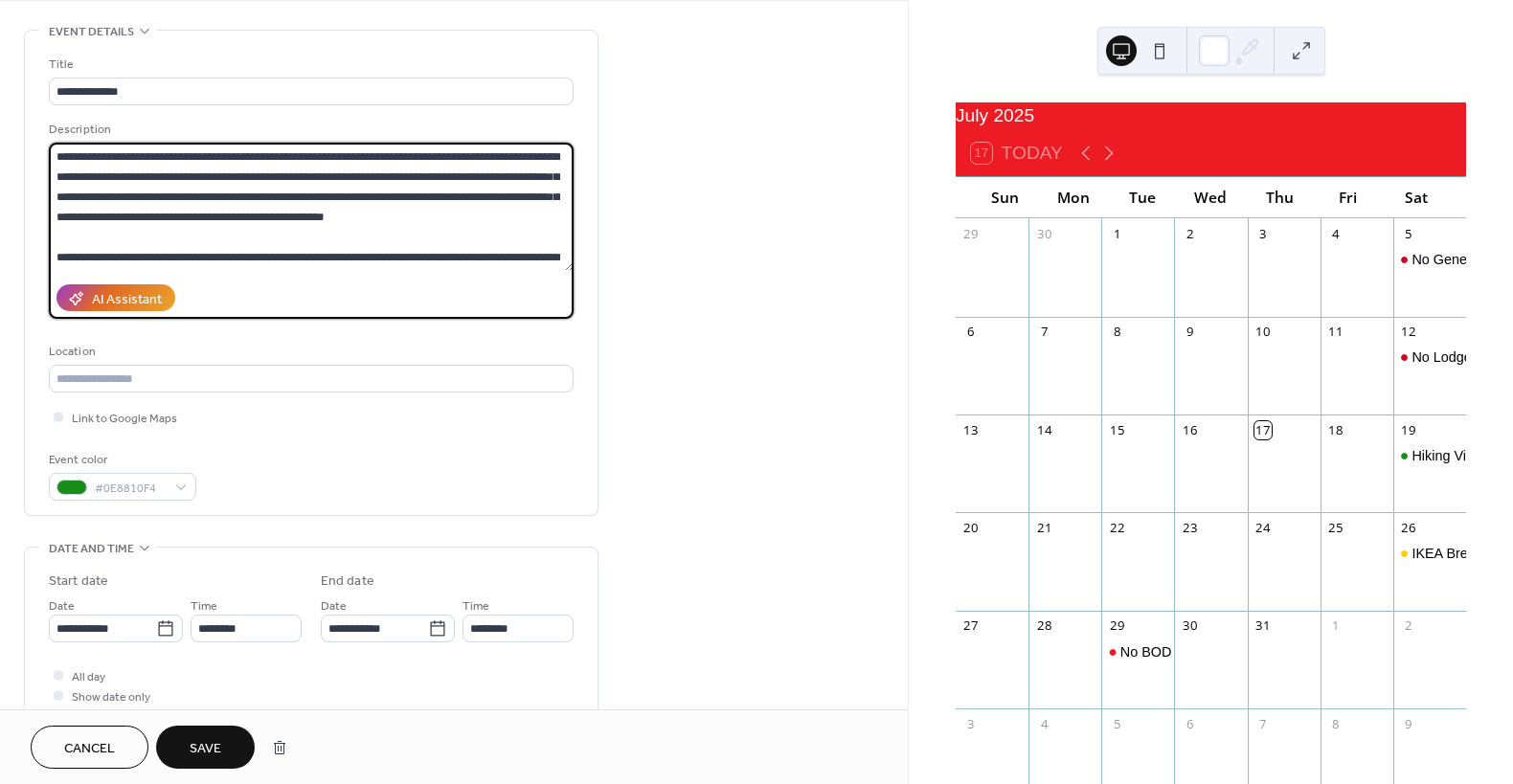 click on "**********" at bounding box center (311, 207) 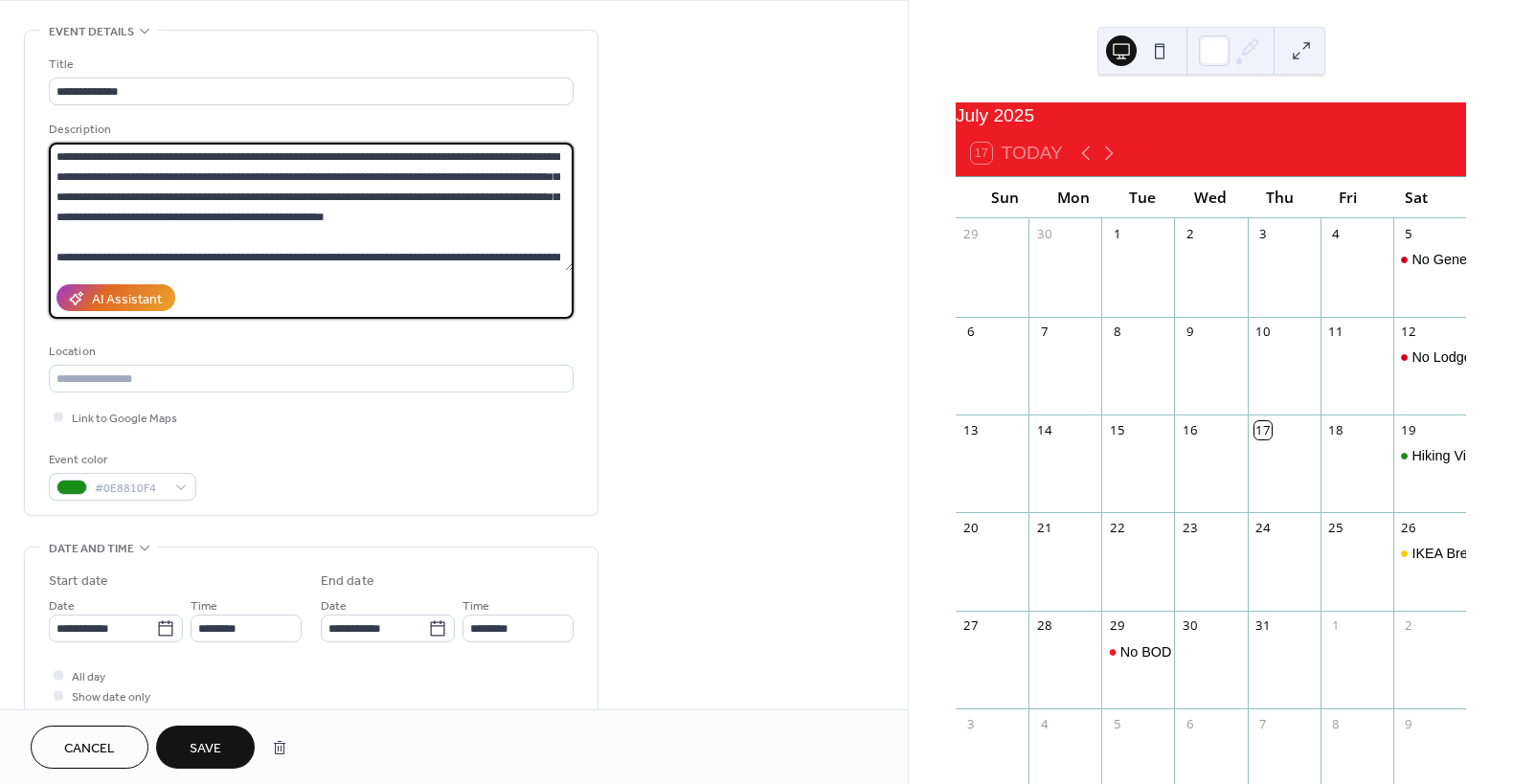 drag, startPoint x: 189, startPoint y: 157, endPoint x: 313, endPoint y: 158, distance: 124.00403 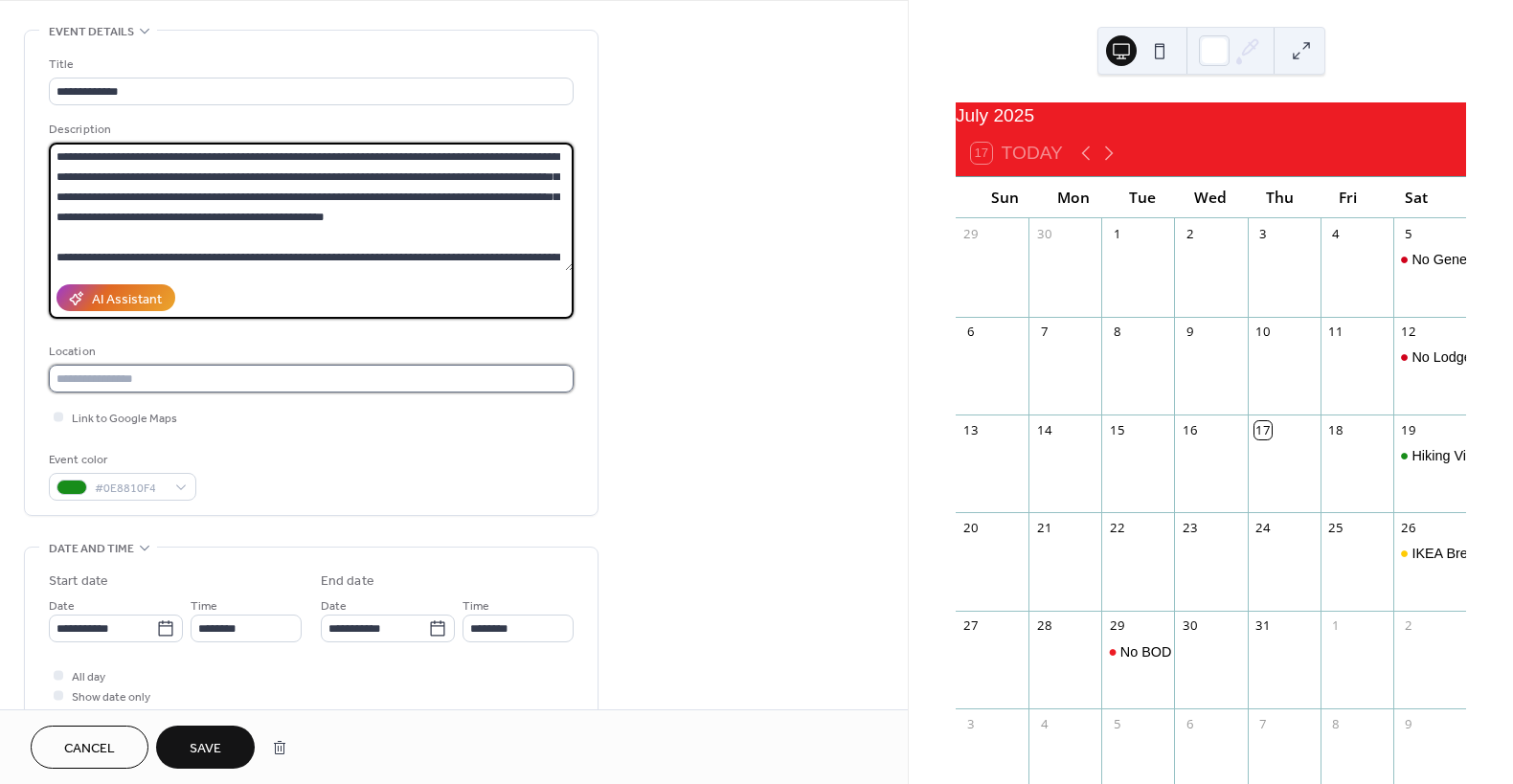 click at bounding box center [311, 378] 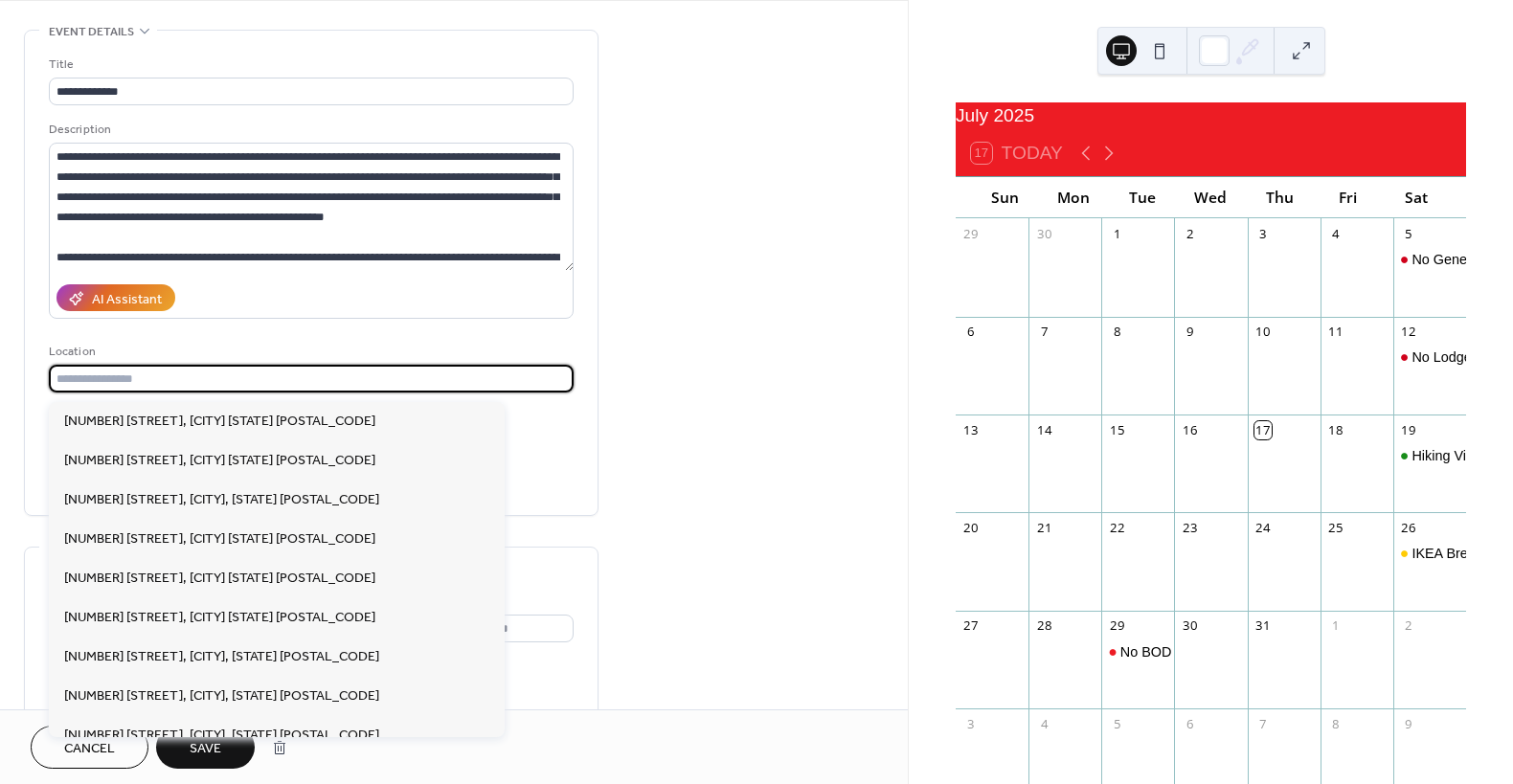 click on "**********" at bounding box center [454, 719] 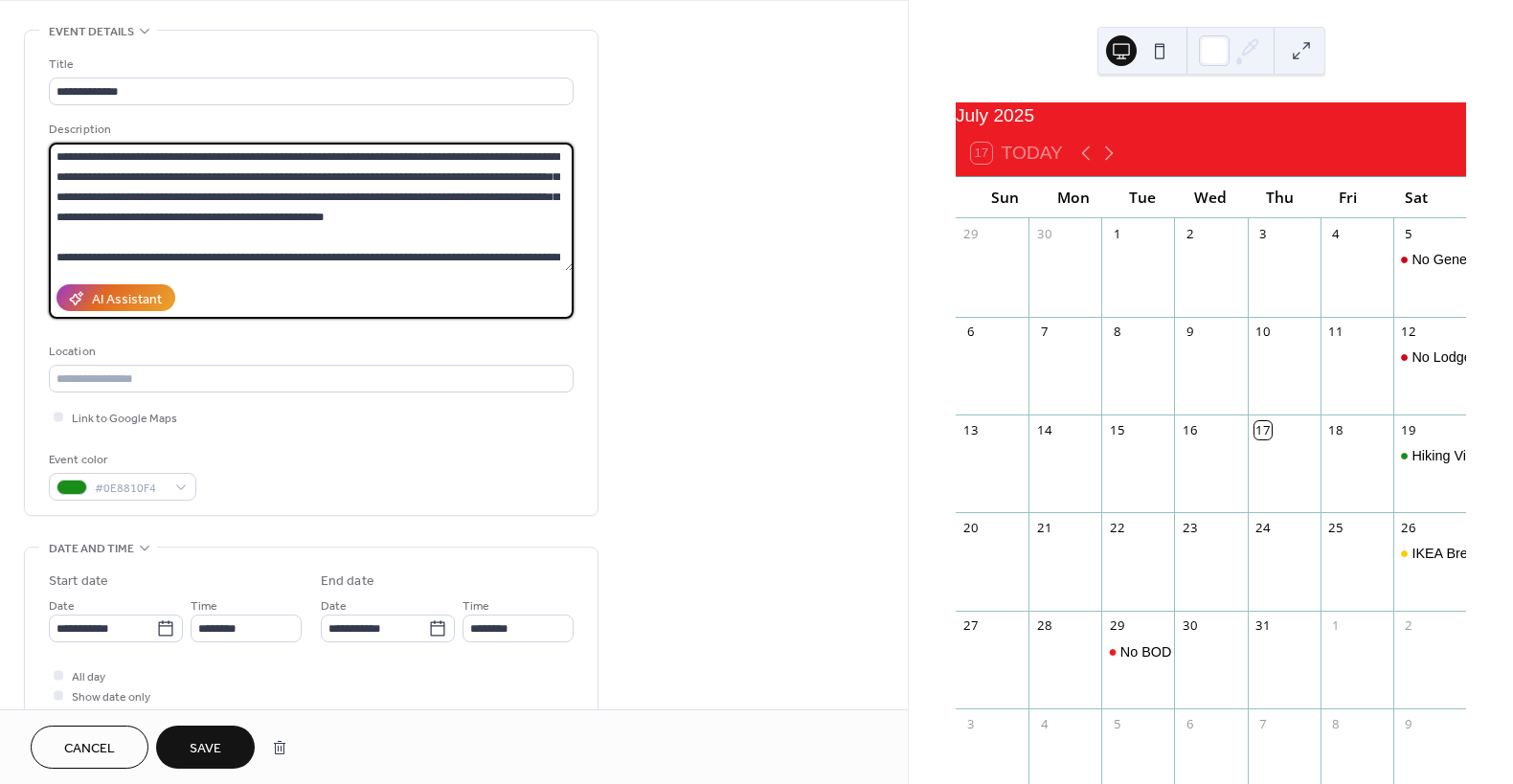 drag, startPoint x: 187, startPoint y: 157, endPoint x: 89, endPoint y: 180, distance: 100.6628 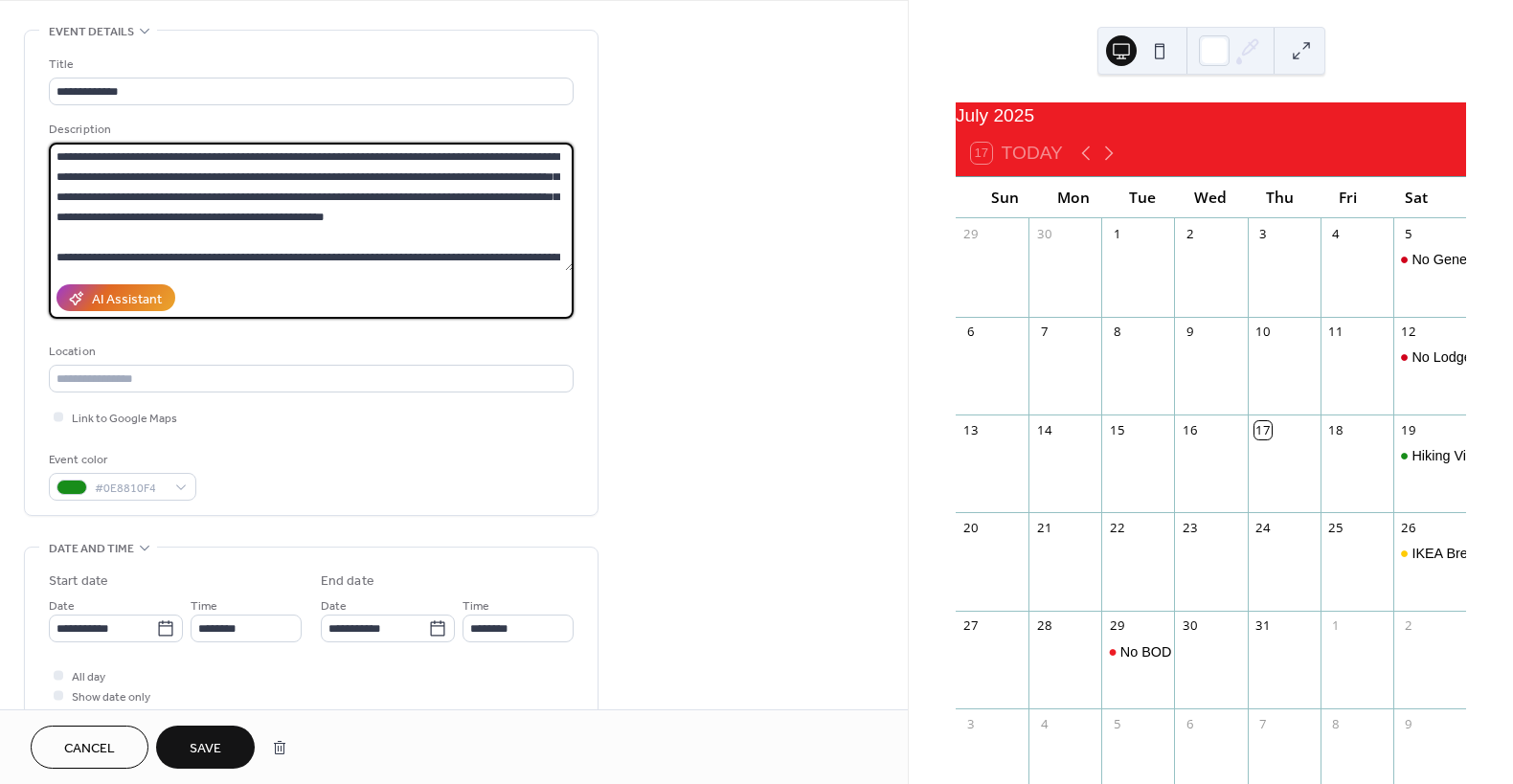 click on "**********" at bounding box center [311, 207] 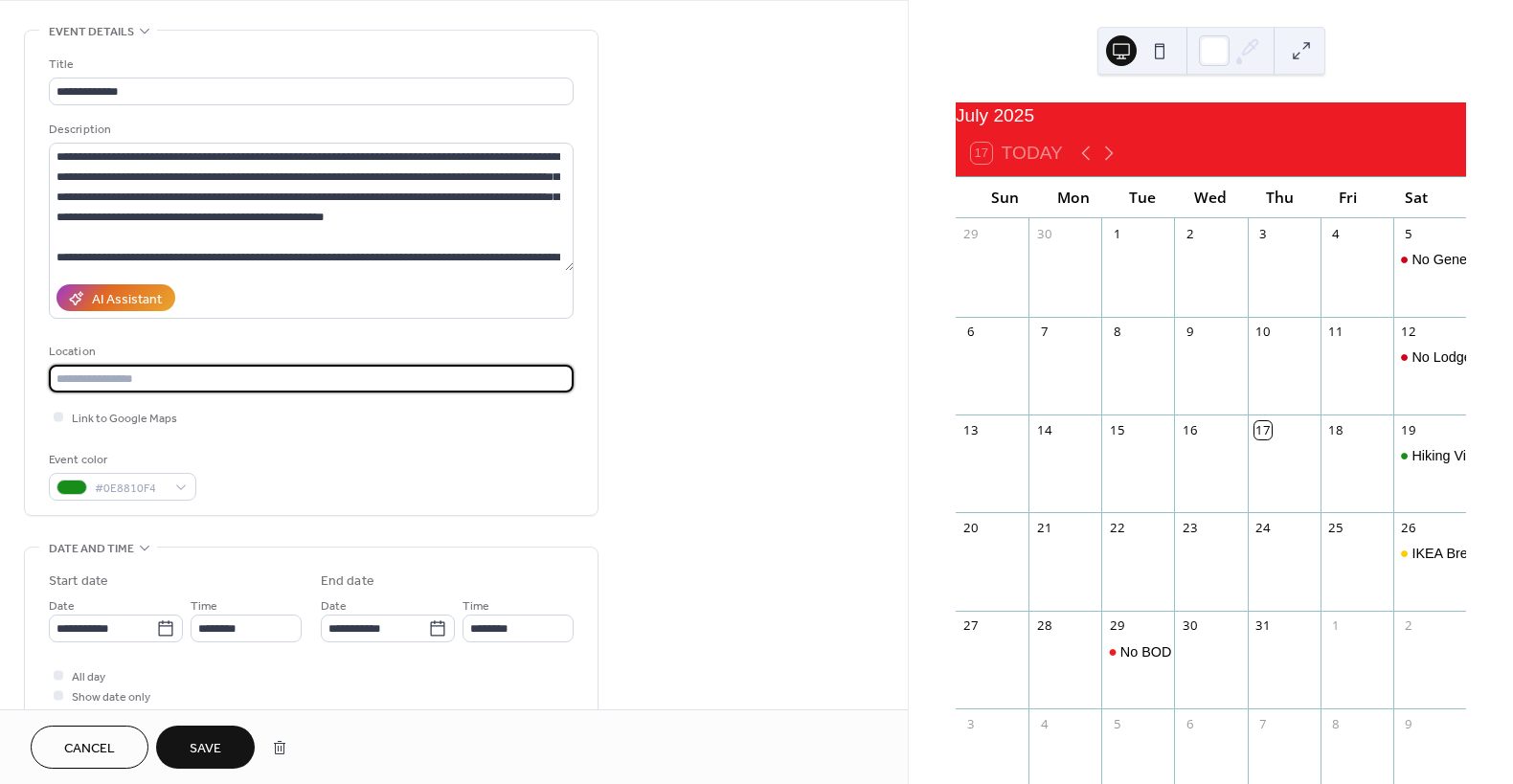 click at bounding box center [311, 378] 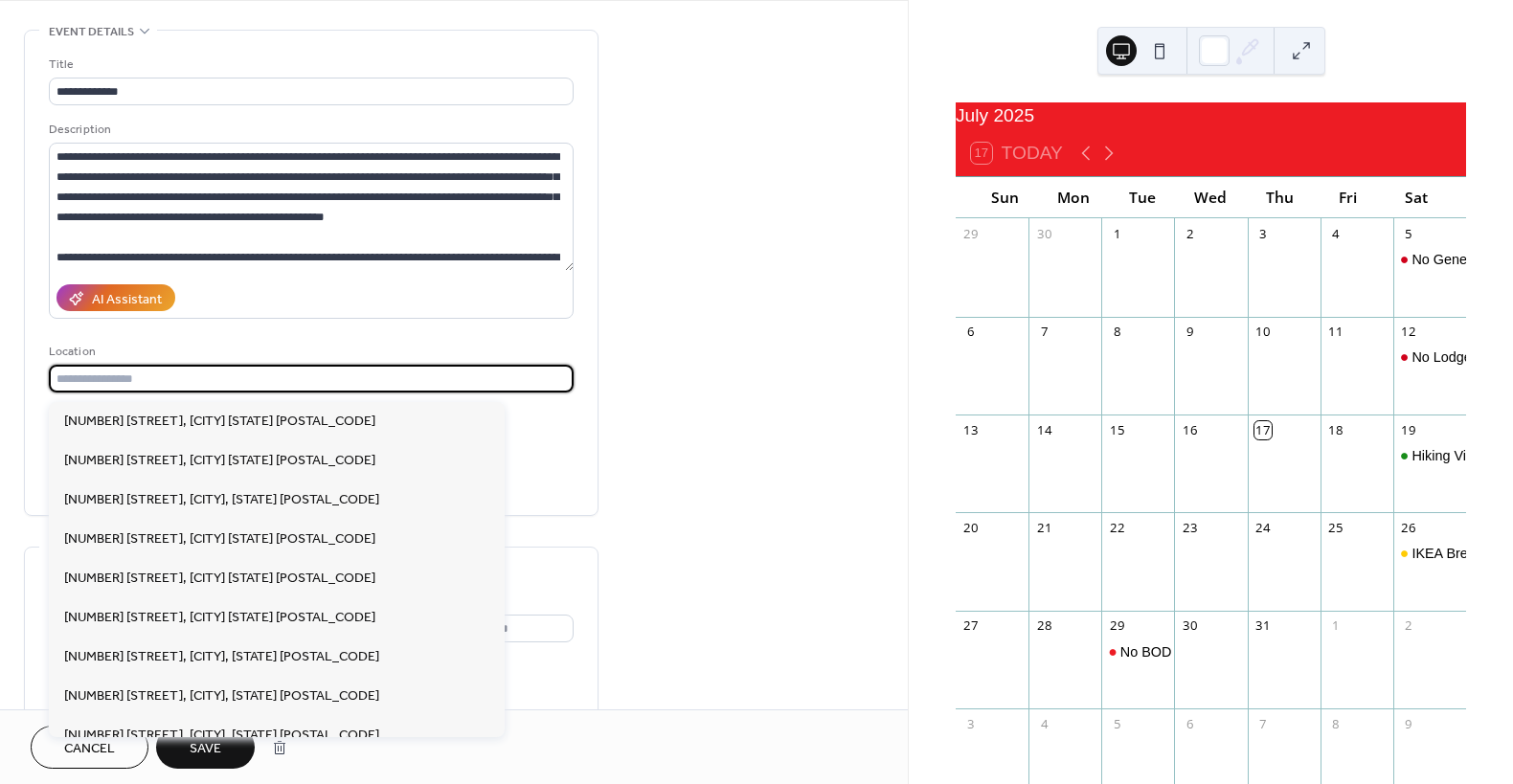 paste on "**********" 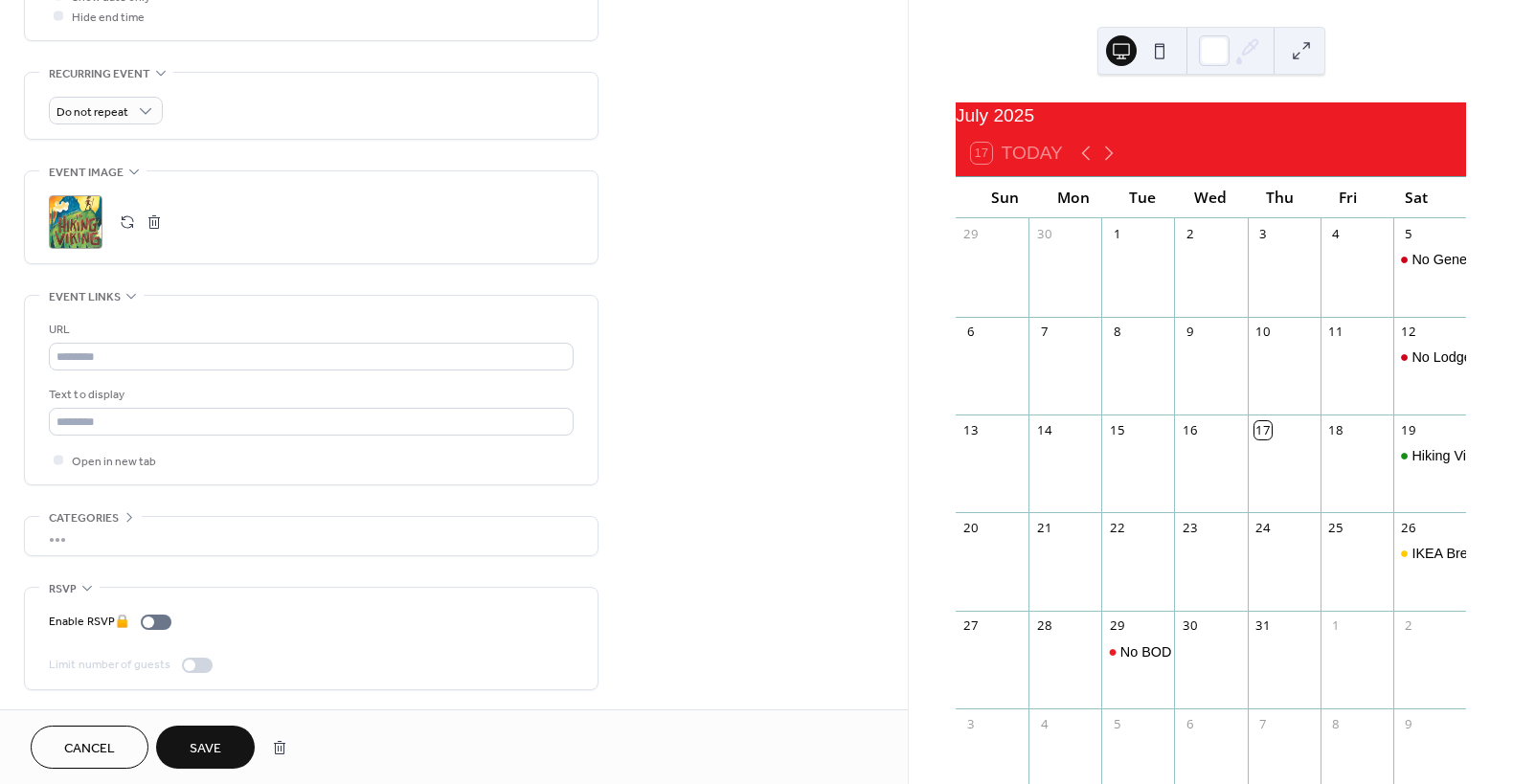 scroll, scrollTop: 788, scrollLeft: 0, axis: vertical 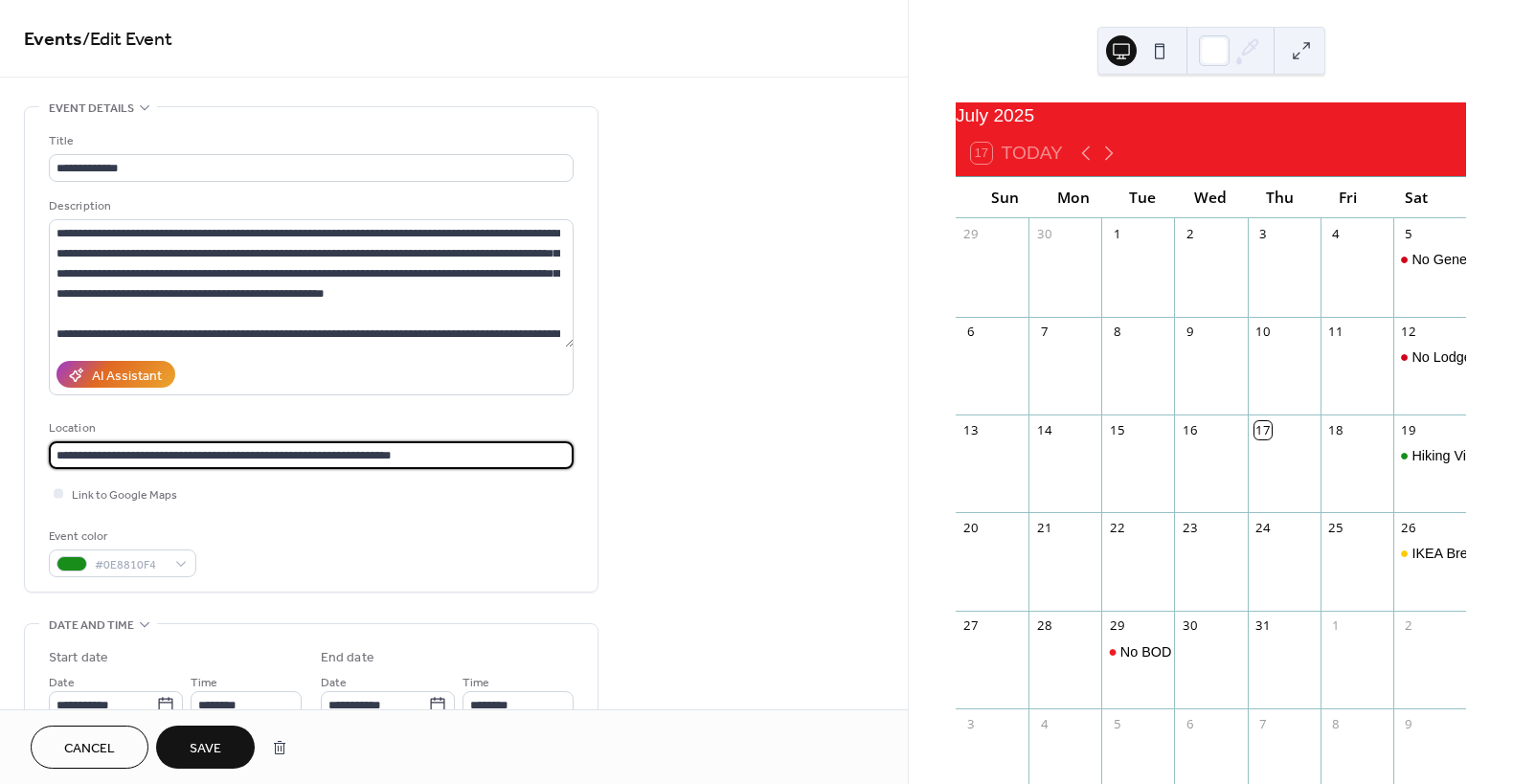 type on "**********" 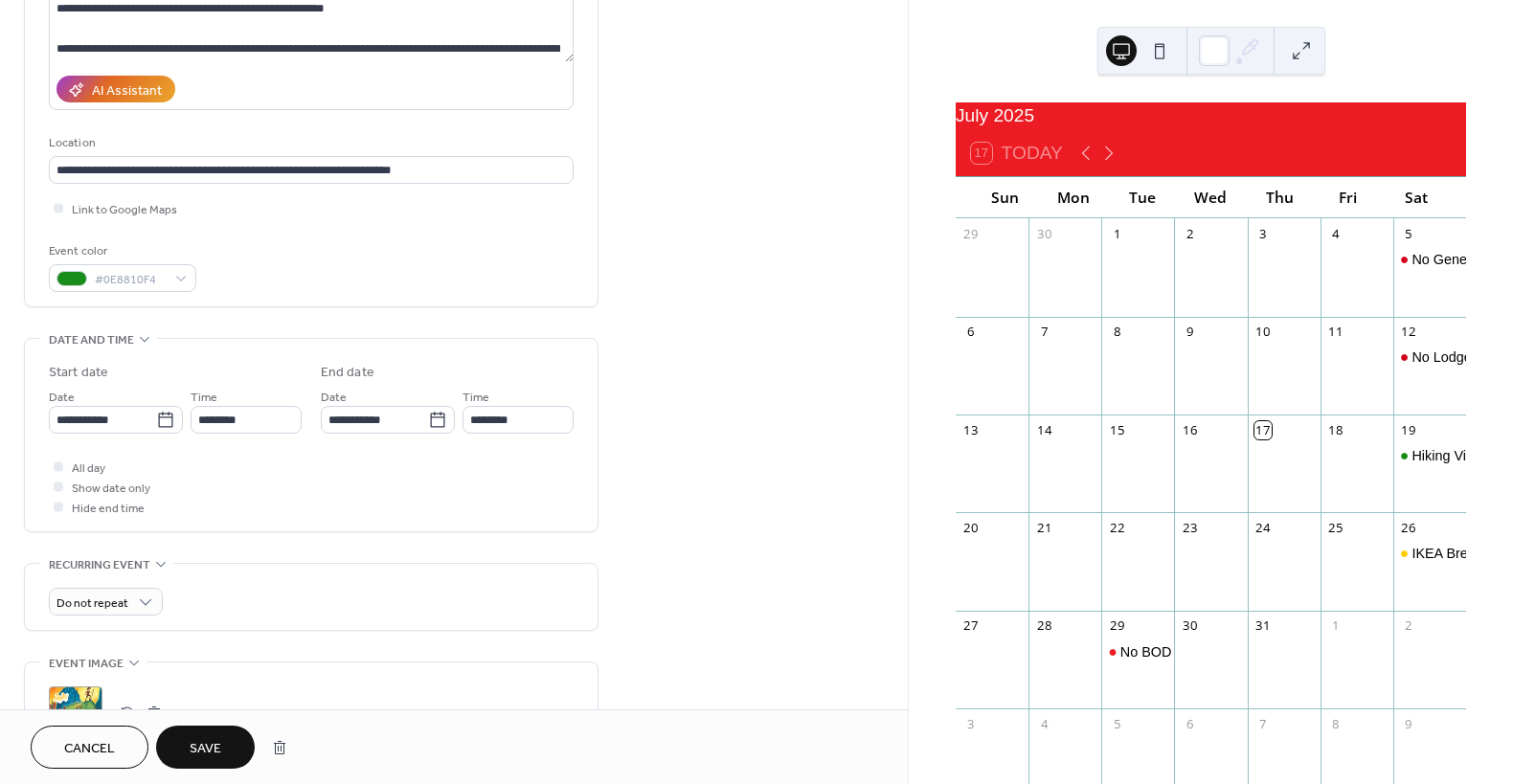 scroll, scrollTop: 337, scrollLeft: 0, axis: vertical 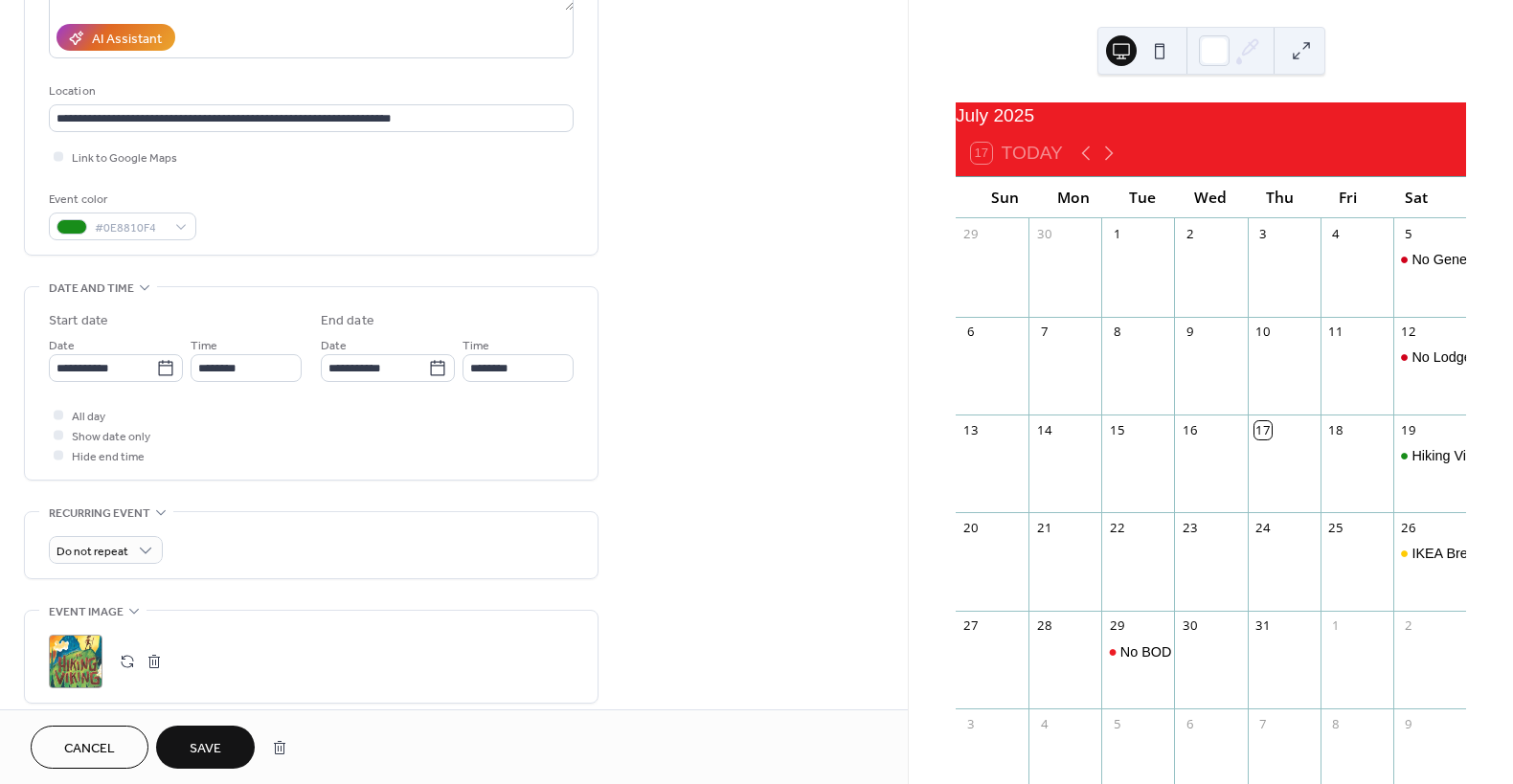click on "Save" at bounding box center (205, 749) 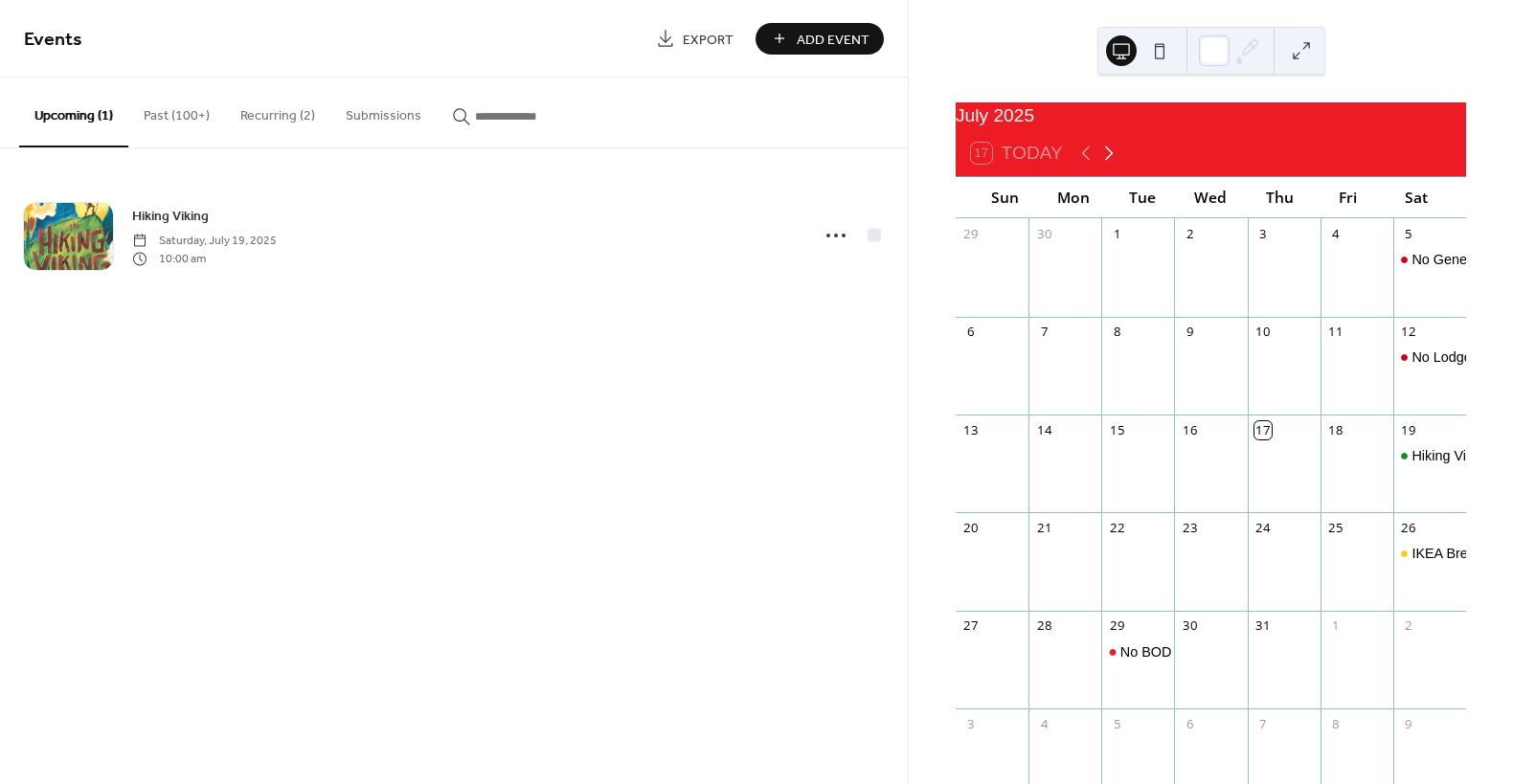 click 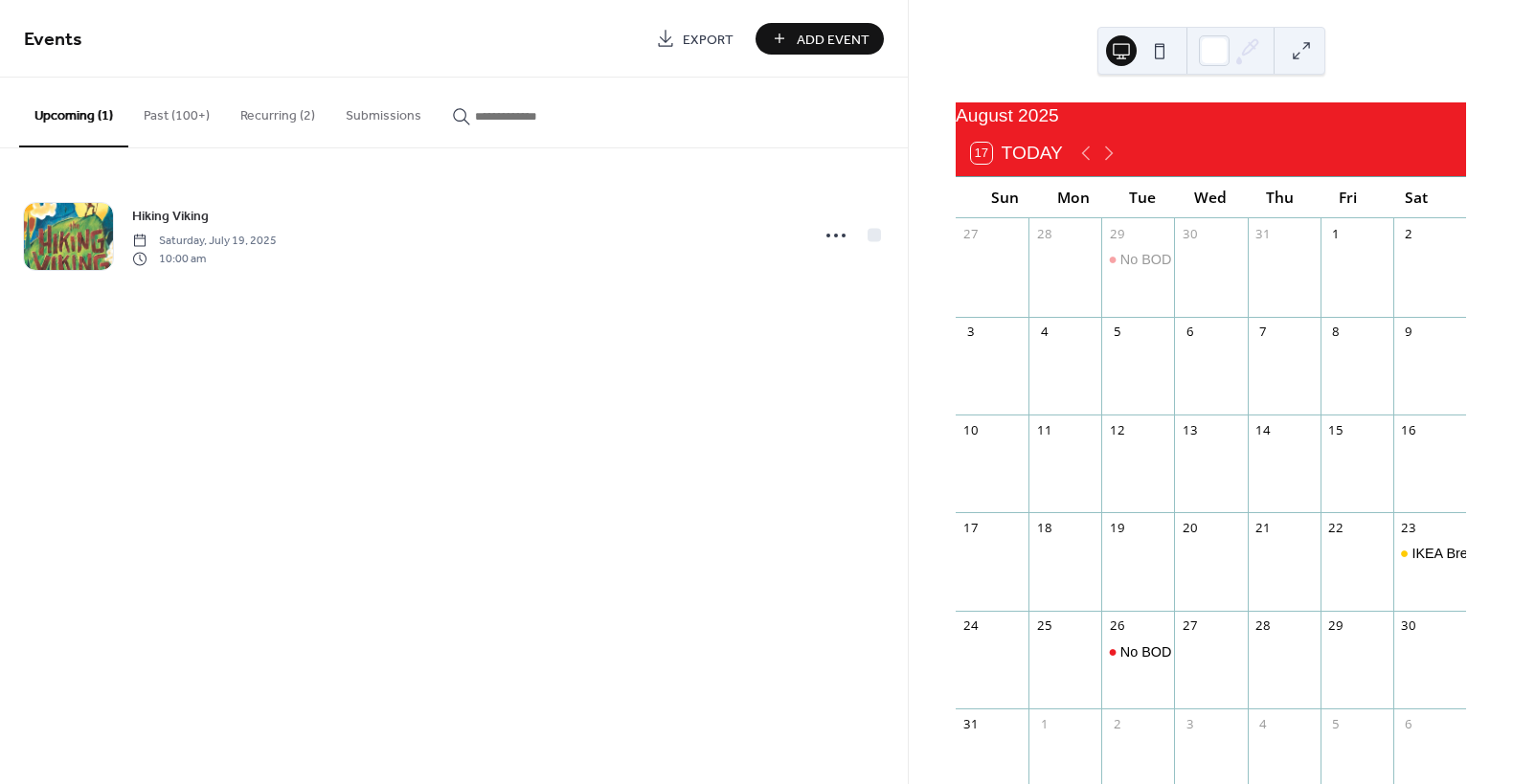 click on "Recurring (2)" at bounding box center [278, 111] 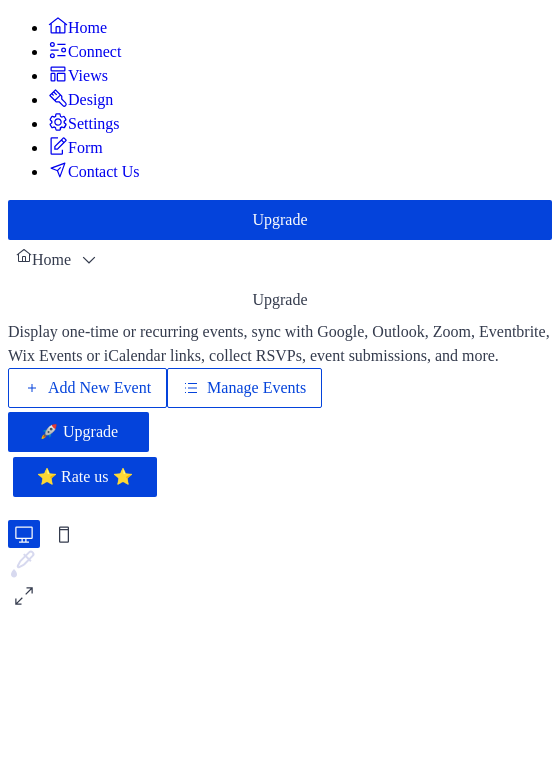 scroll, scrollTop: 0, scrollLeft: 0, axis: both 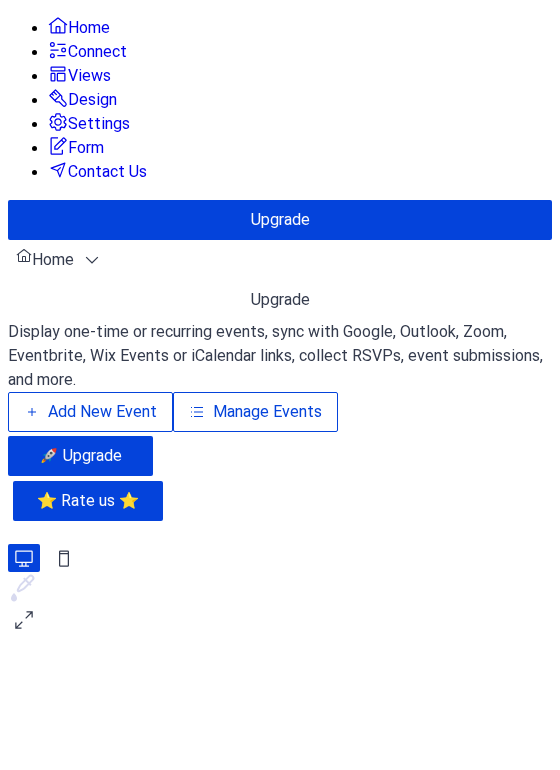 click on "Manage Events" at bounding box center [267, 412] 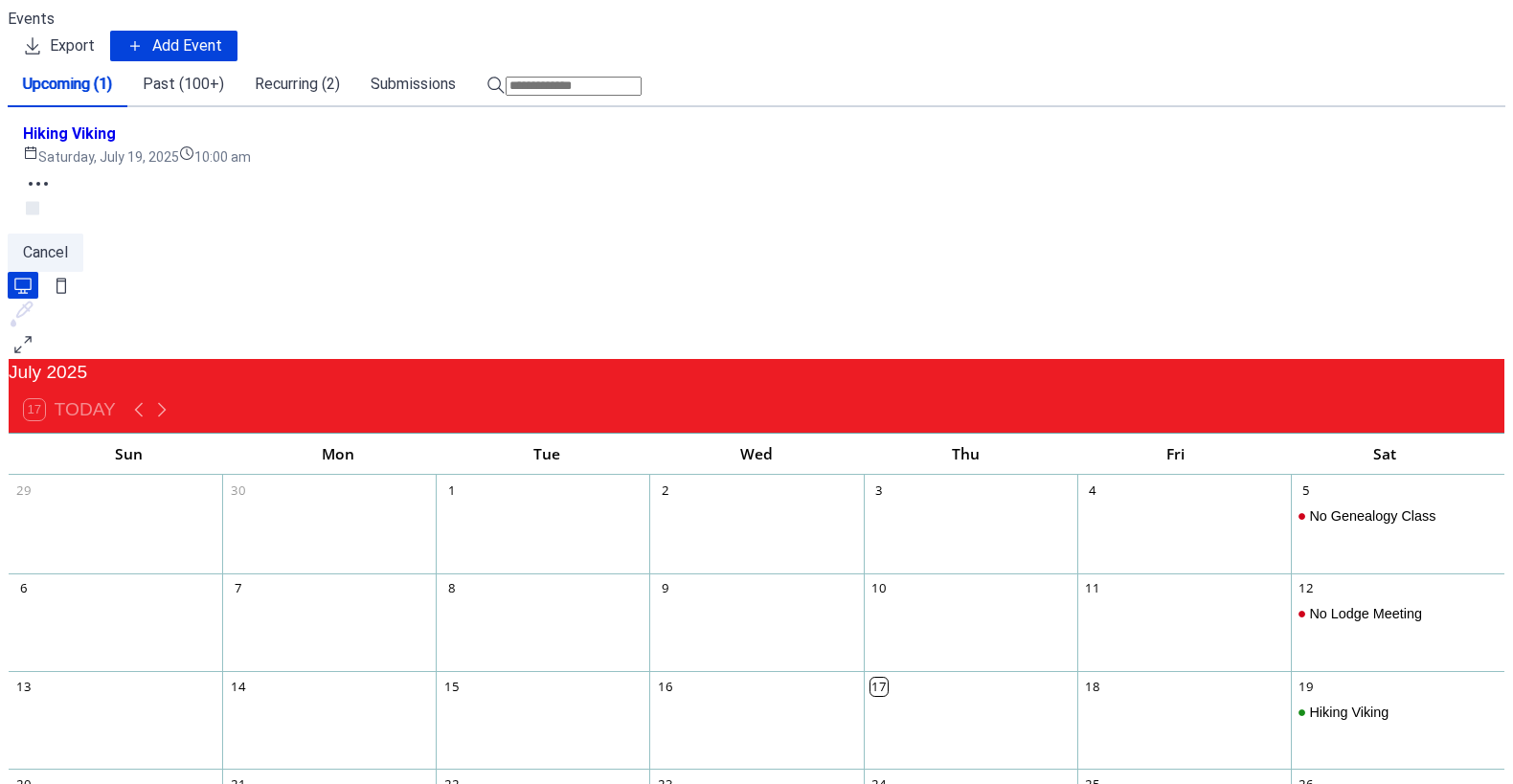 scroll, scrollTop: 0, scrollLeft: 0, axis: both 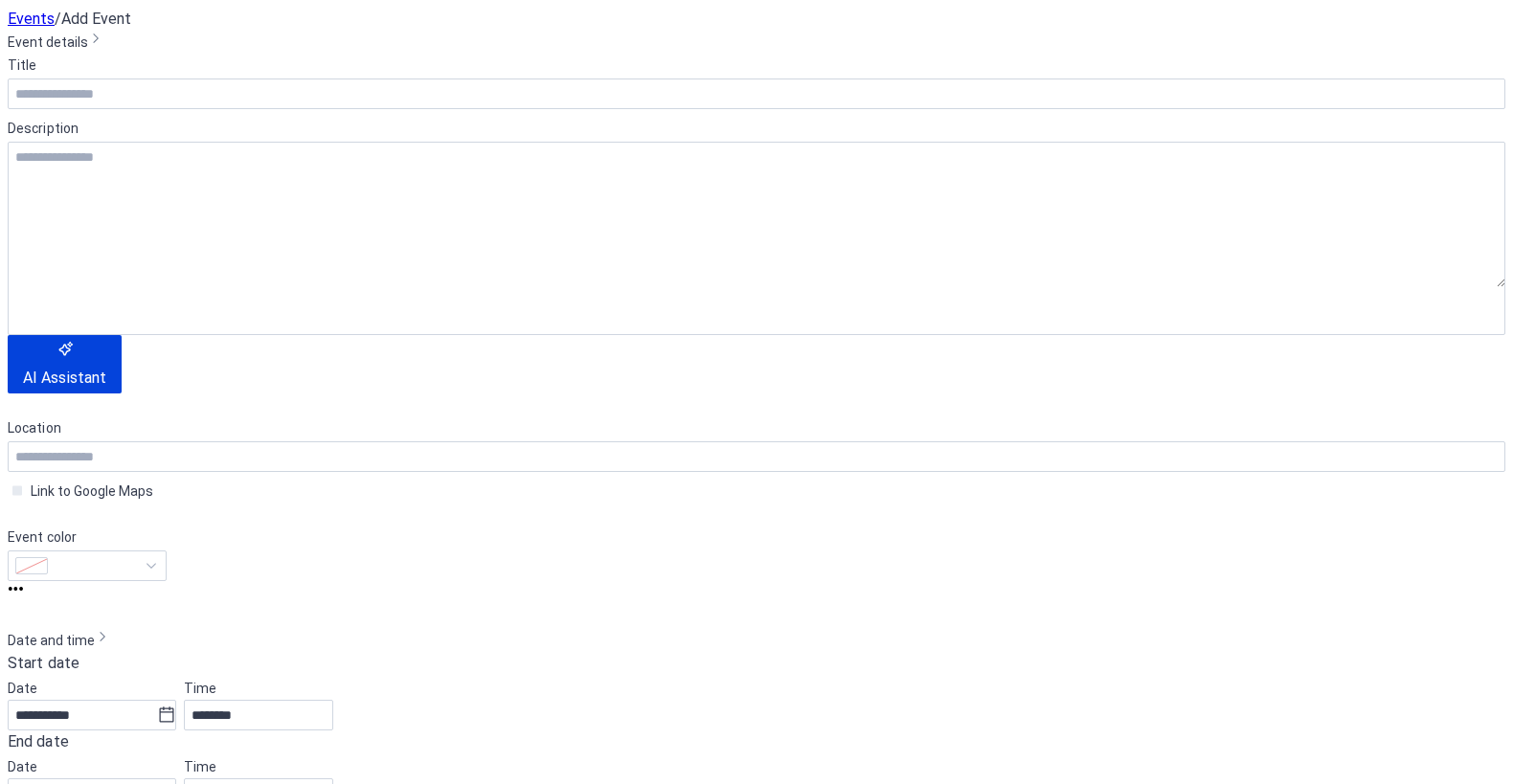 click on "Cancel" at bounding box center (91, 749) 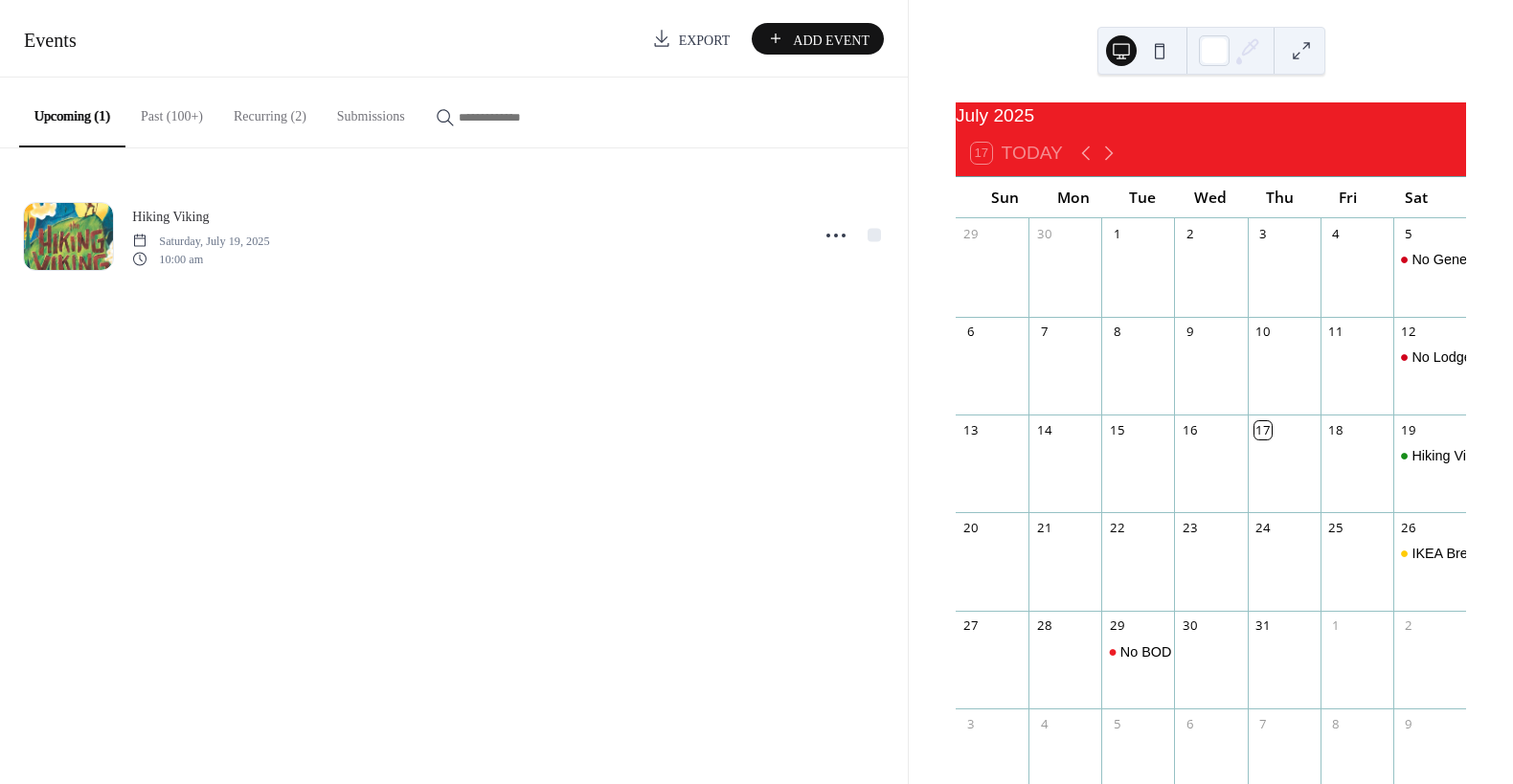 click on "Past (100+)" at bounding box center (171, 111) 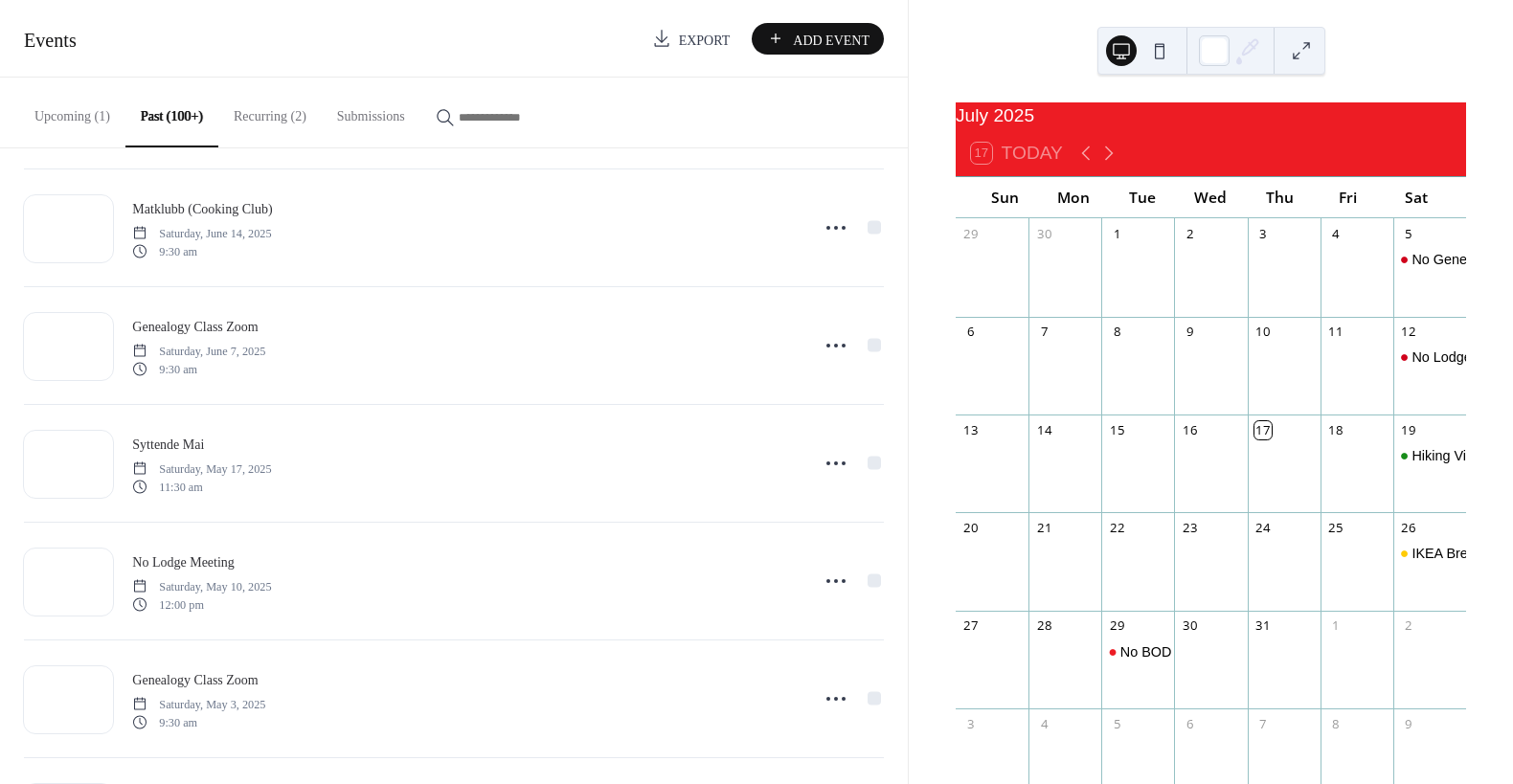 scroll, scrollTop: 517, scrollLeft: 0, axis: vertical 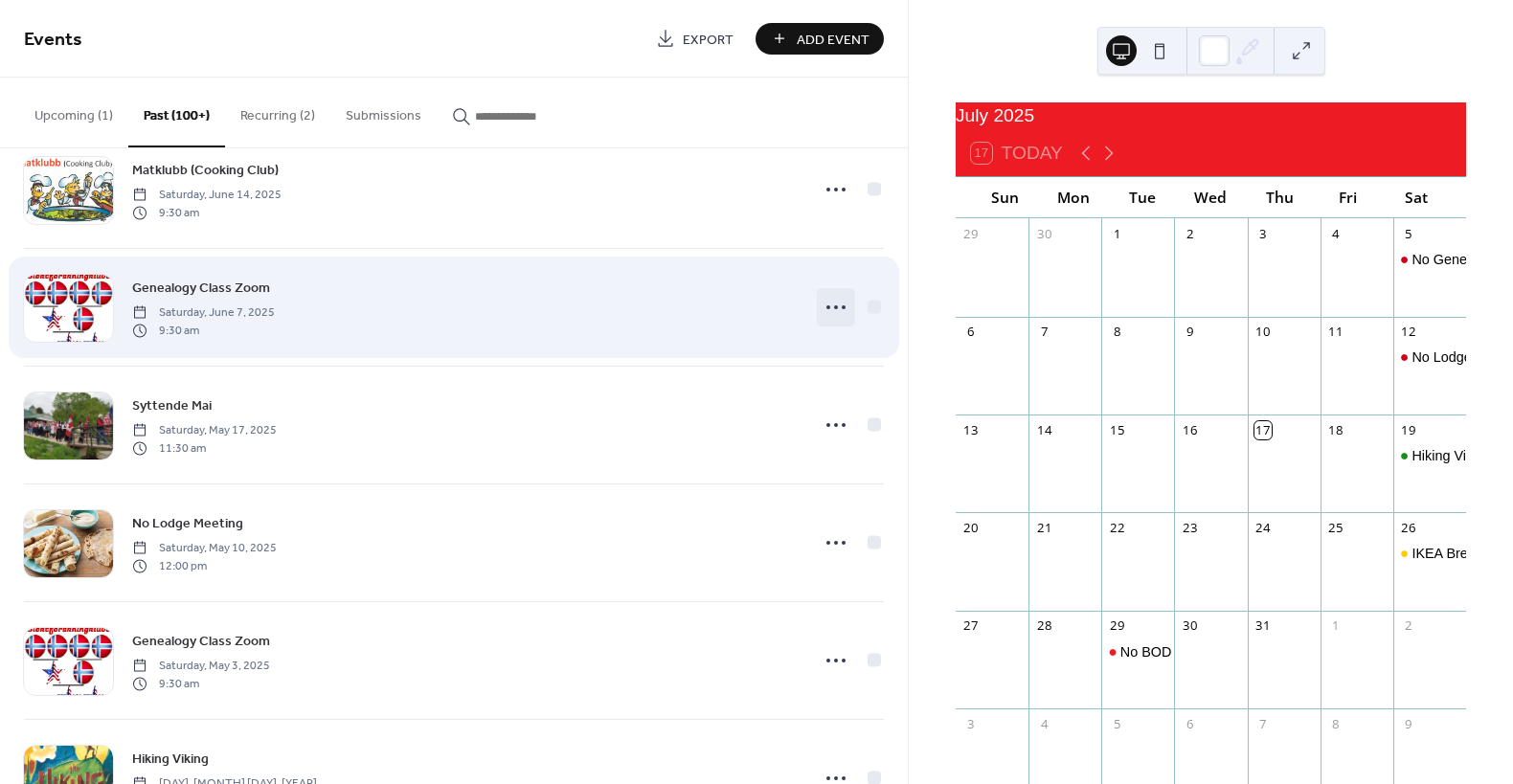 click 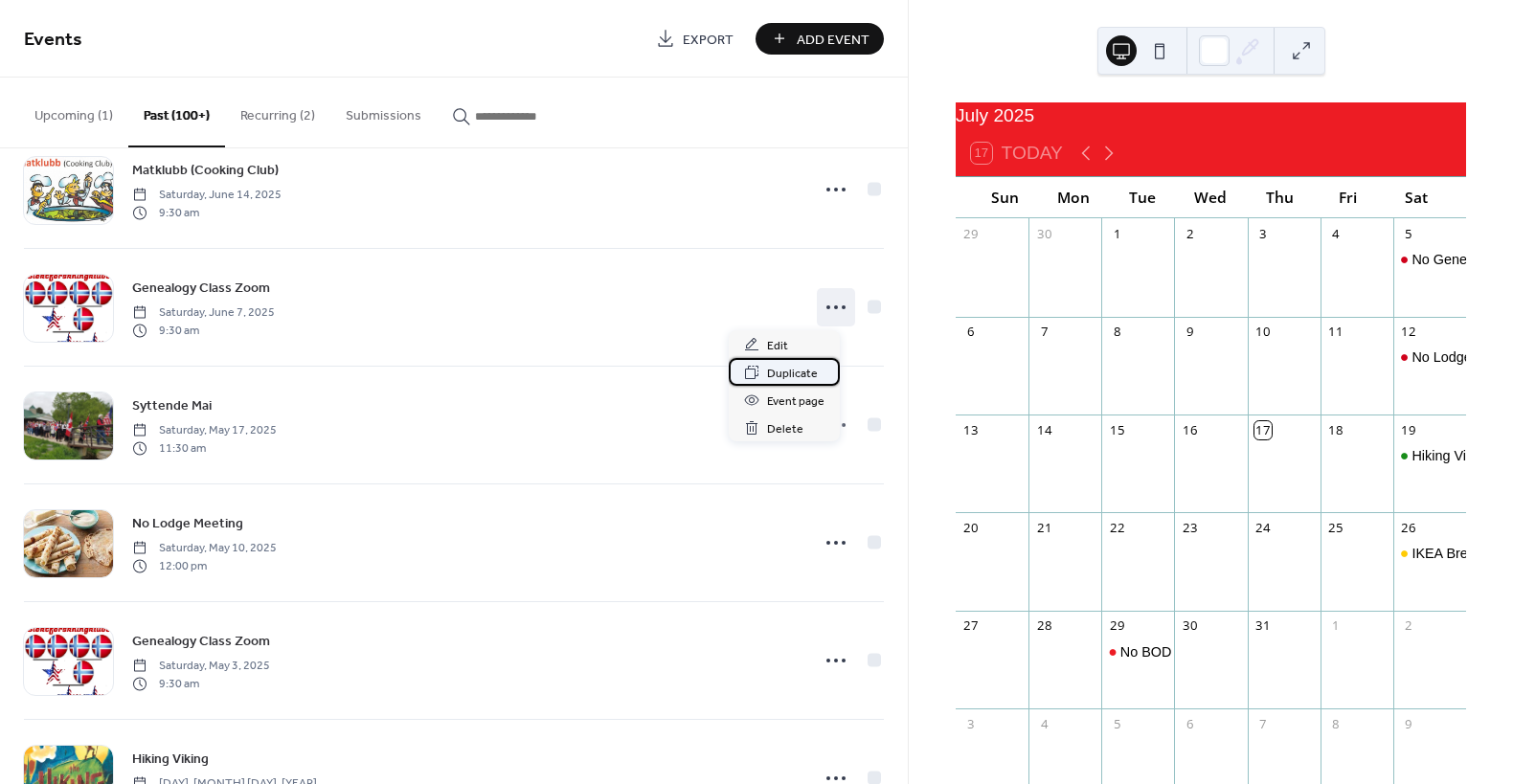 click on "Duplicate" at bounding box center [792, 373] 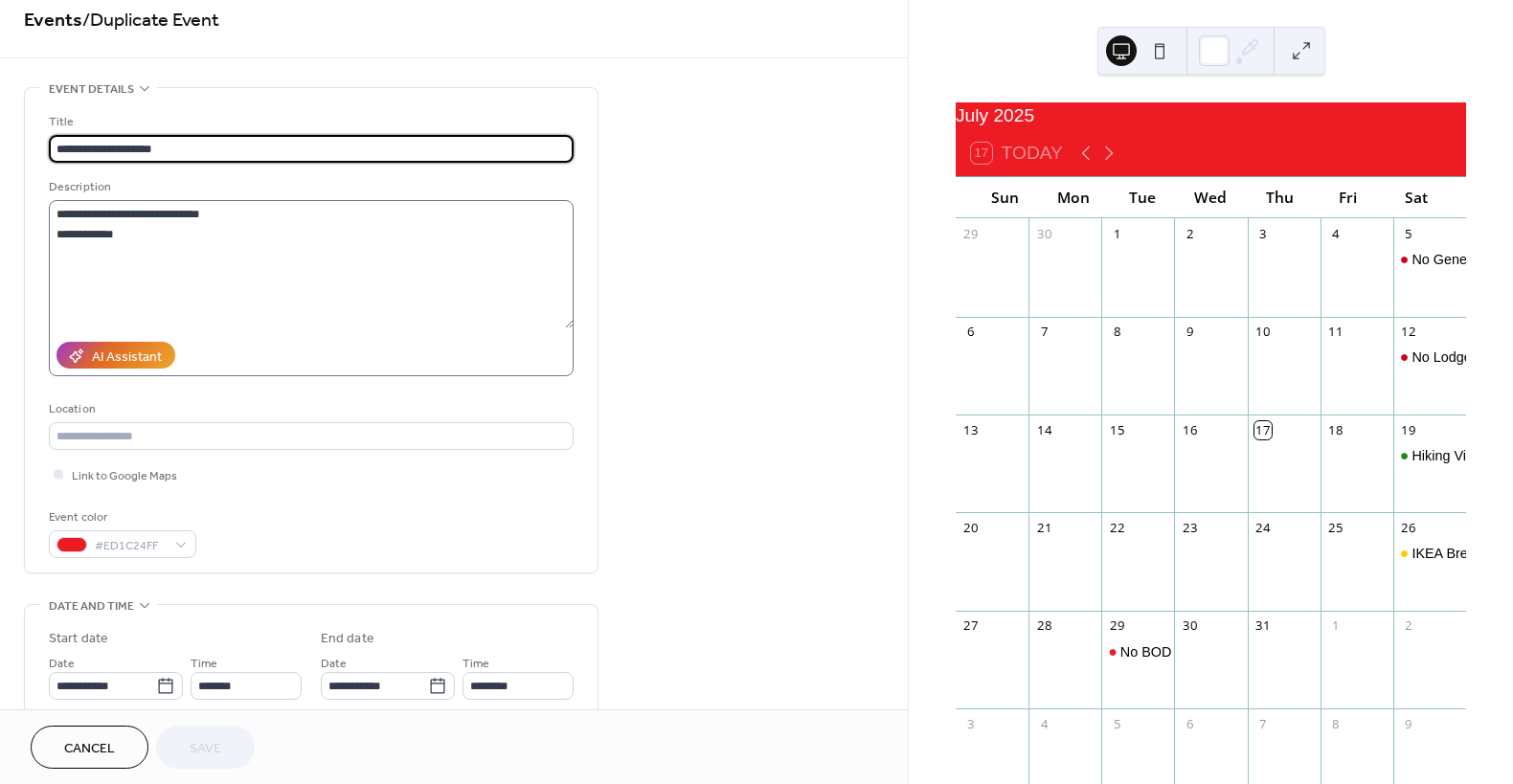 scroll, scrollTop: 0, scrollLeft: 0, axis: both 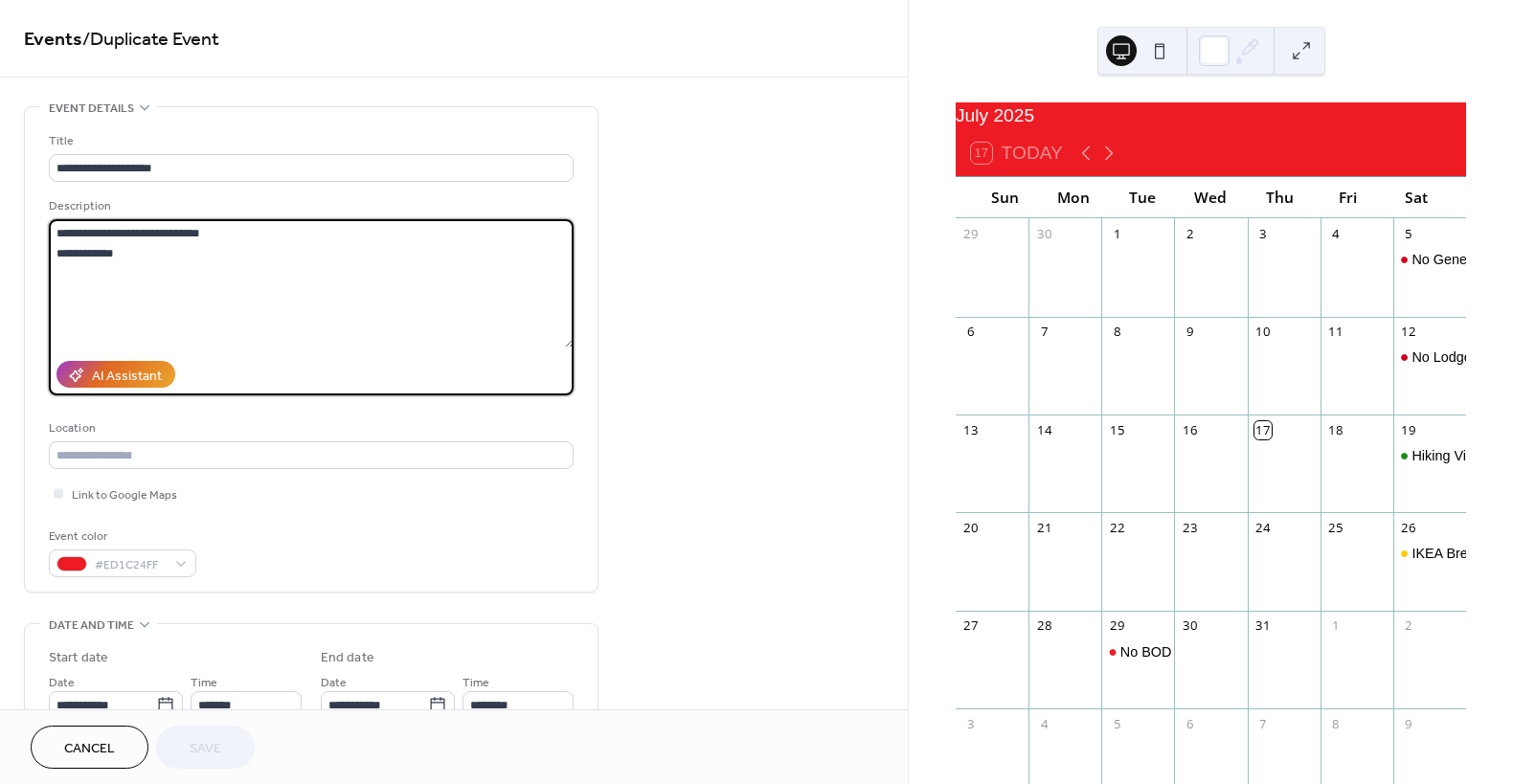 drag, startPoint x: 208, startPoint y: 239, endPoint x: 57, endPoint y: 237, distance: 151.01324 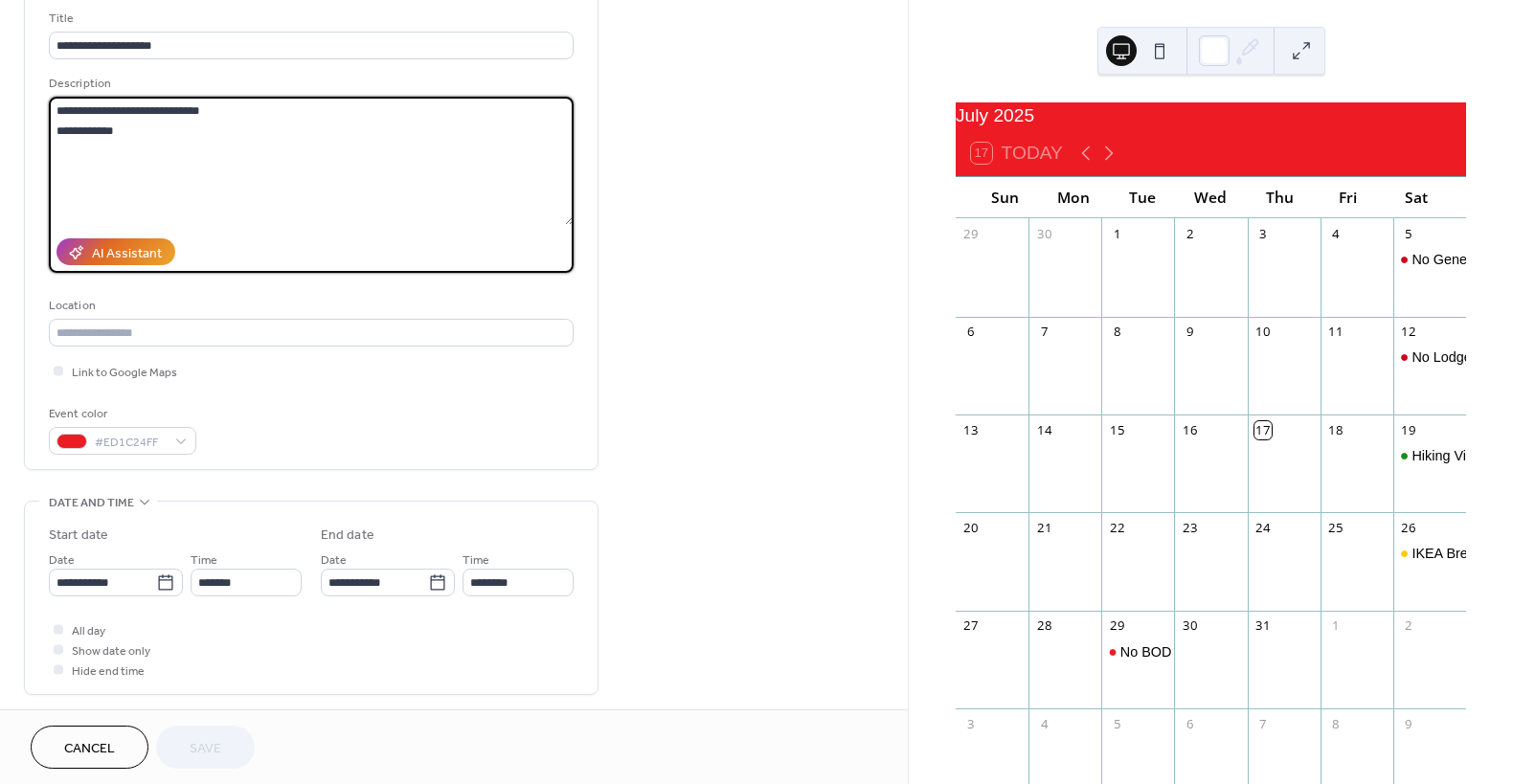 scroll, scrollTop: 134, scrollLeft: 0, axis: vertical 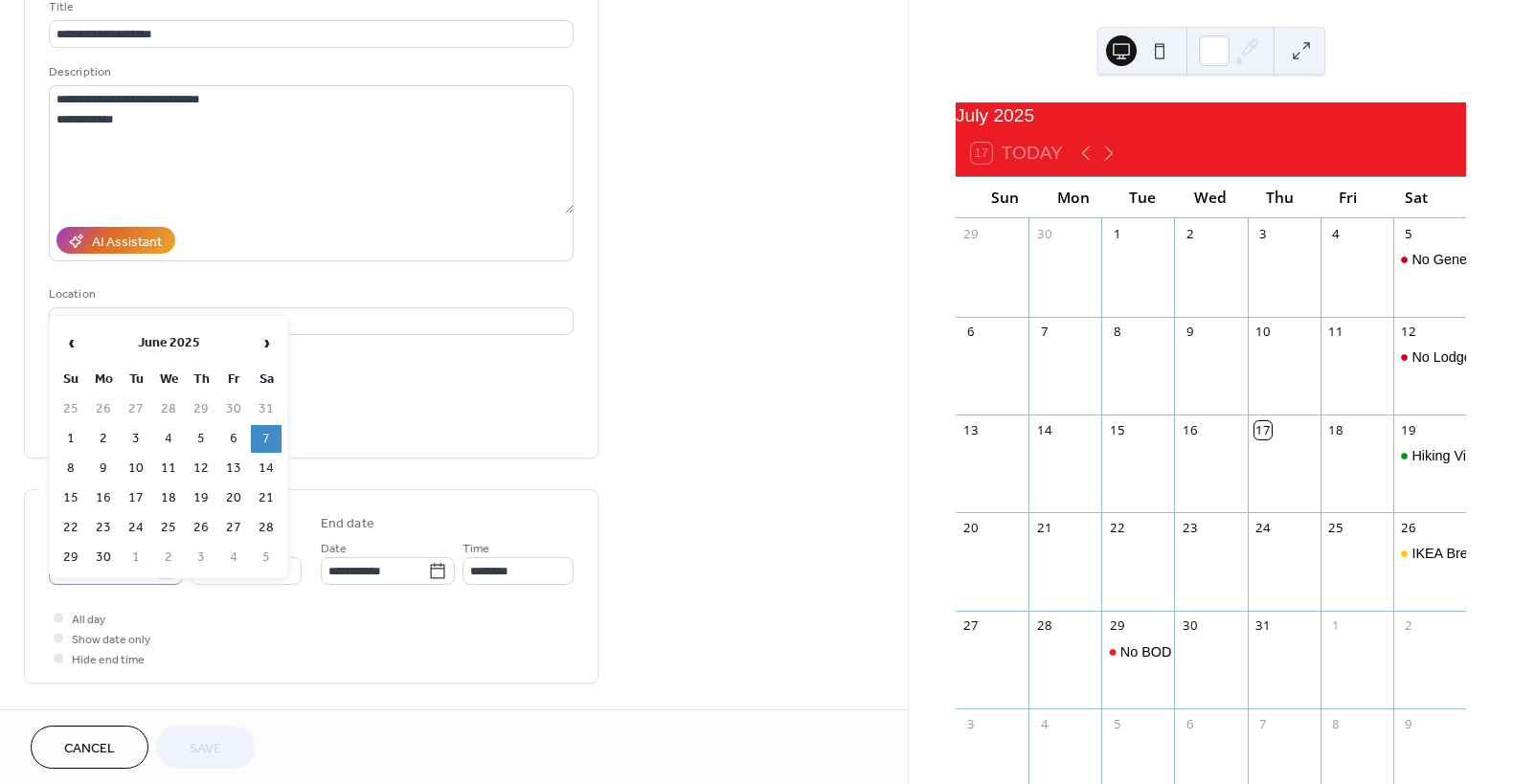 click 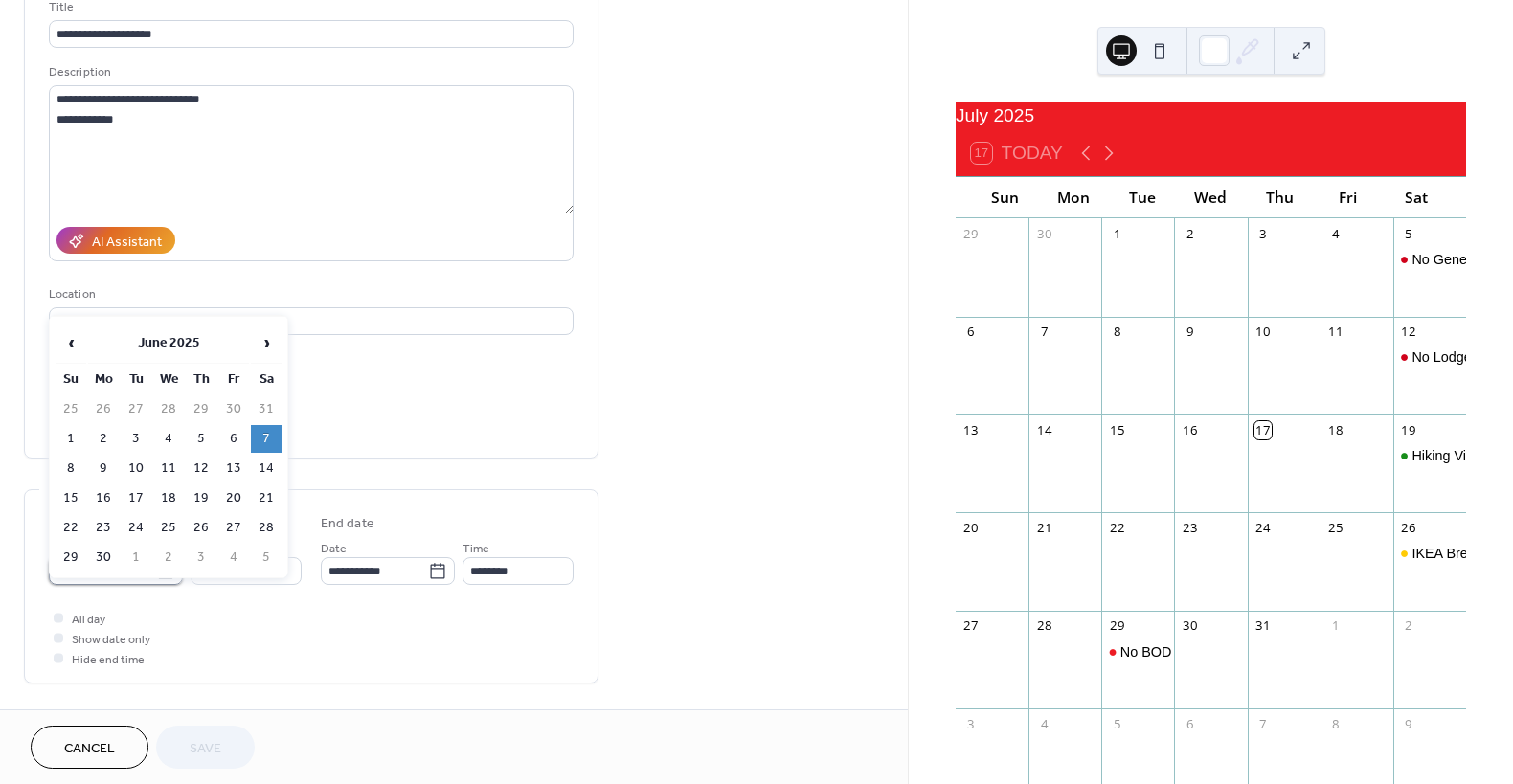 click on "**********" at bounding box center [102, 571] 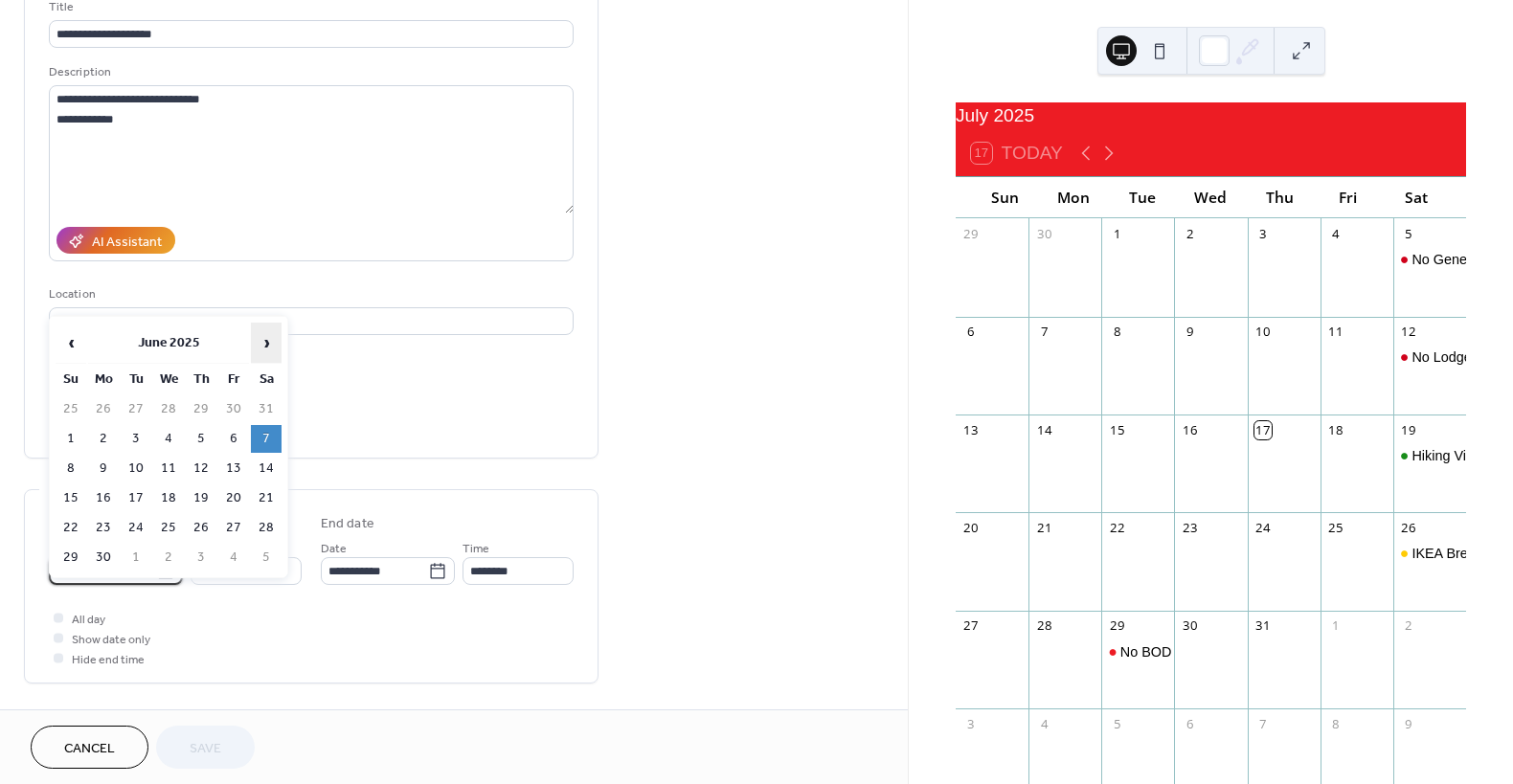 click on "›" at bounding box center [266, 343] 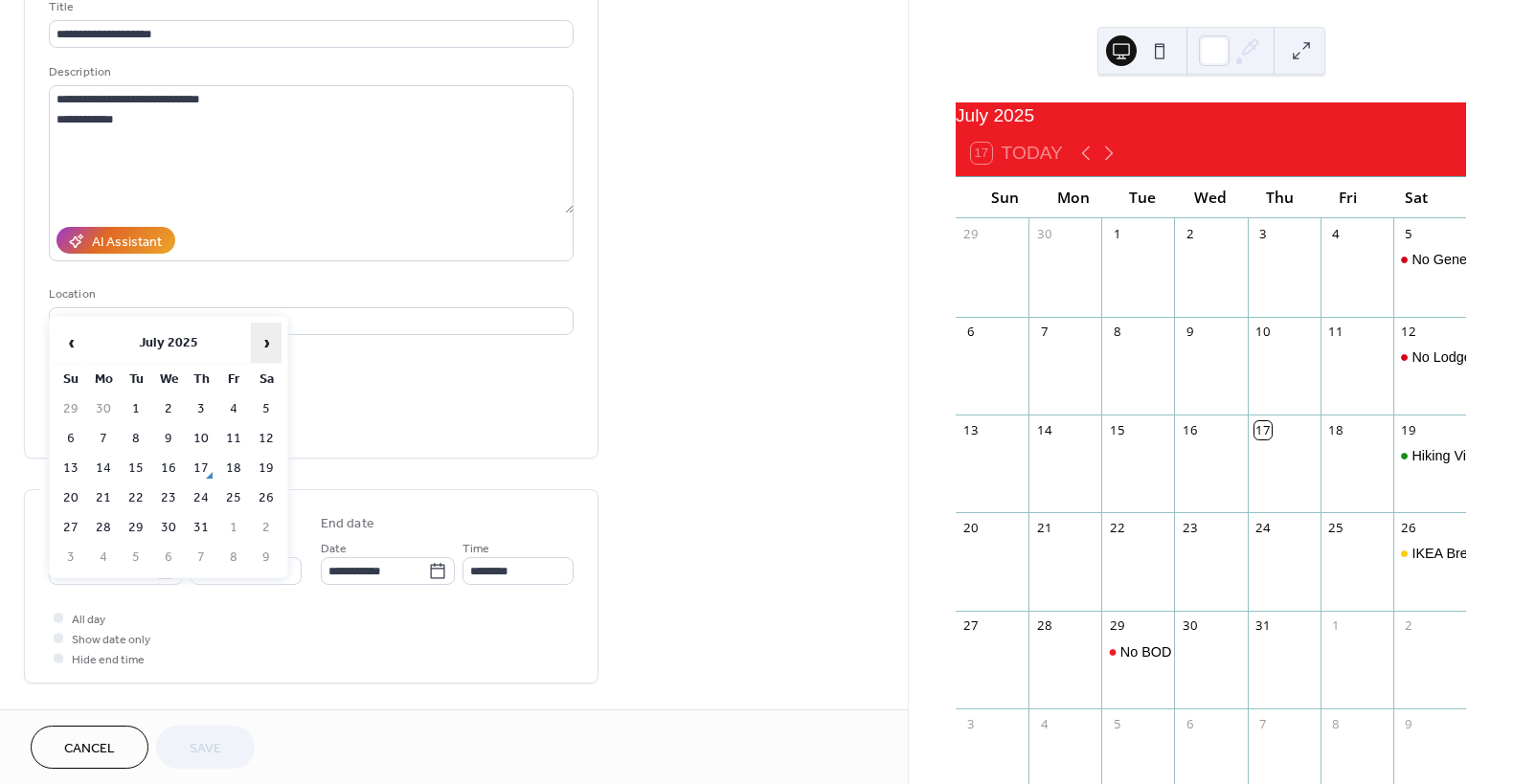 click on "›" at bounding box center [266, 343] 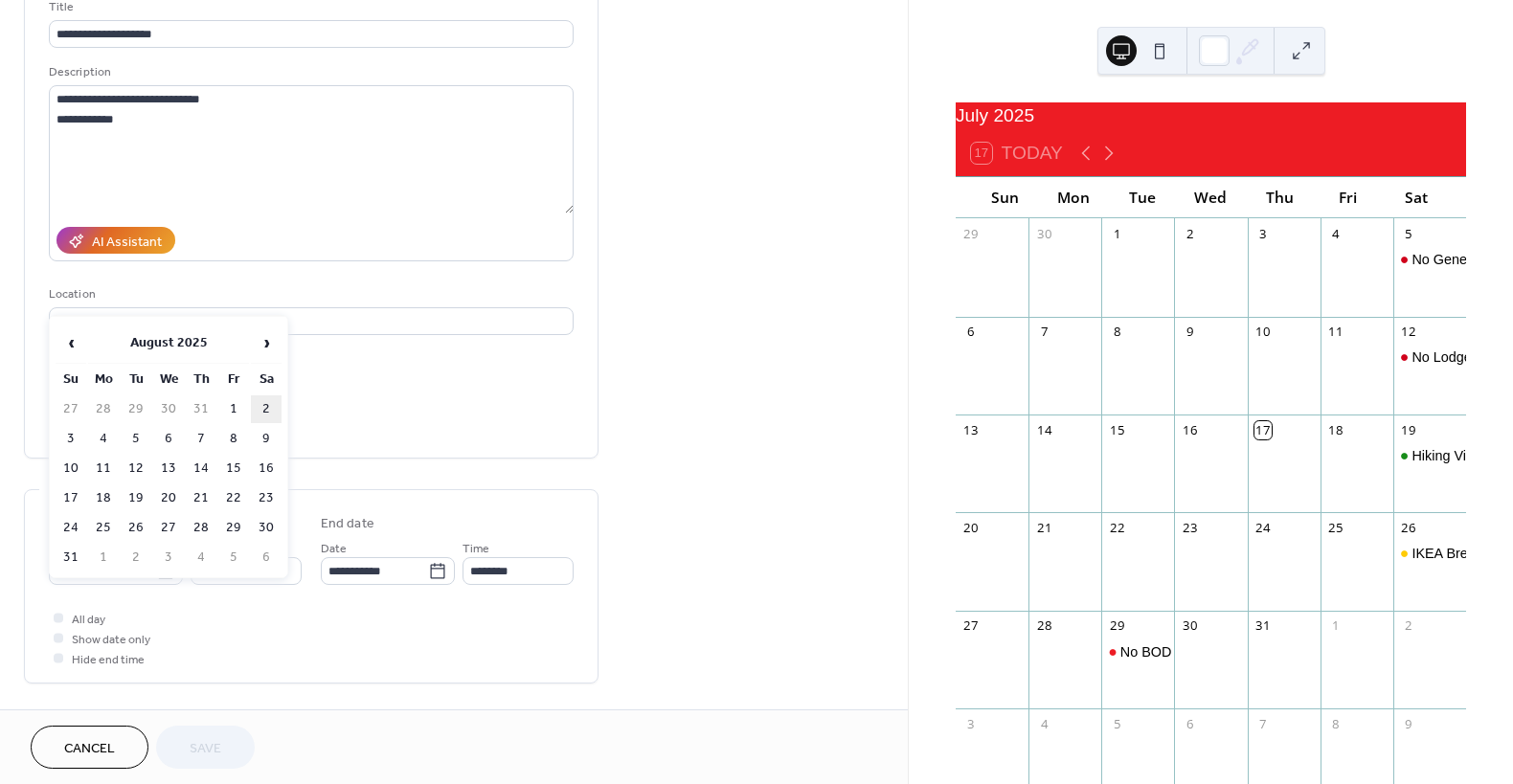 click on "2" at bounding box center [266, 409] 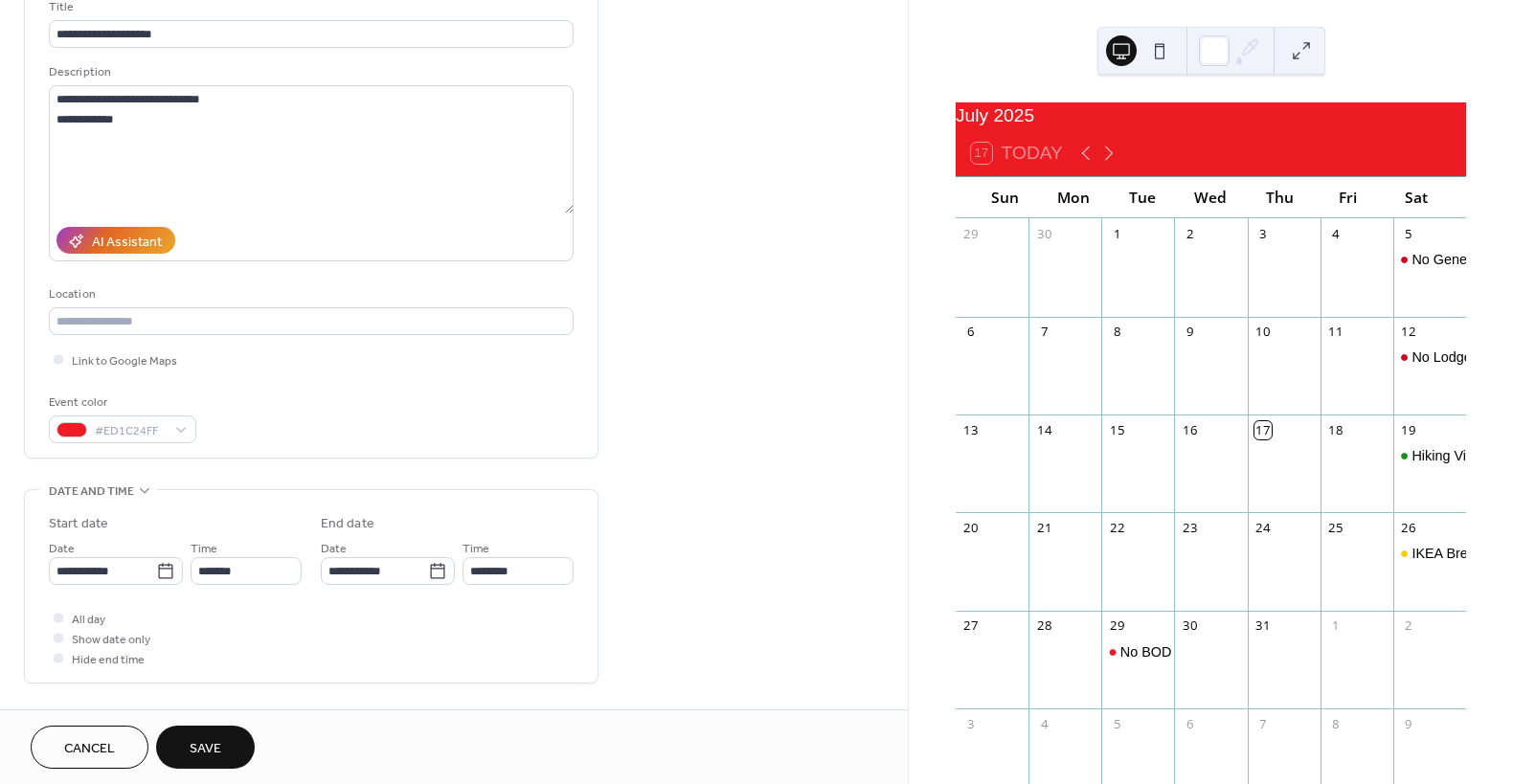 type on "**********" 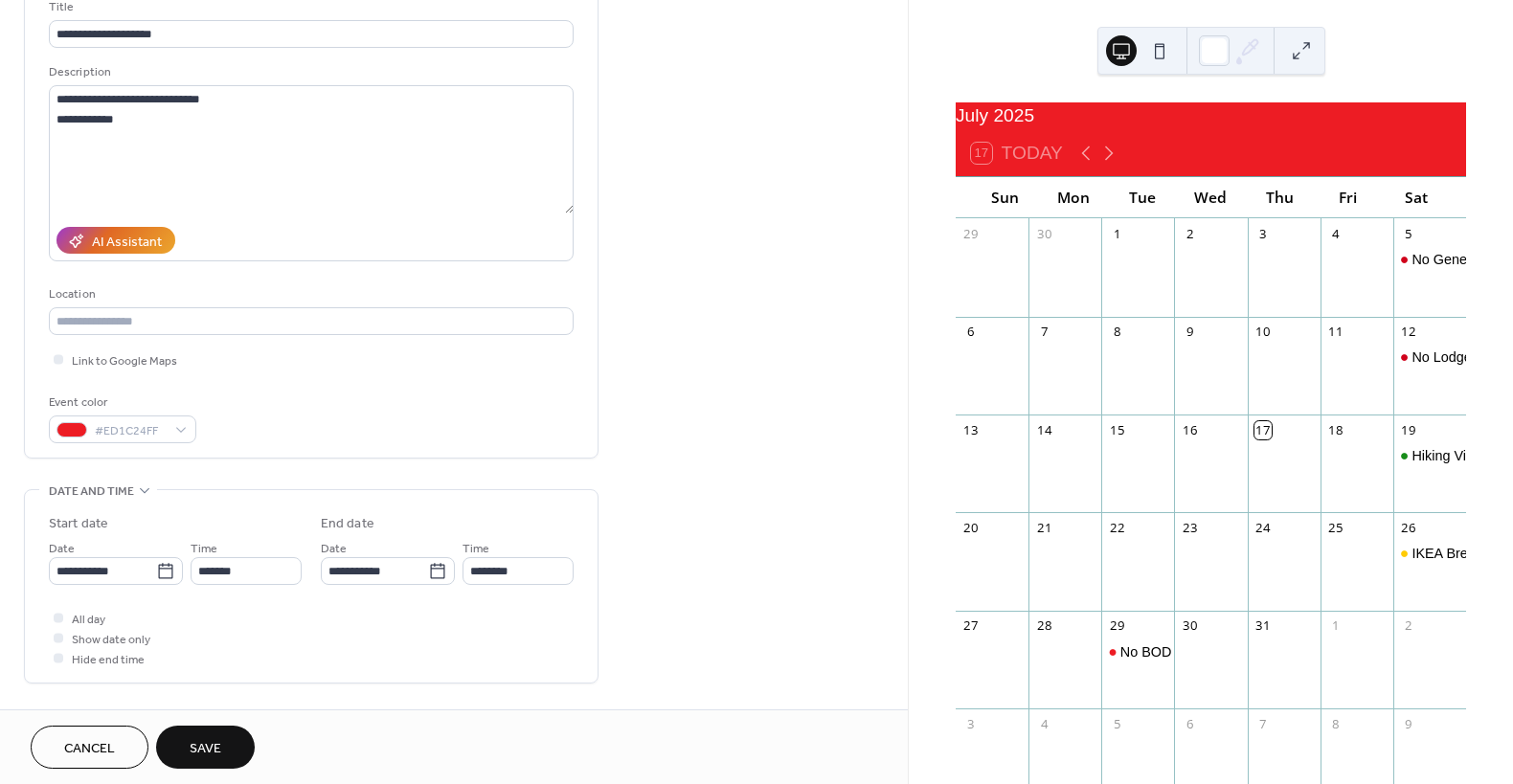 type on "**********" 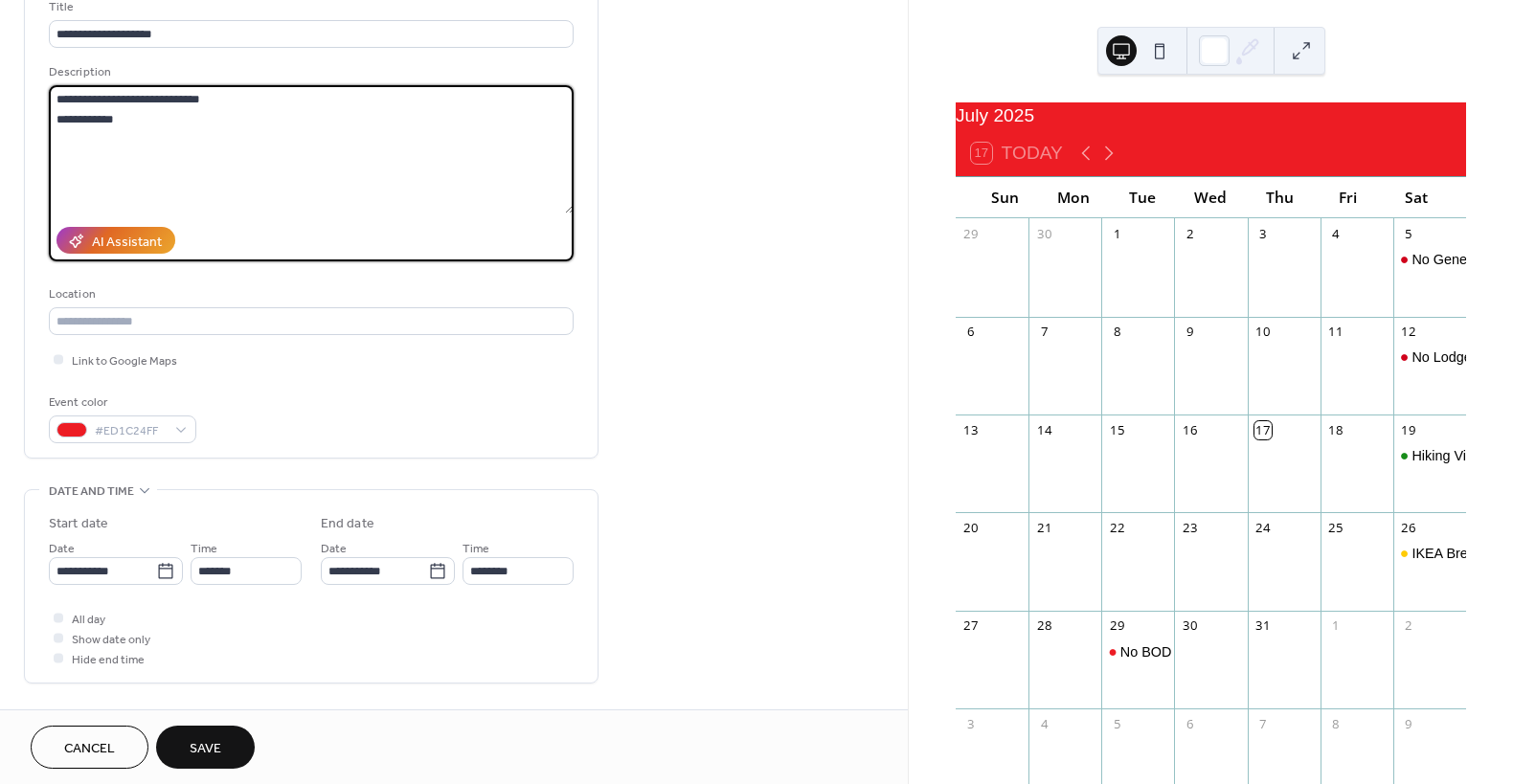 drag, startPoint x: 210, startPoint y: 94, endPoint x: 54, endPoint y: 99, distance: 156.08011 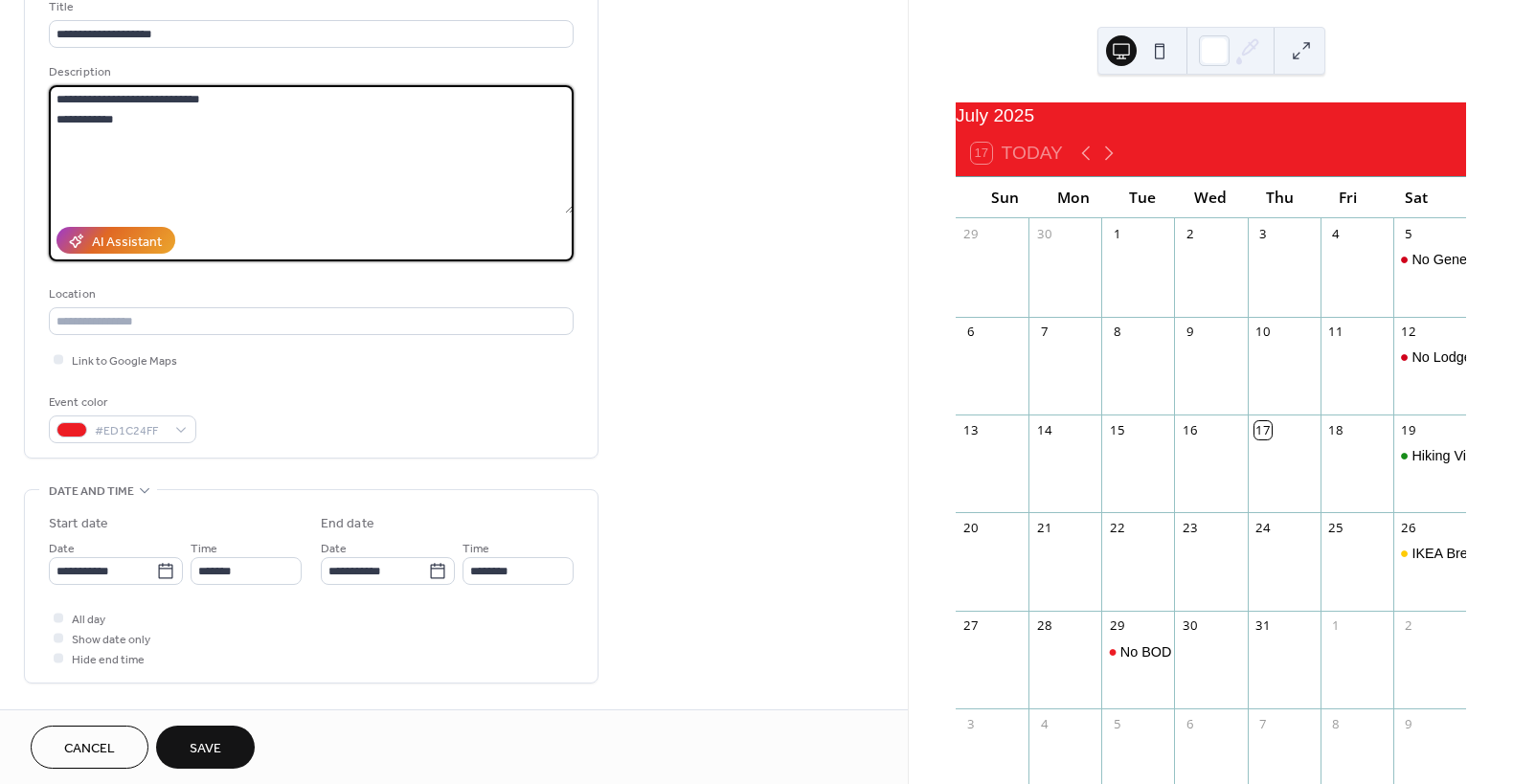 click on "**********" at bounding box center (311, 149) 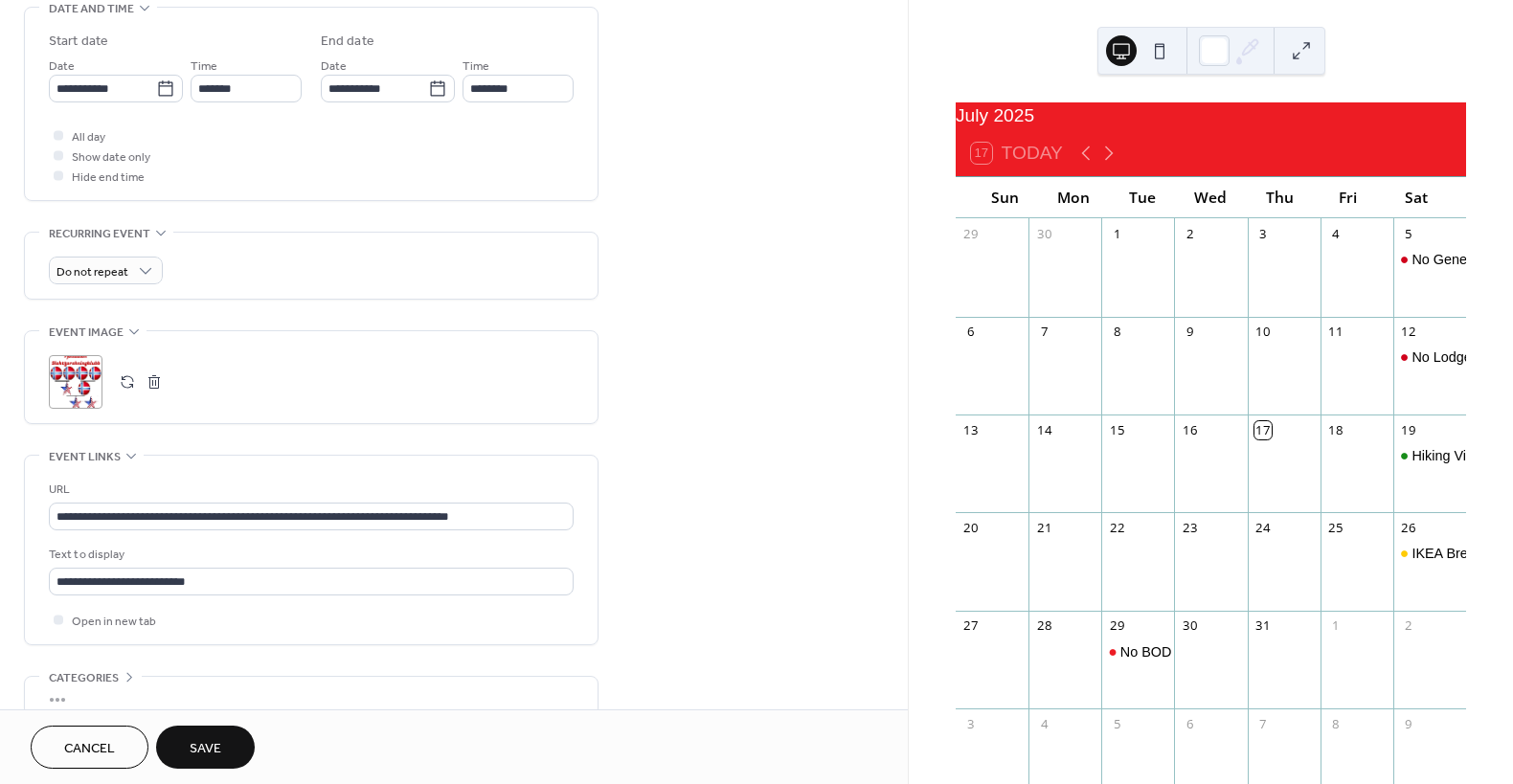 scroll, scrollTop: 651, scrollLeft: 0, axis: vertical 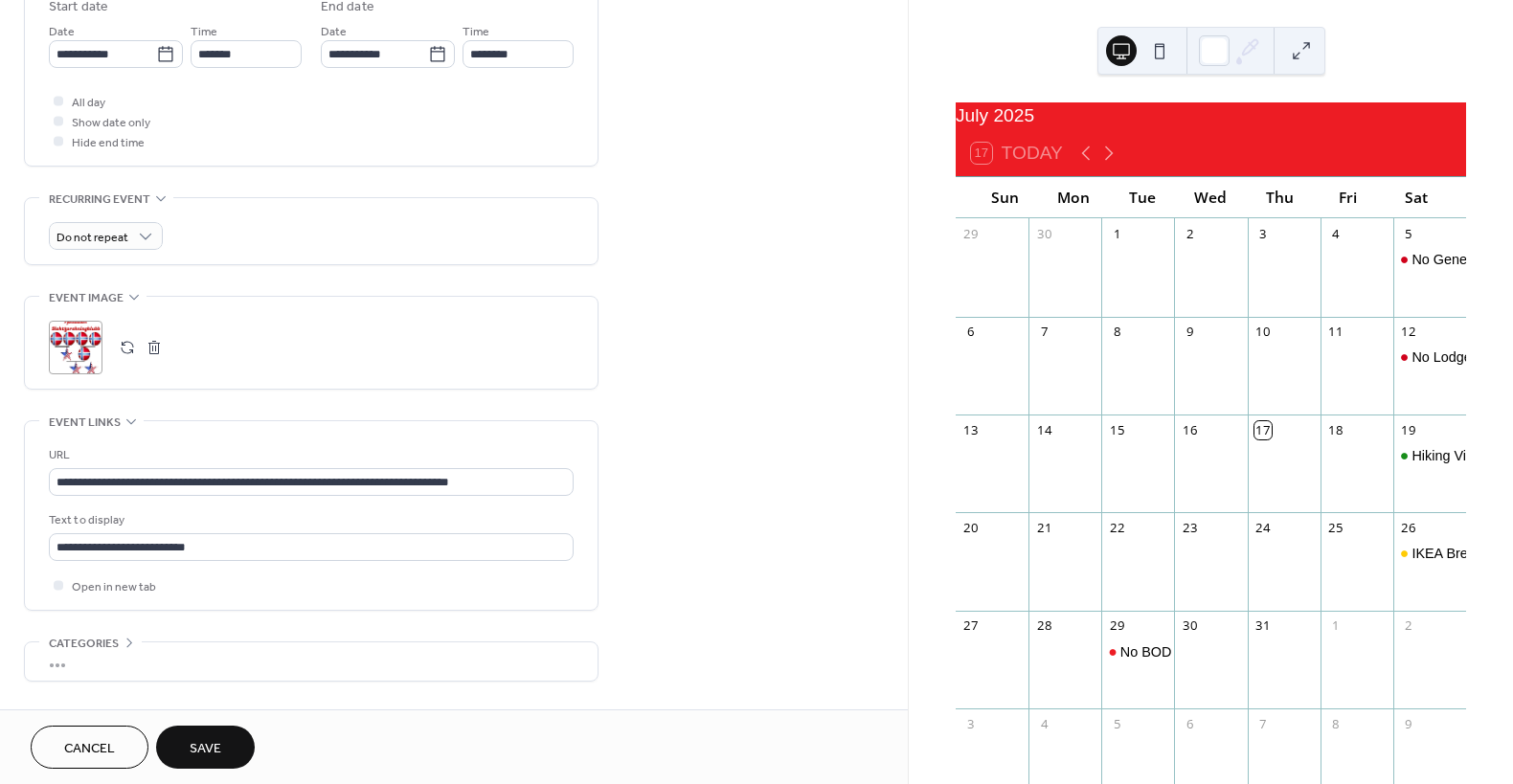 type on "**********" 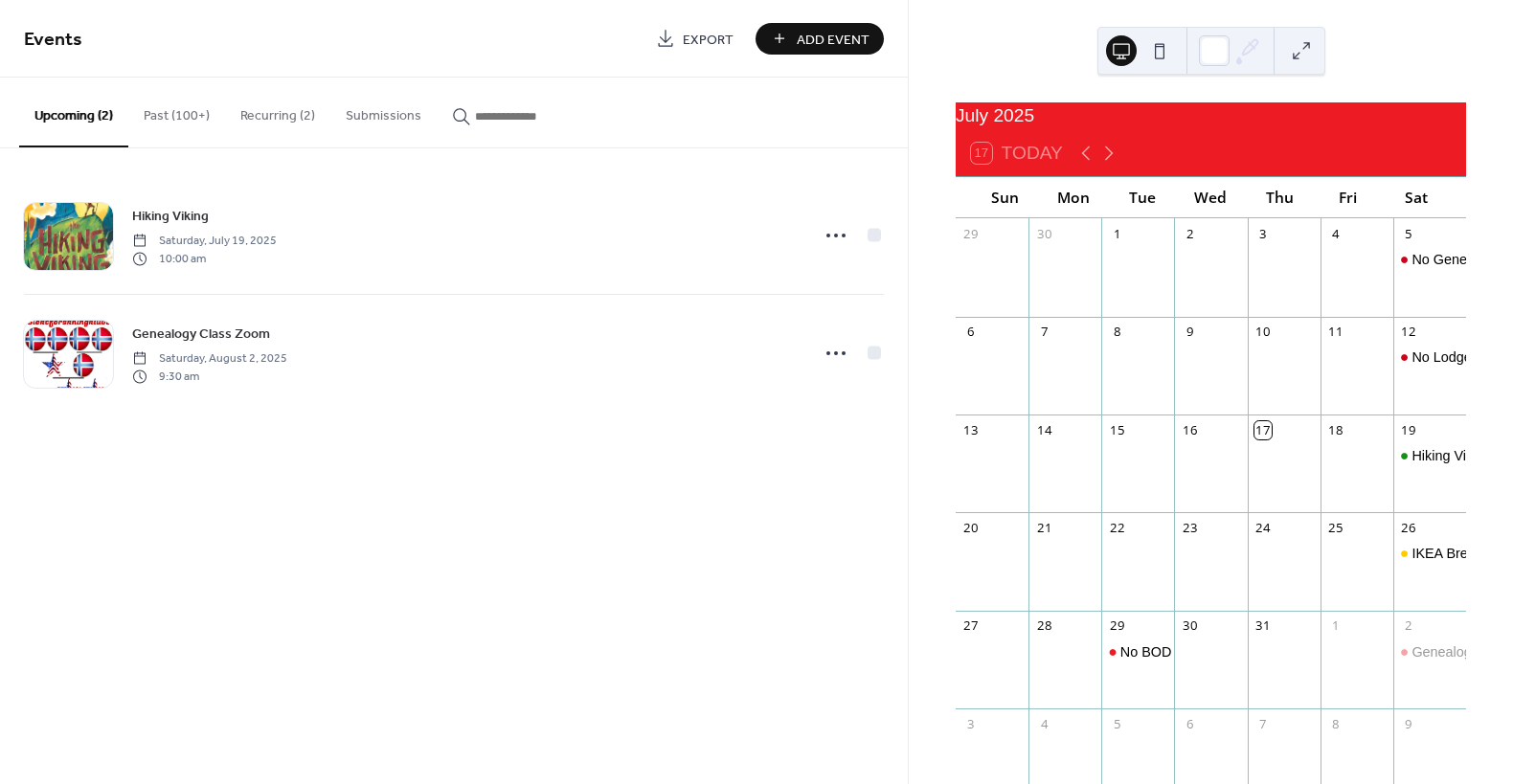 click on "Past (100+)" at bounding box center (176, 111) 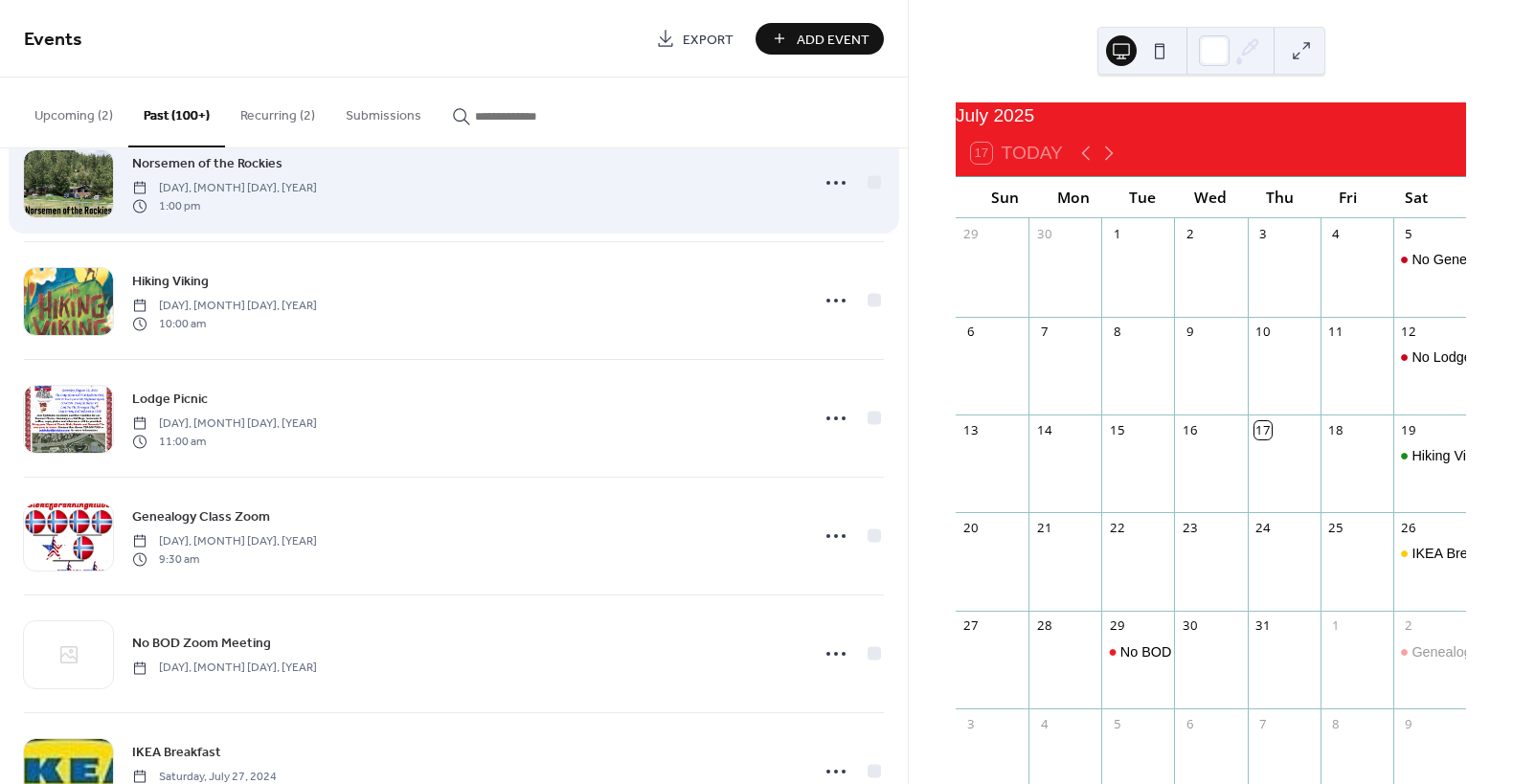 scroll, scrollTop: 3834, scrollLeft: 0, axis: vertical 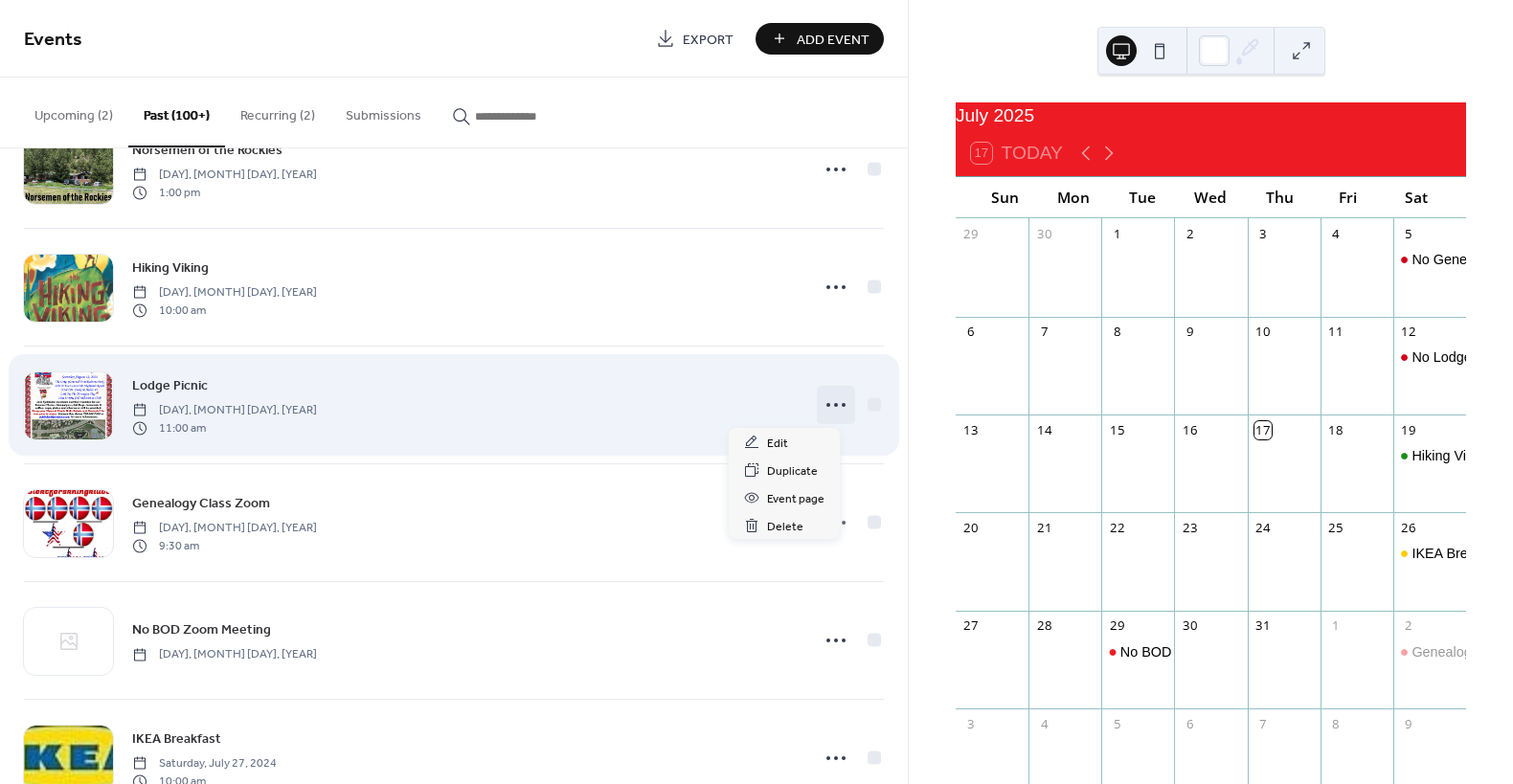 click 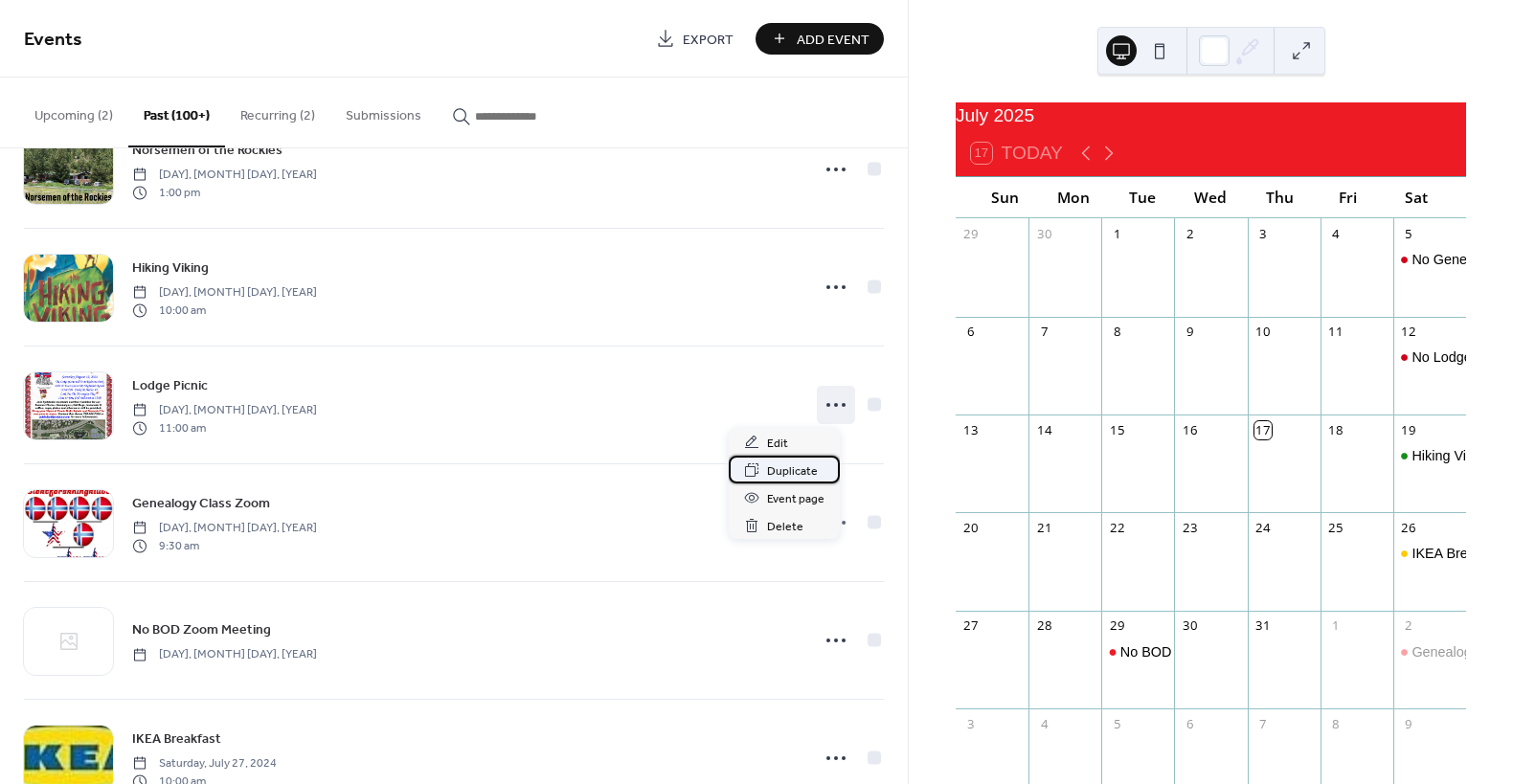 click on "Duplicate" at bounding box center (792, 471) 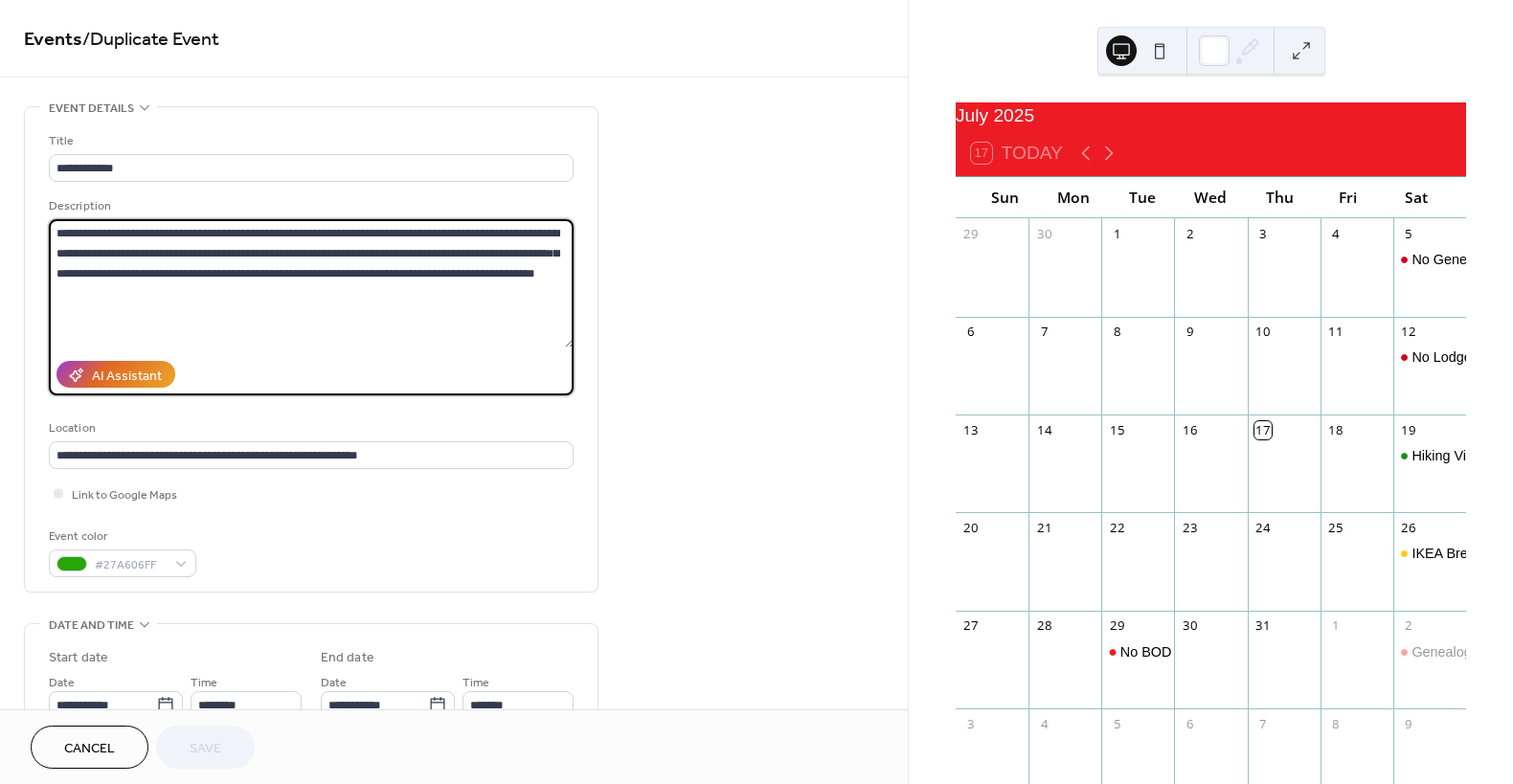 click on "**********" at bounding box center [311, 283] 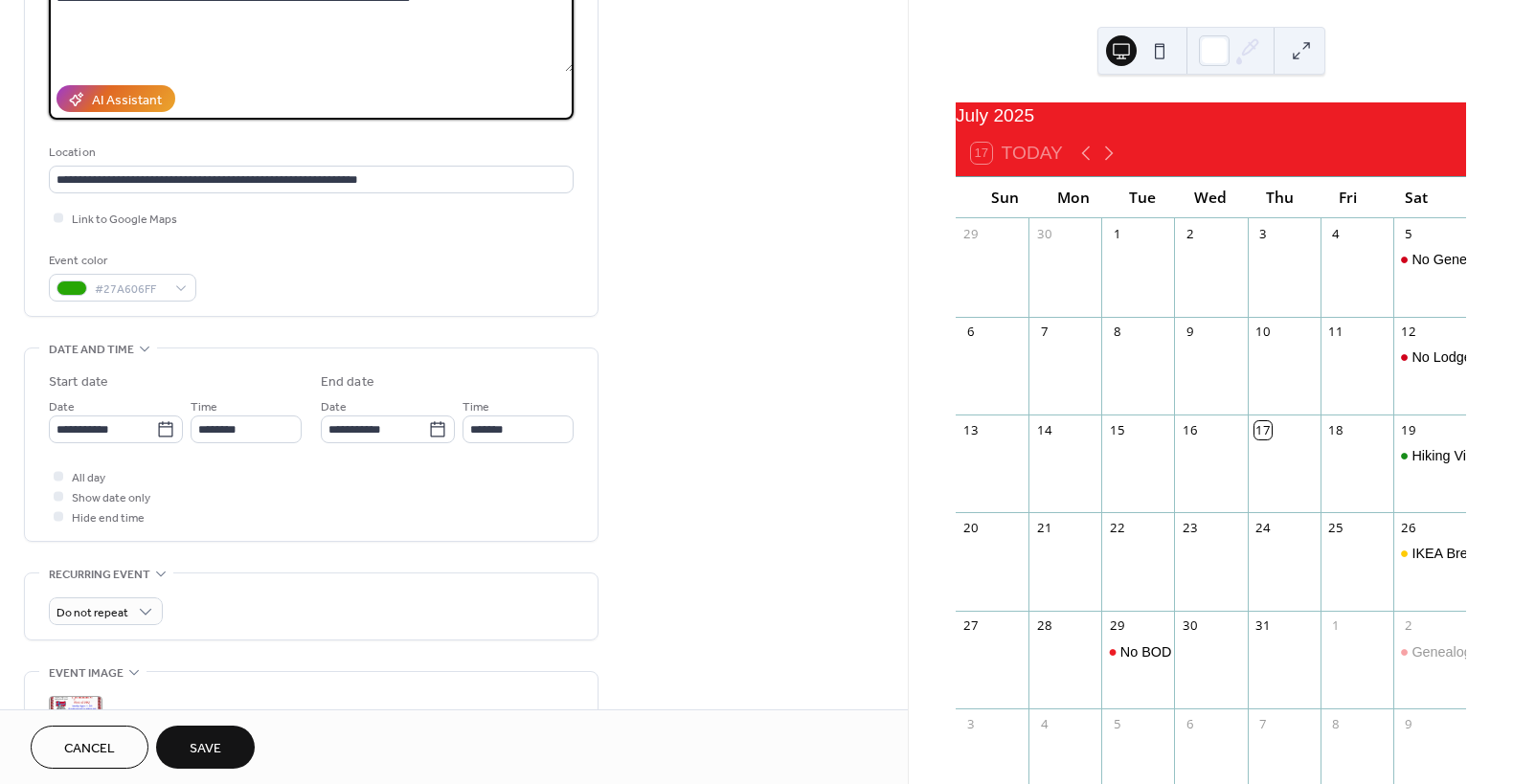 scroll, scrollTop: 287, scrollLeft: 0, axis: vertical 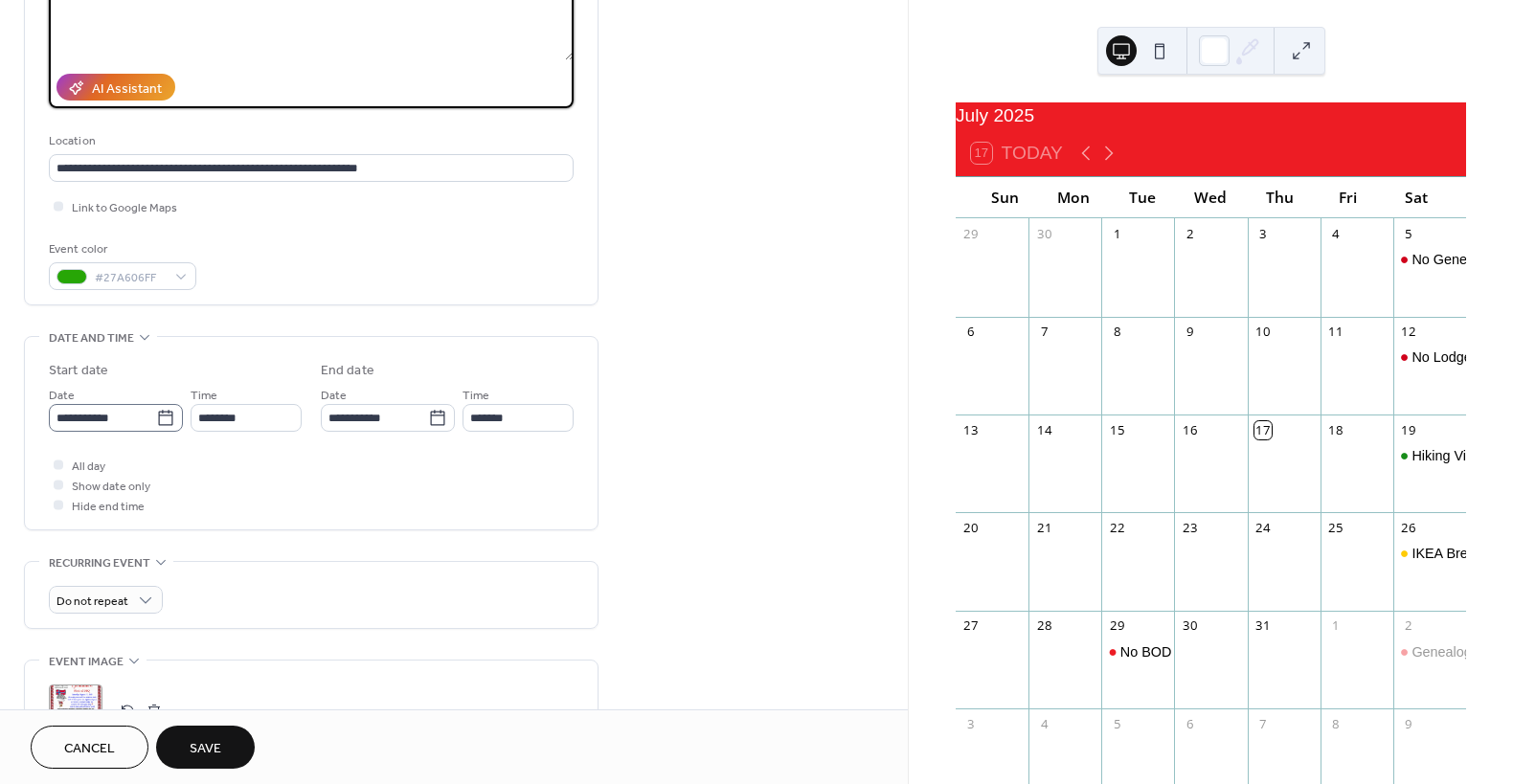 type on "**********" 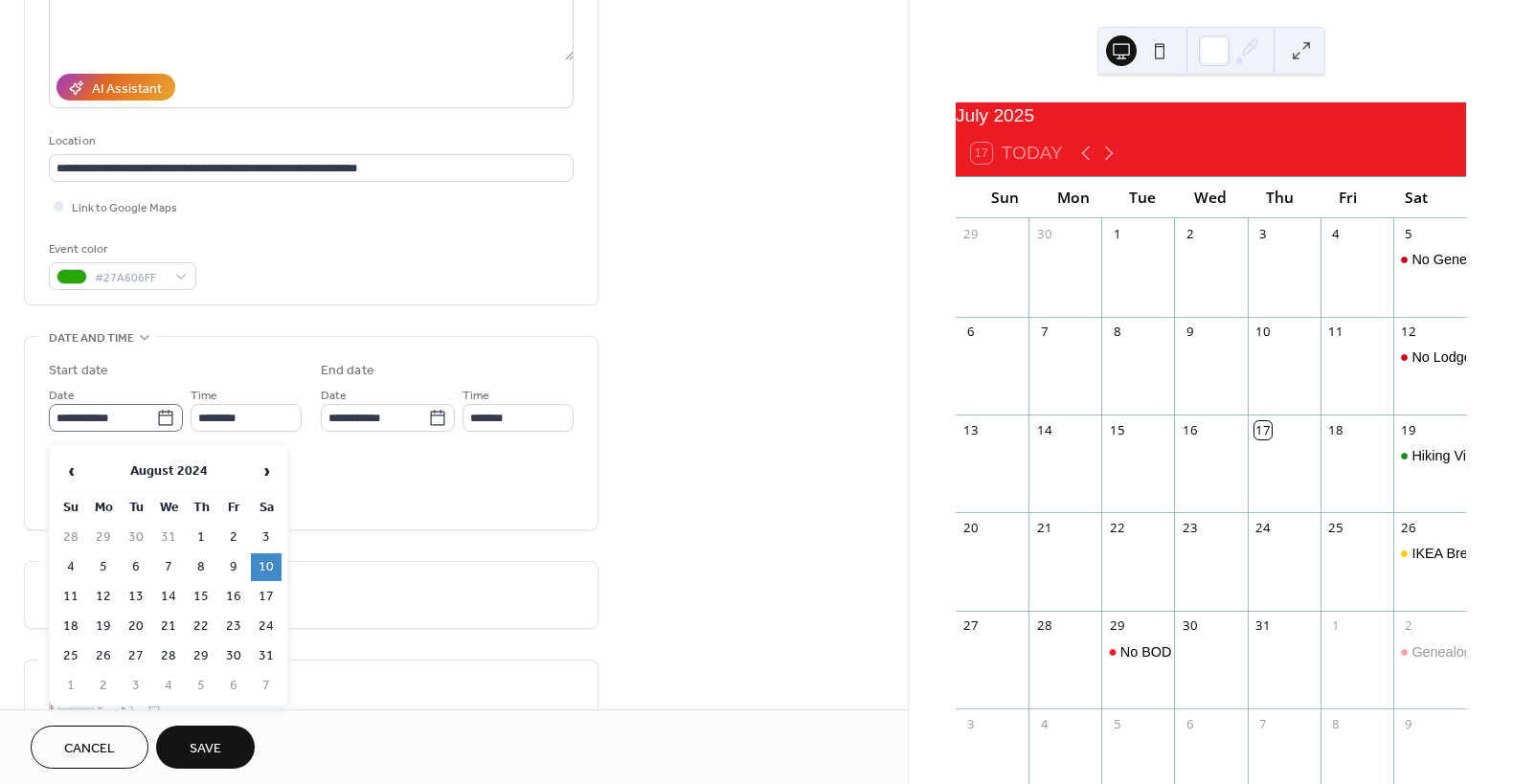 click 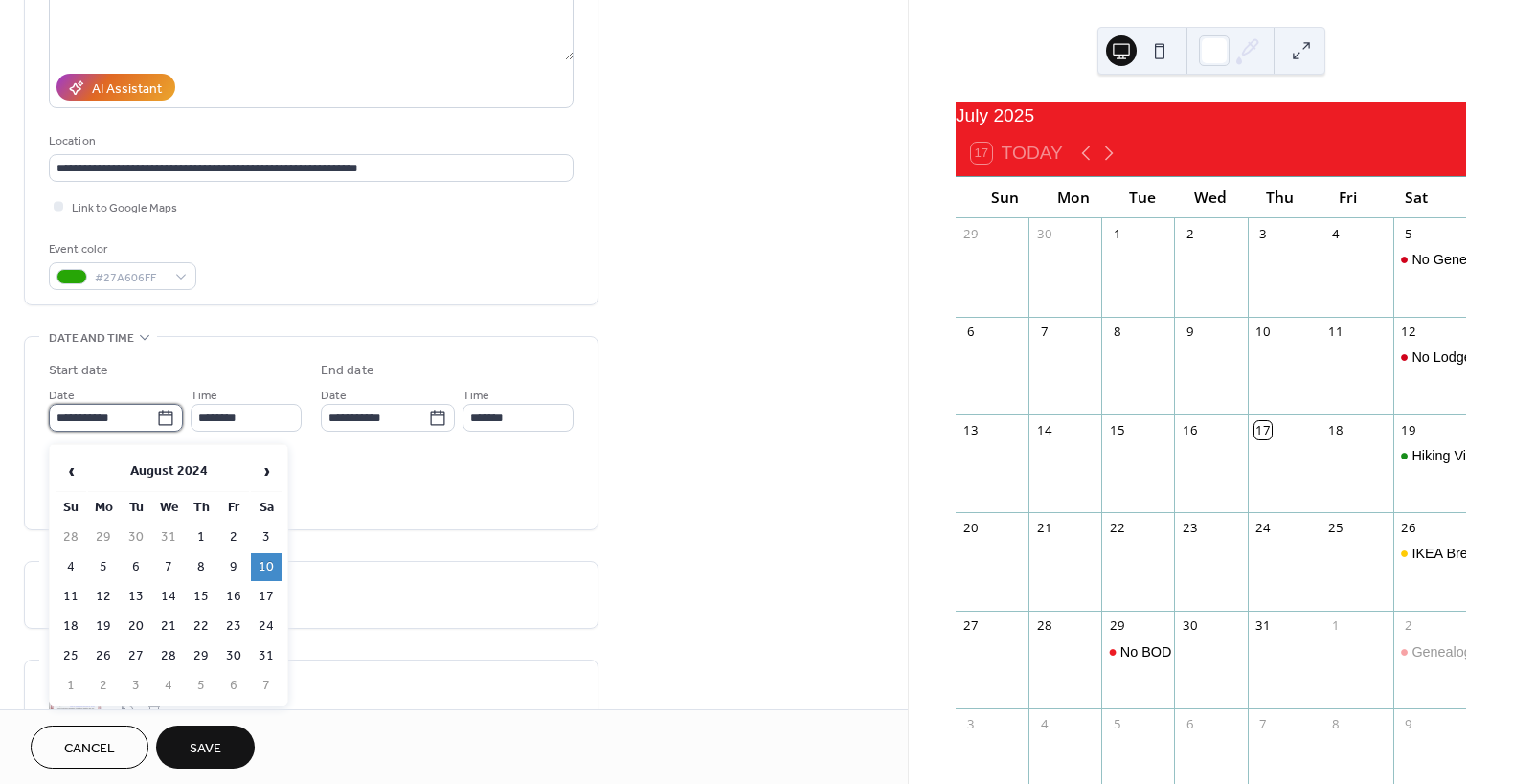 click on "**********" at bounding box center [102, 417] 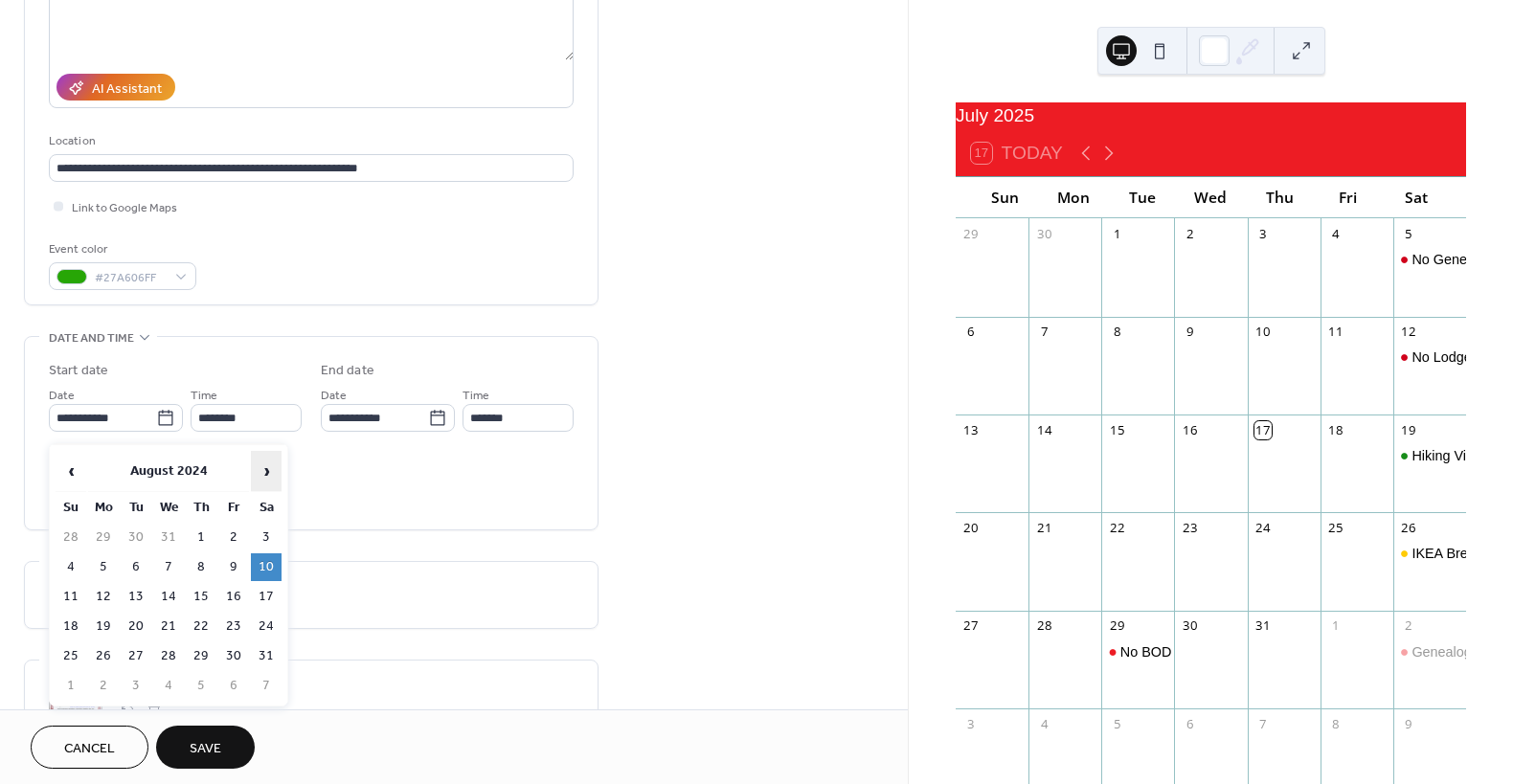 click on "›" at bounding box center (266, 471) 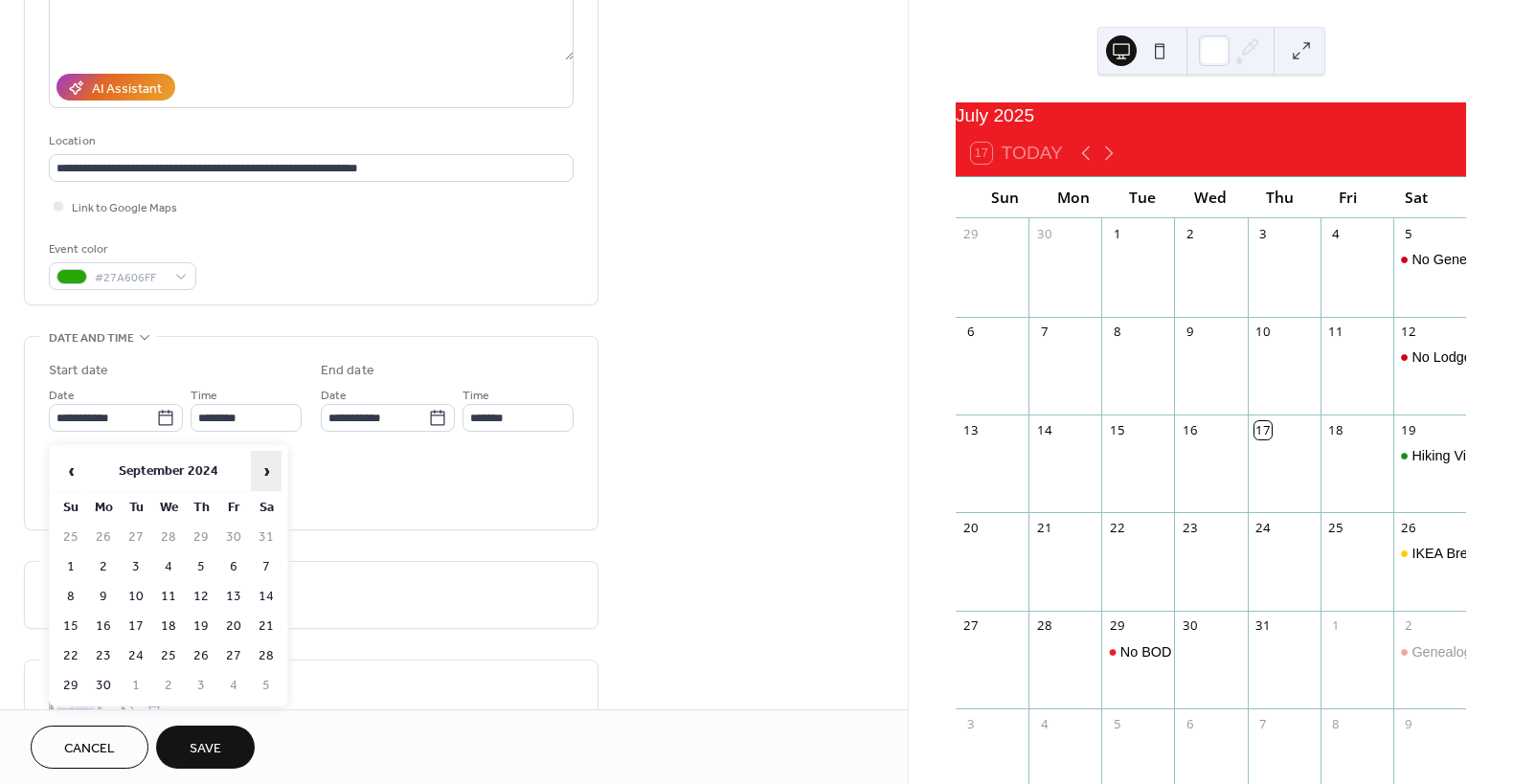 click on "›" at bounding box center [266, 471] 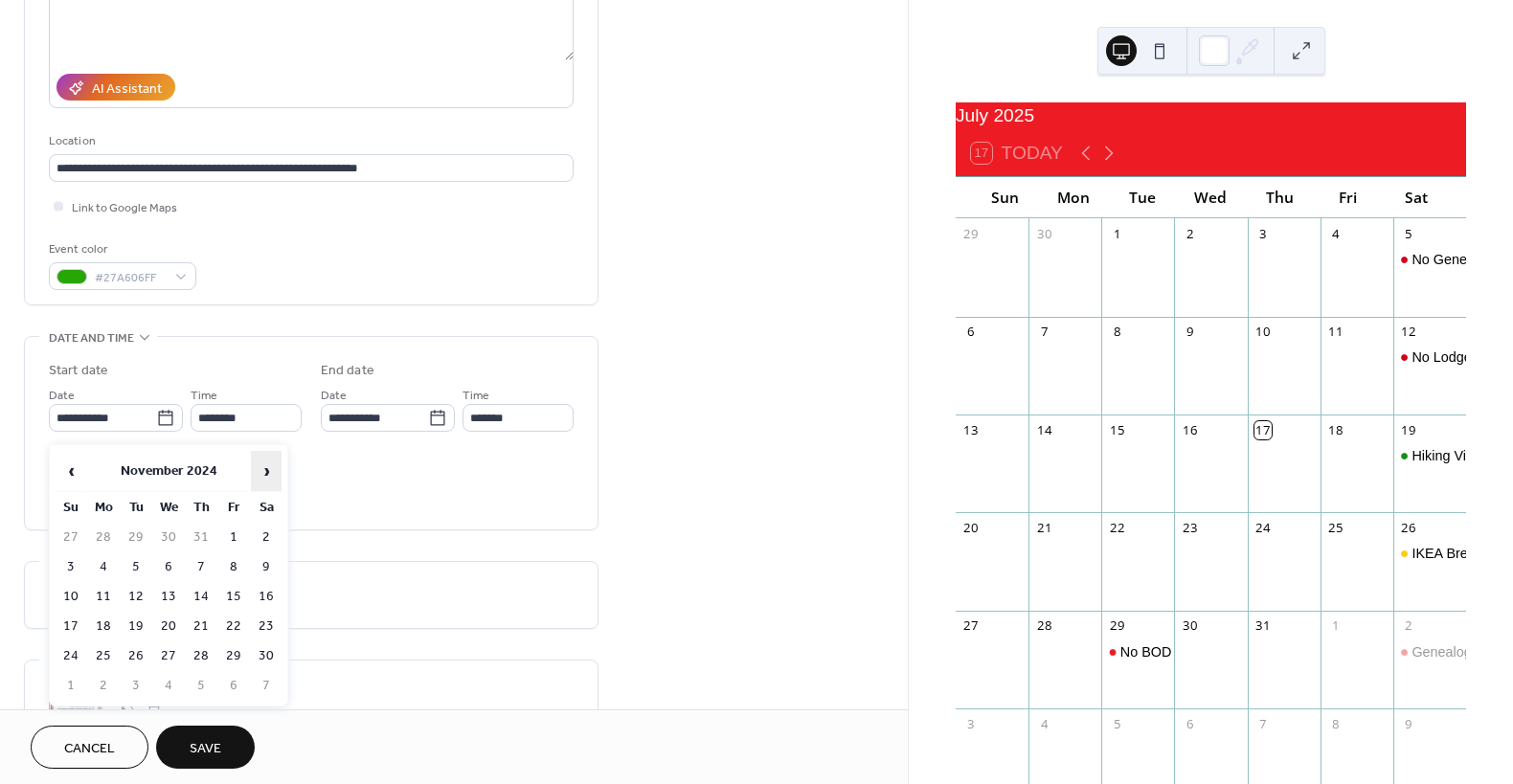 click on "›" at bounding box center (266, 471) 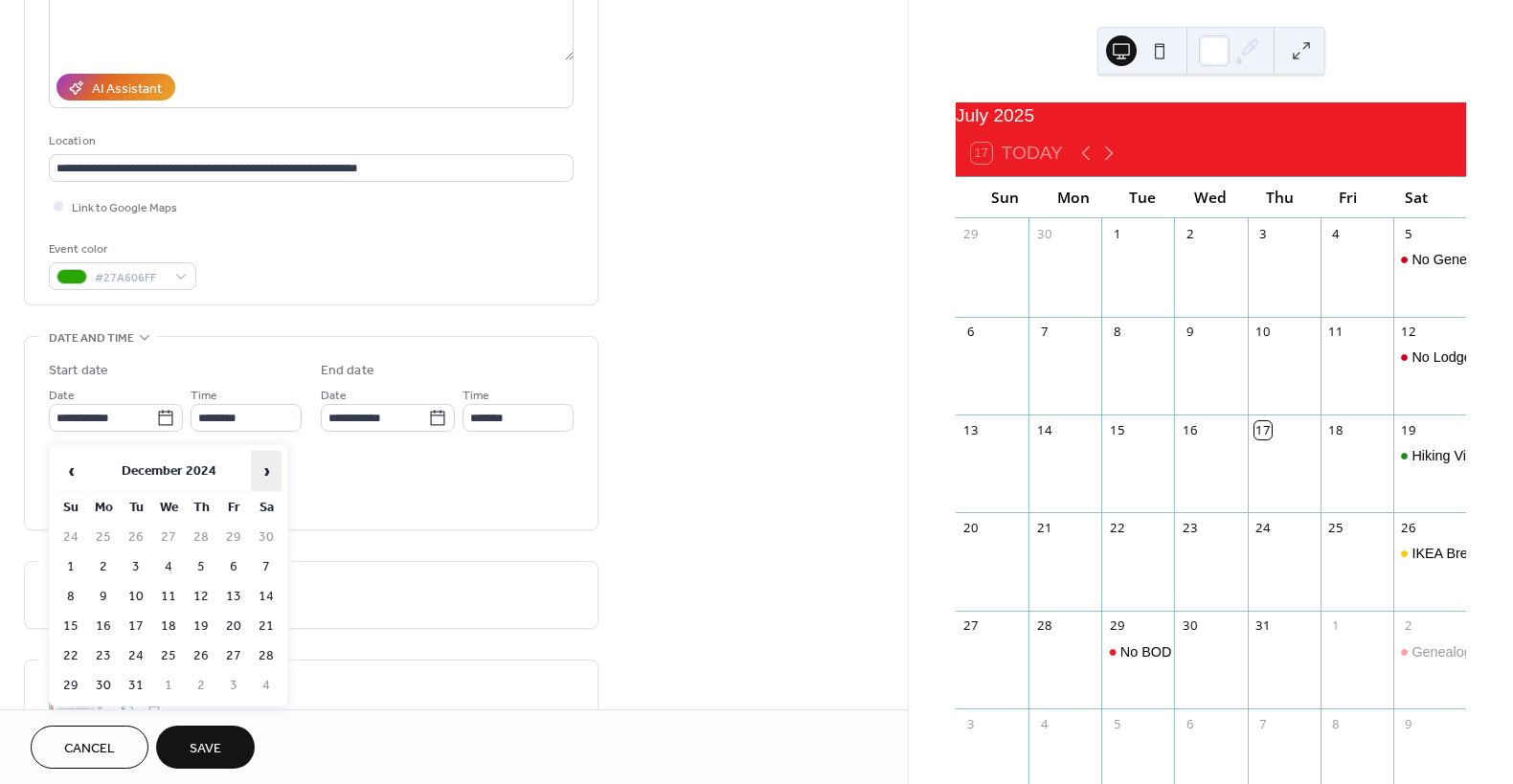 click on "›" at bounding box center [266, 471] 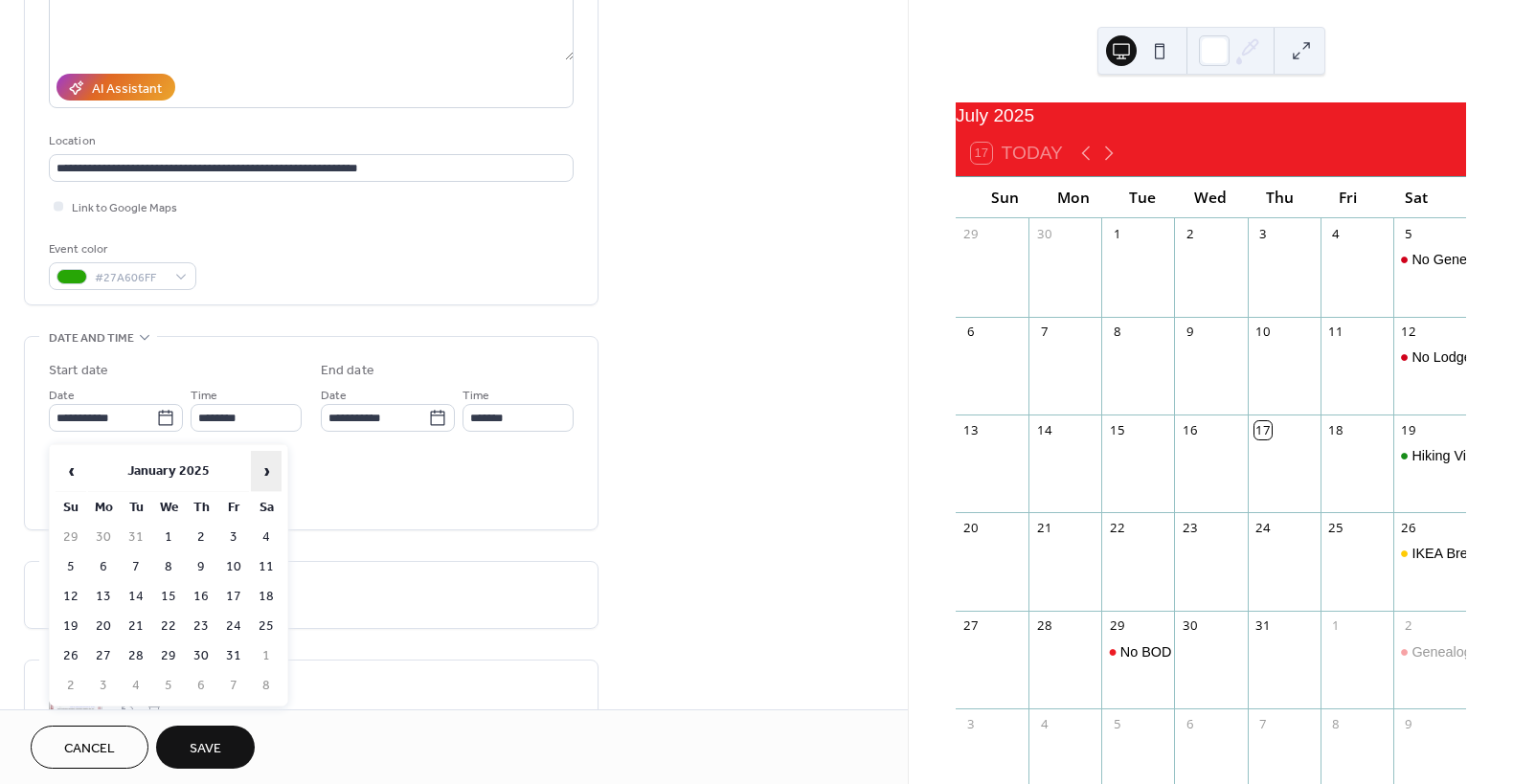 click on "›" at bounding box center (266, 471) 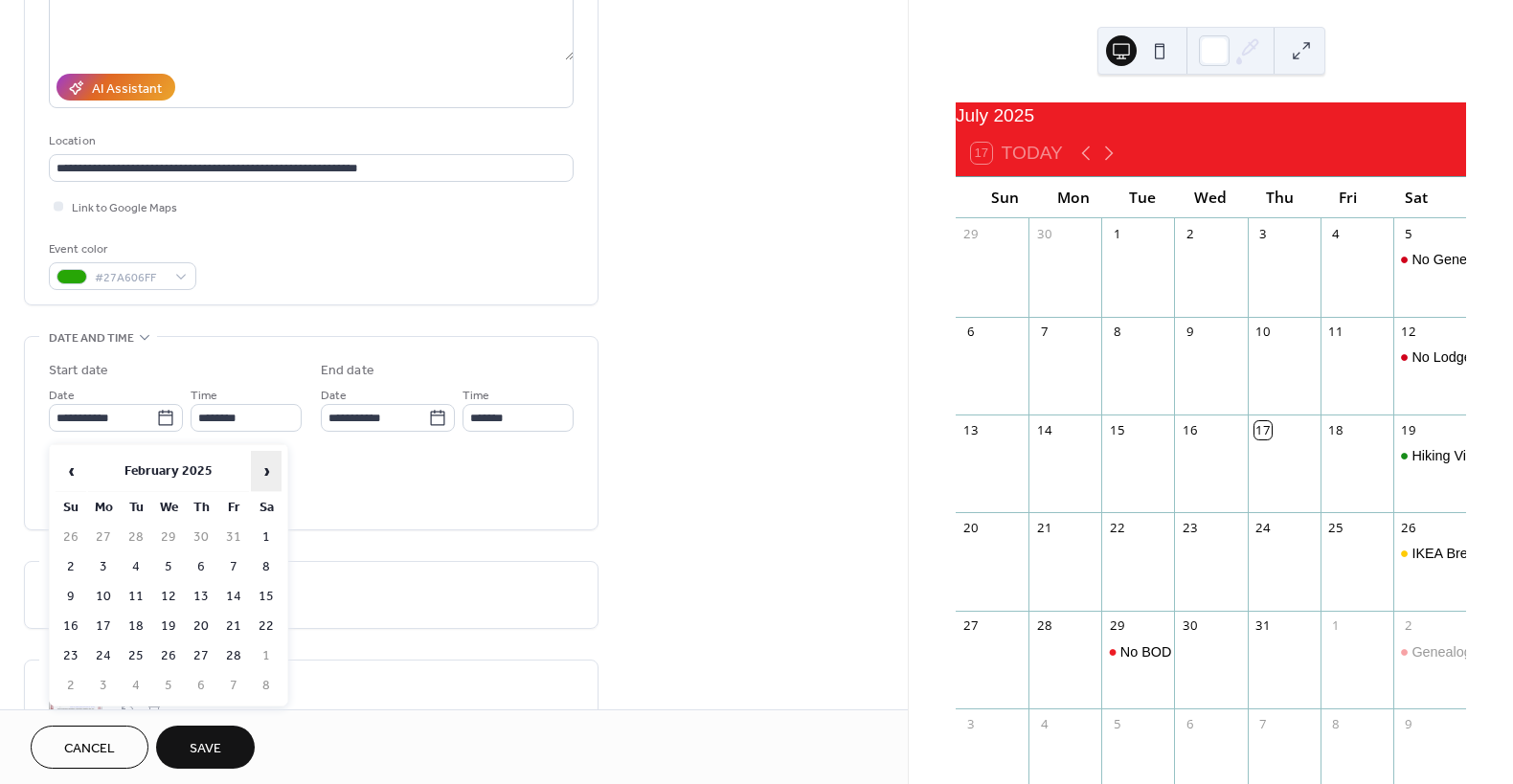click on "›" at bounding box center (266, 471) 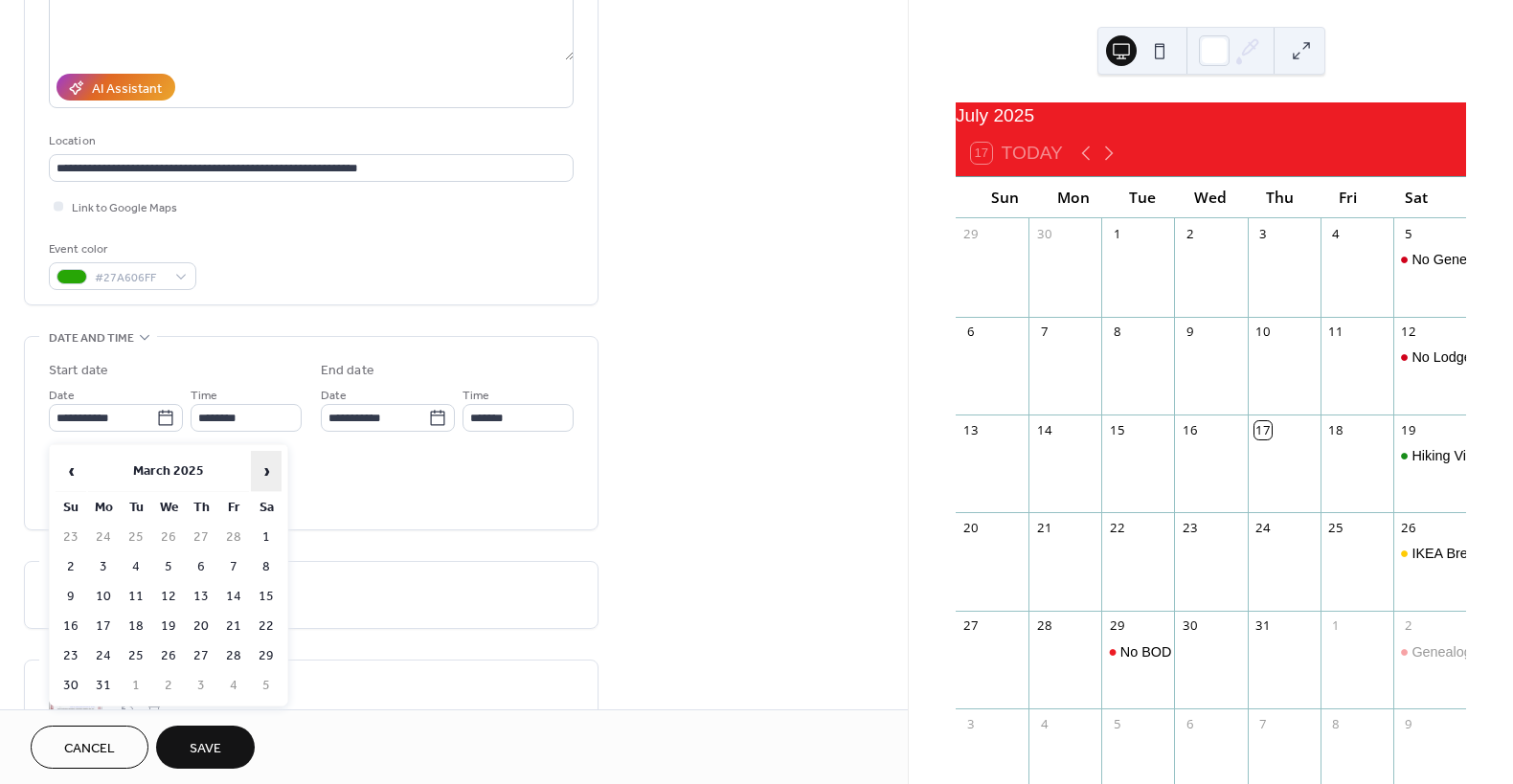 click on "›" at bounding box center (266, 471) 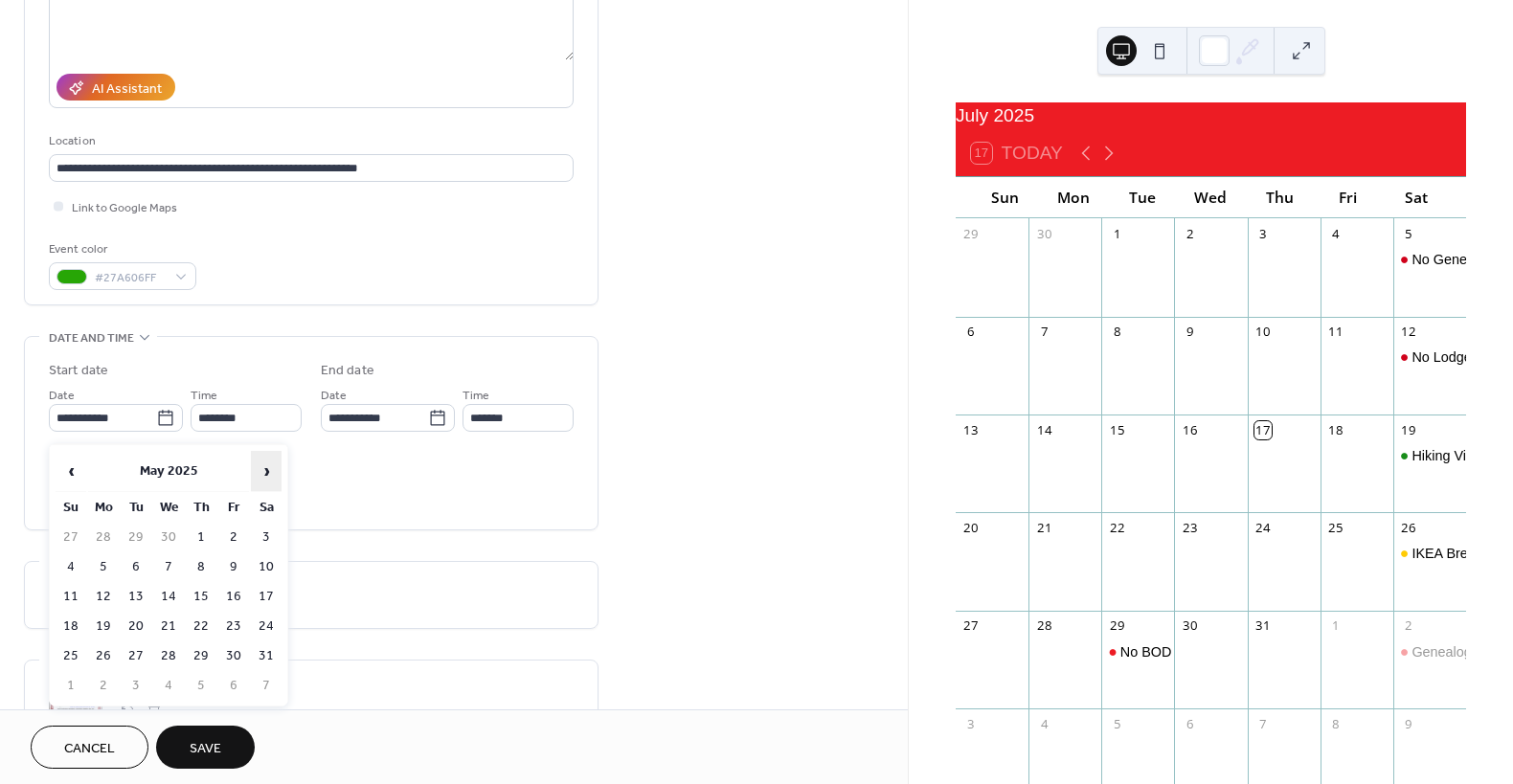click on "›" at bounding box center [266, 471] 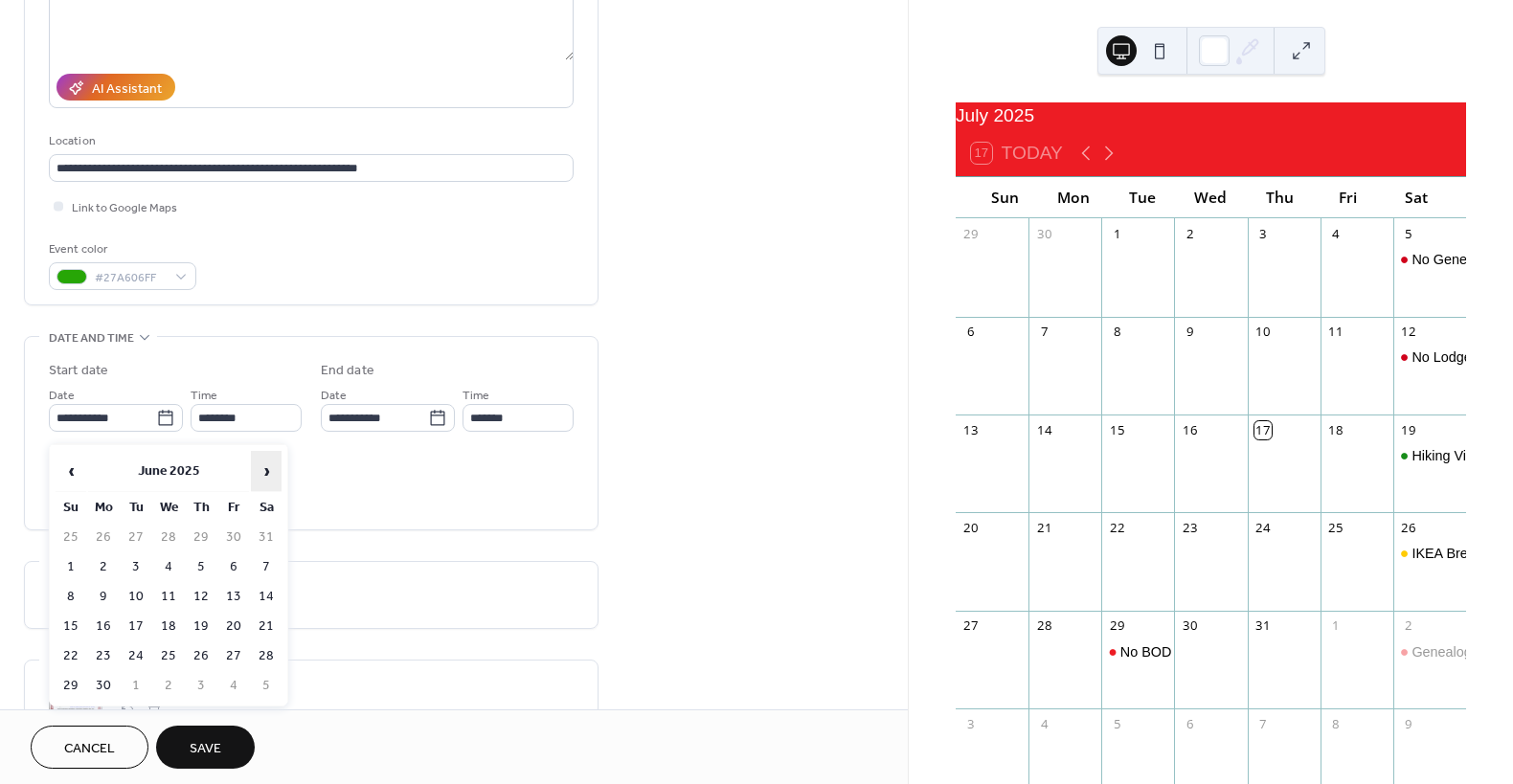 click on "›" at bounding box center (266, 471) 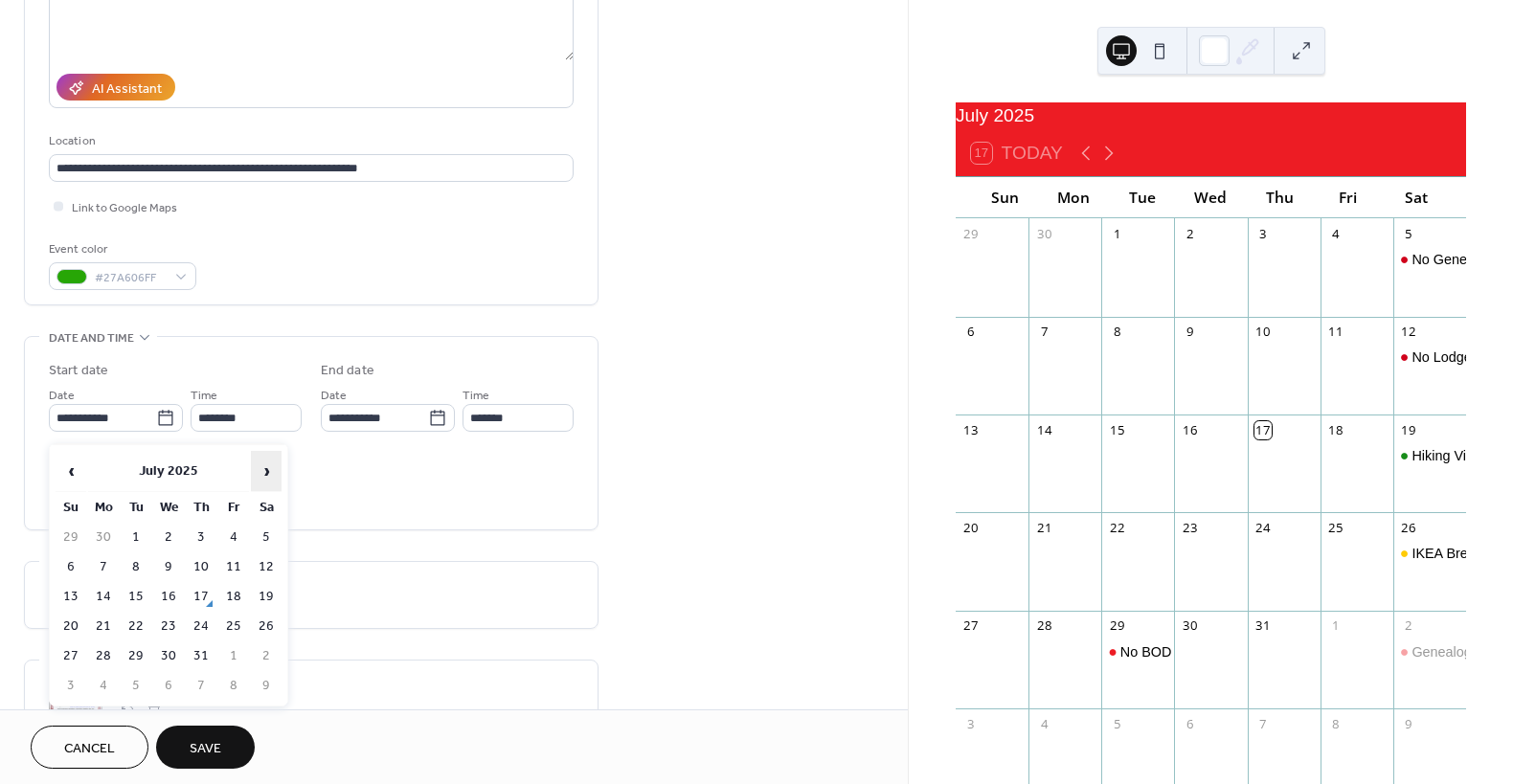 click on "›" at bounding box center (266, 471) 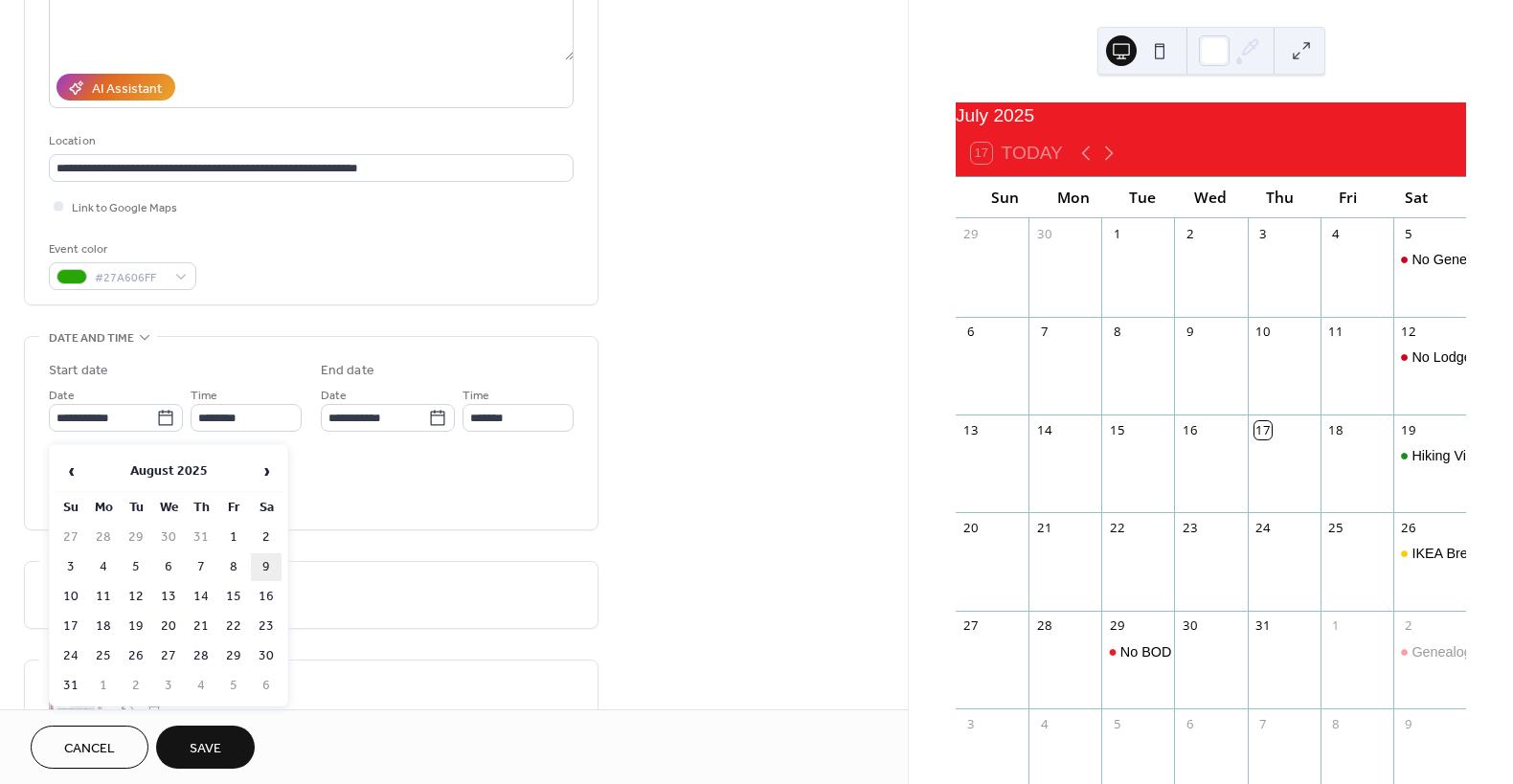 click on "9" at bounding box center [266, 567] 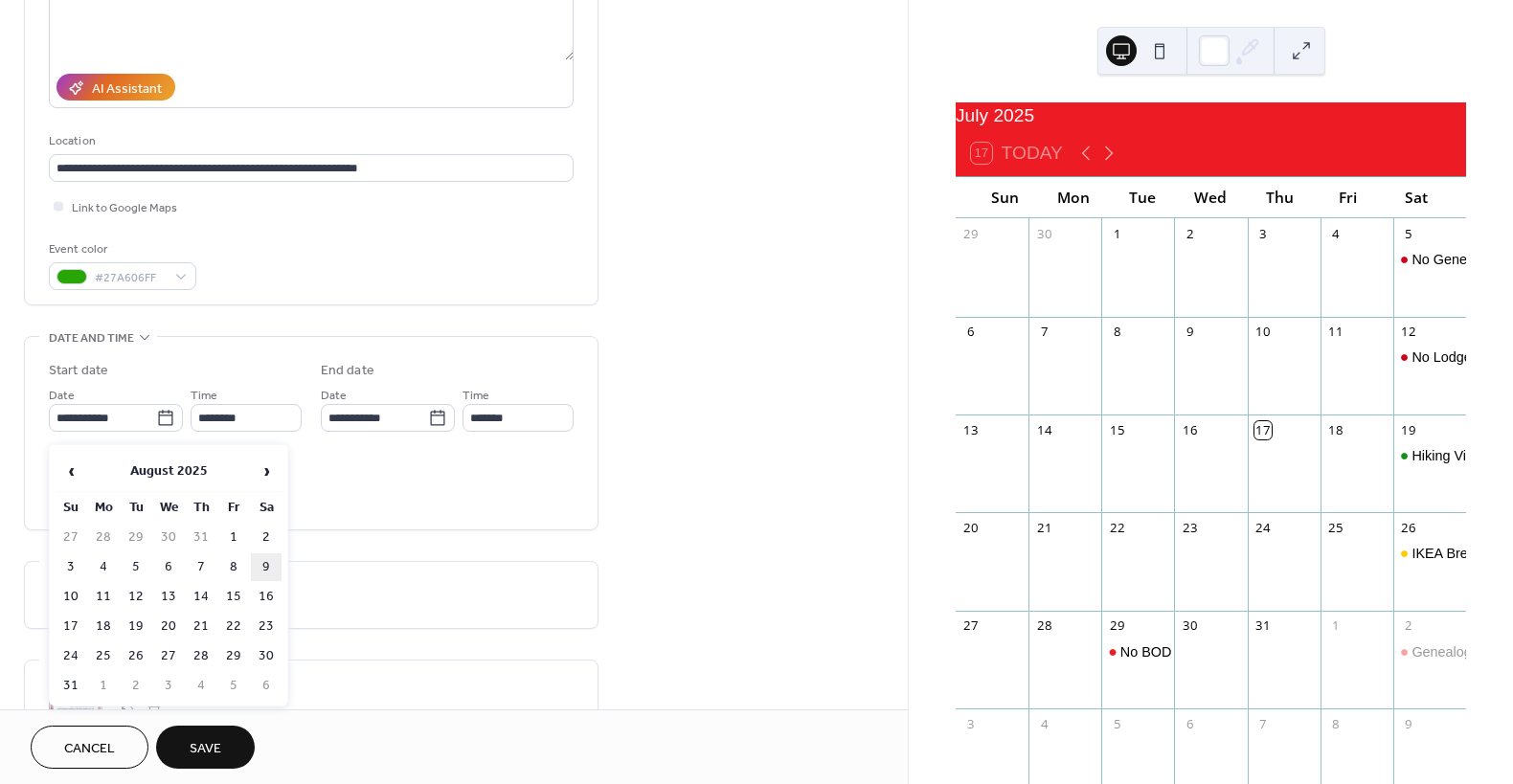 type on "**********" 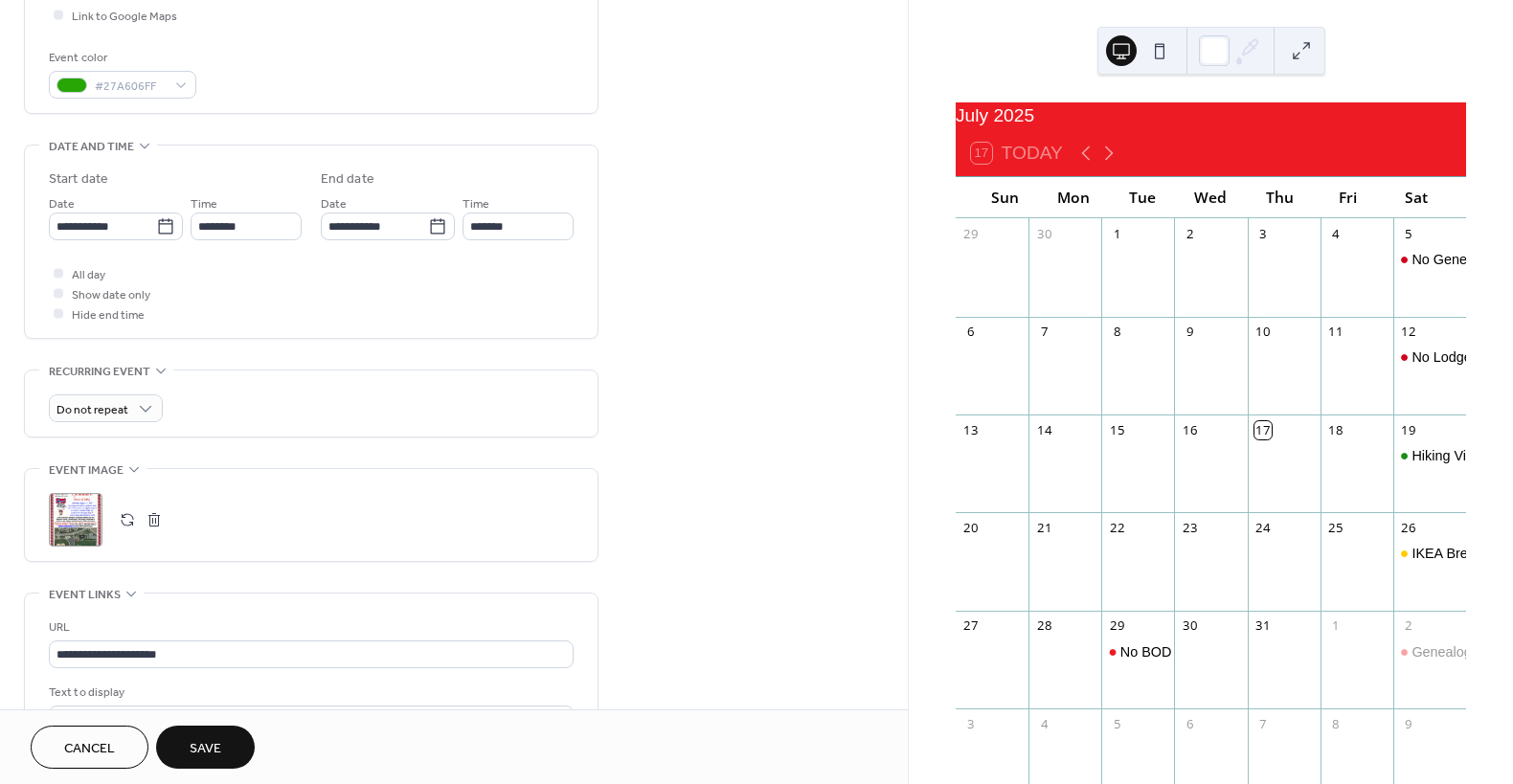 scroll, scrollTop: 498, scrollLeft: 0, axis: vertical 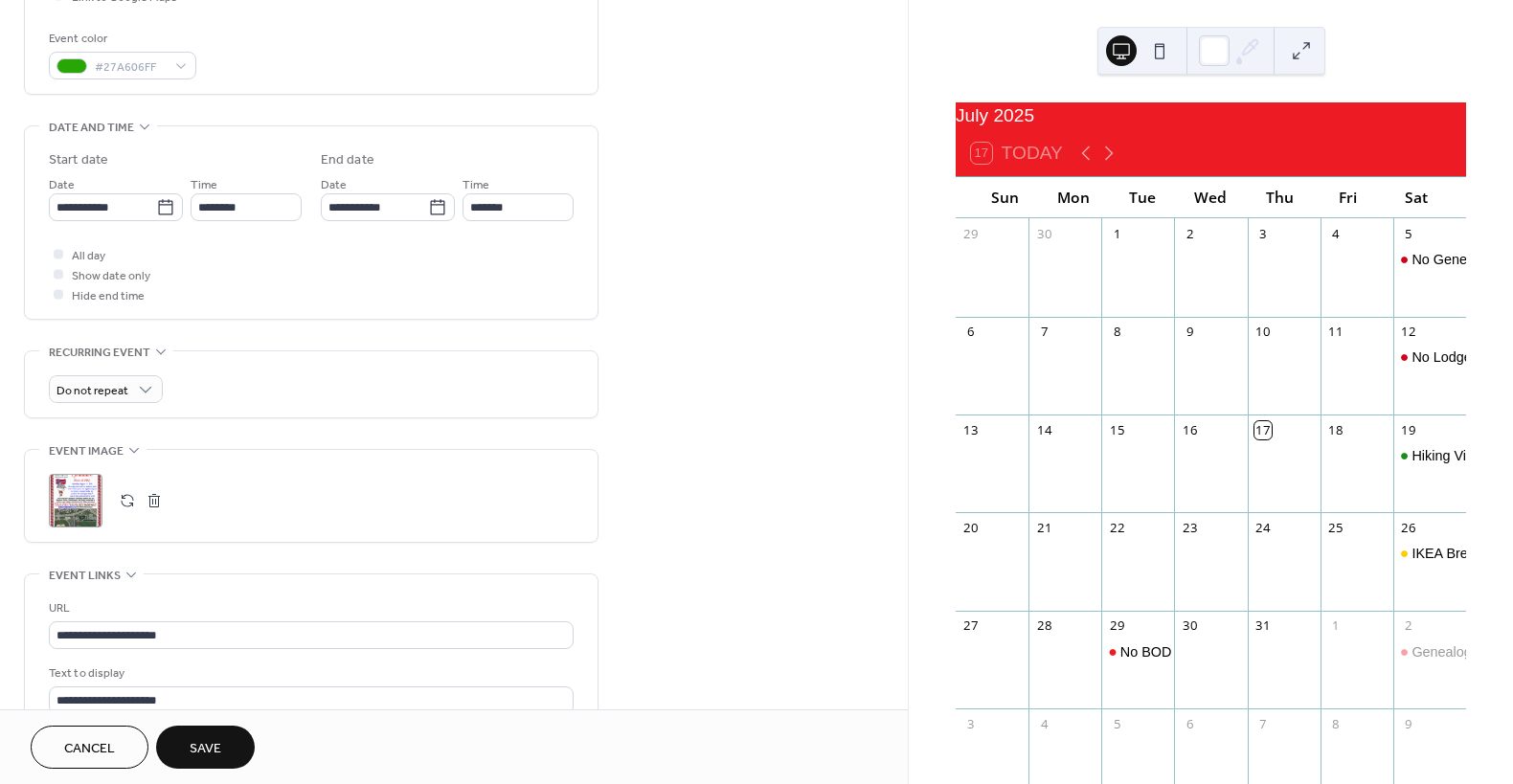 click on ";" at bounding box center [76, 501] 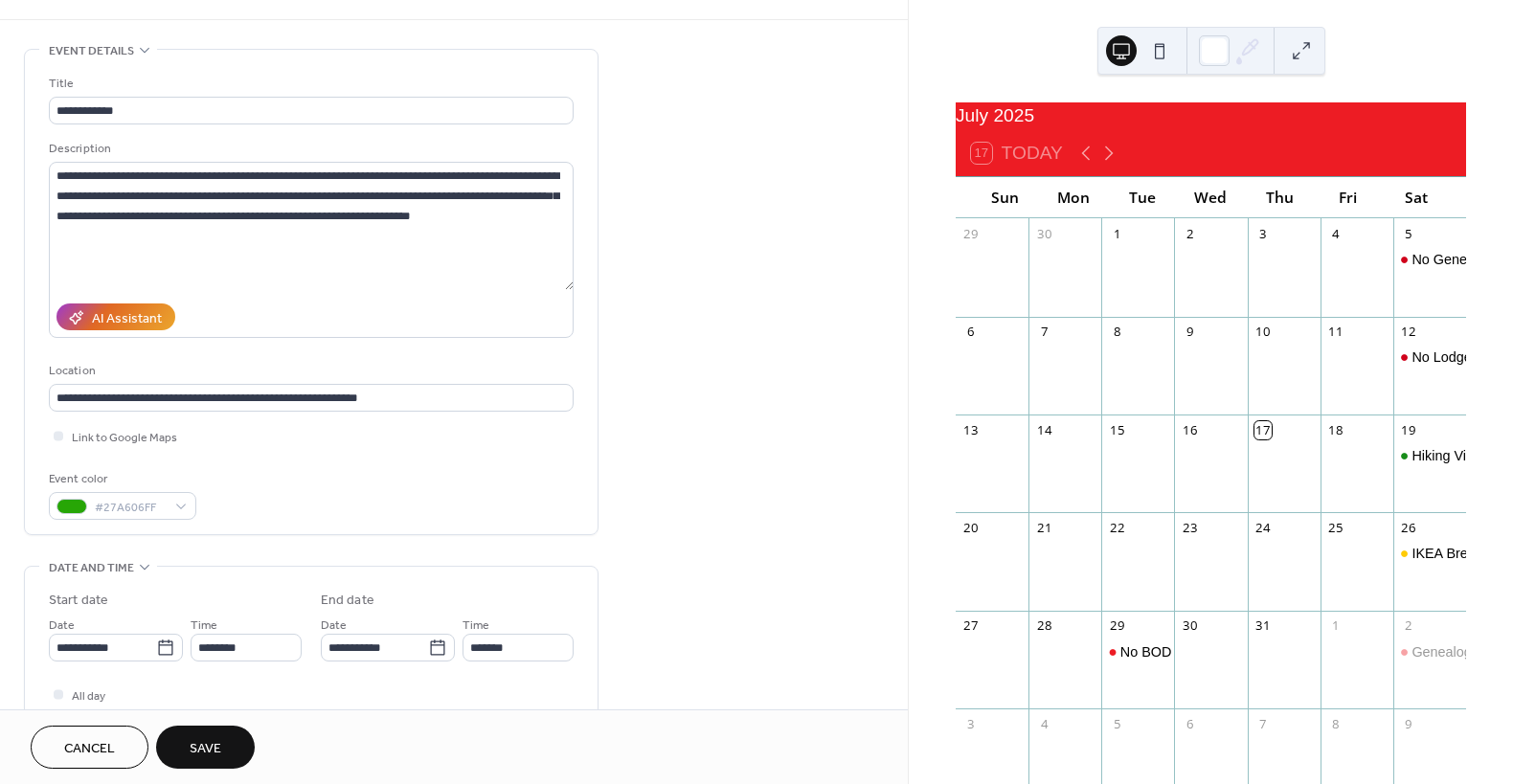scroll, scrollTop: 0, scrollLeft: 0, axis: both 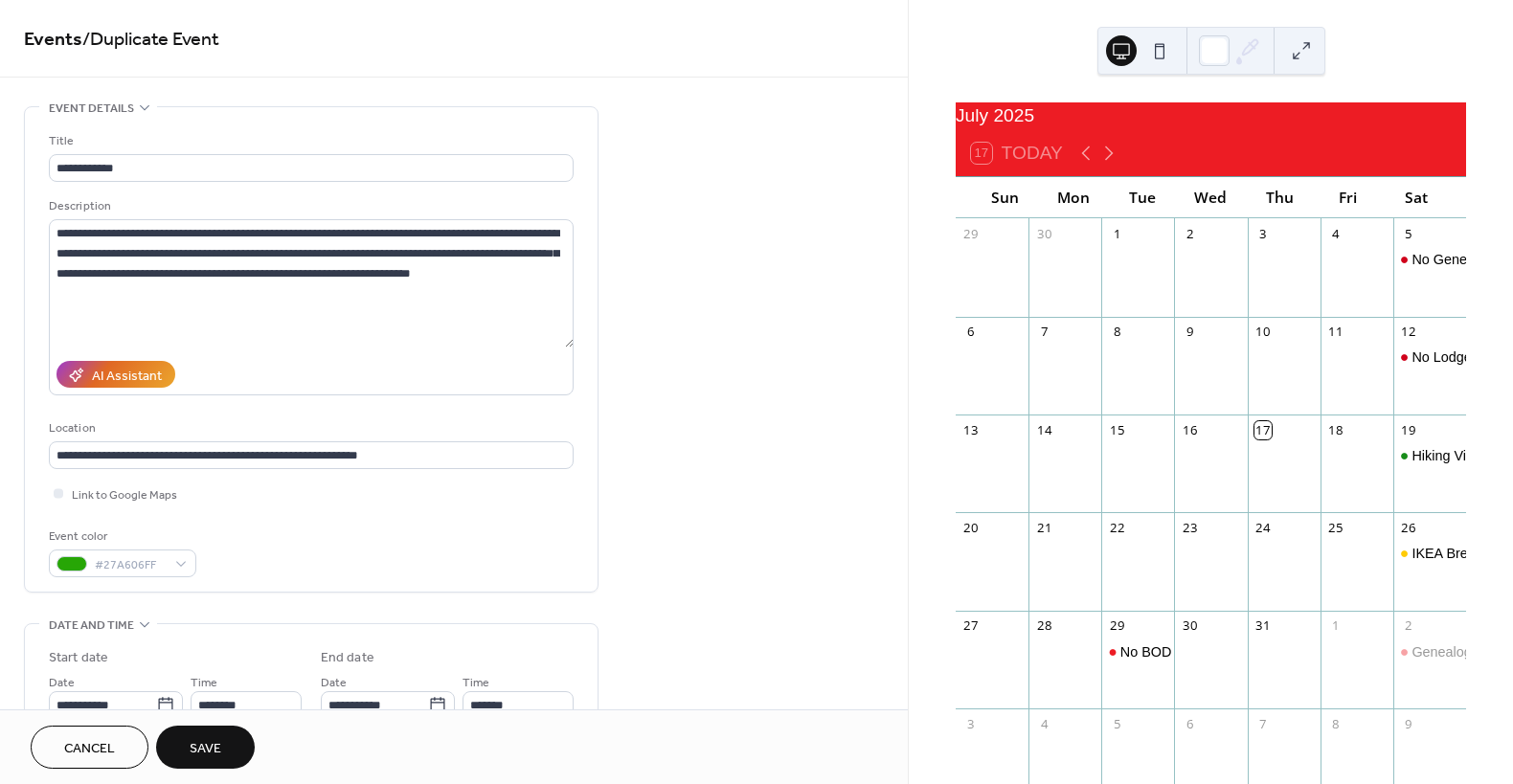 click on "Save" at bounding box center [205, 747] 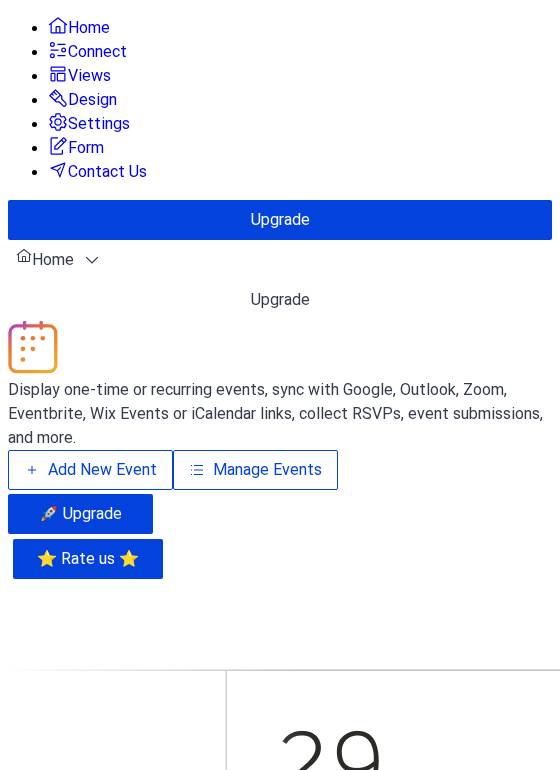 scroll, scrollTop: 0, scrollLeft: 0, axis: both 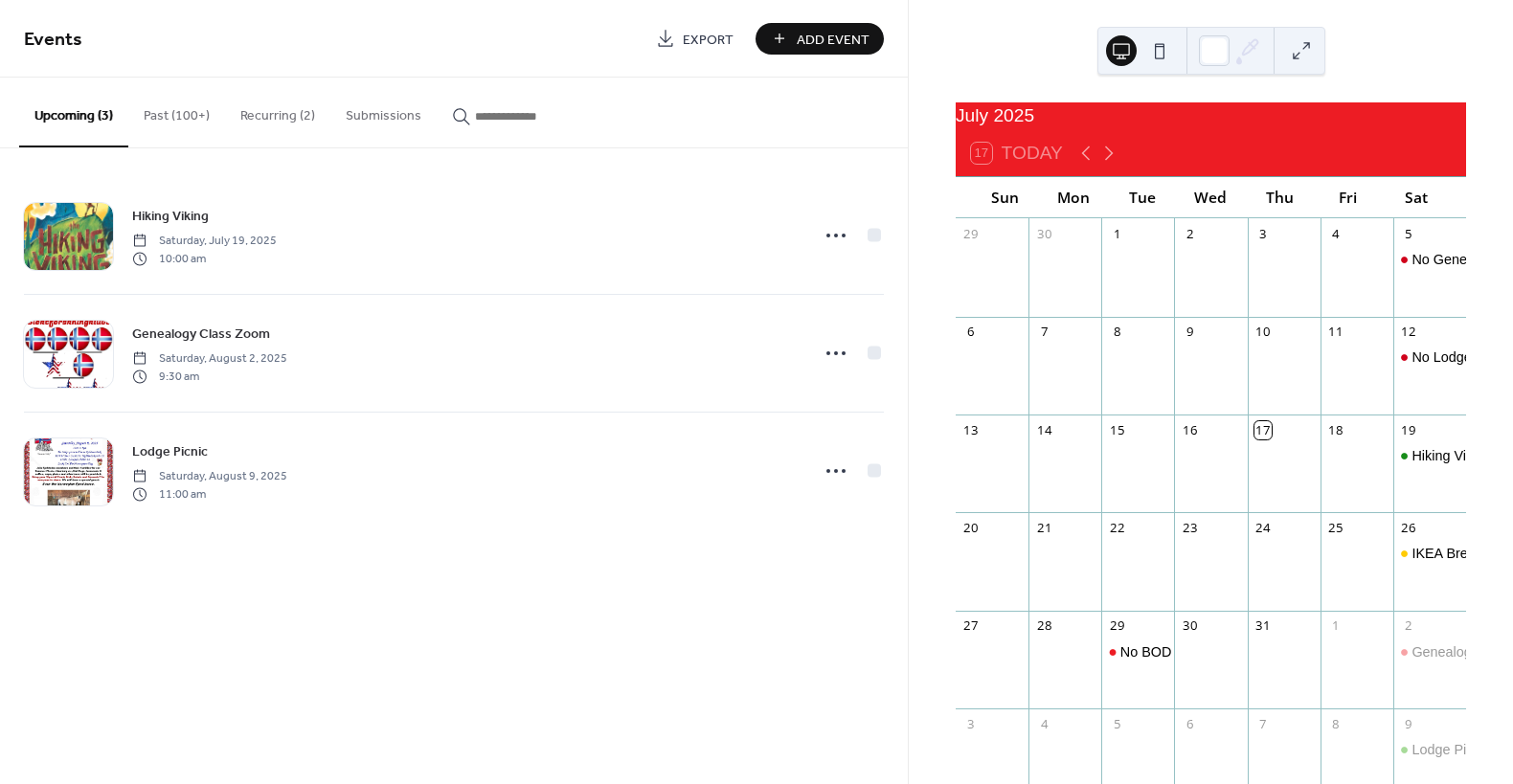 click on "Past (100+)" at bounding box center (176, 111) 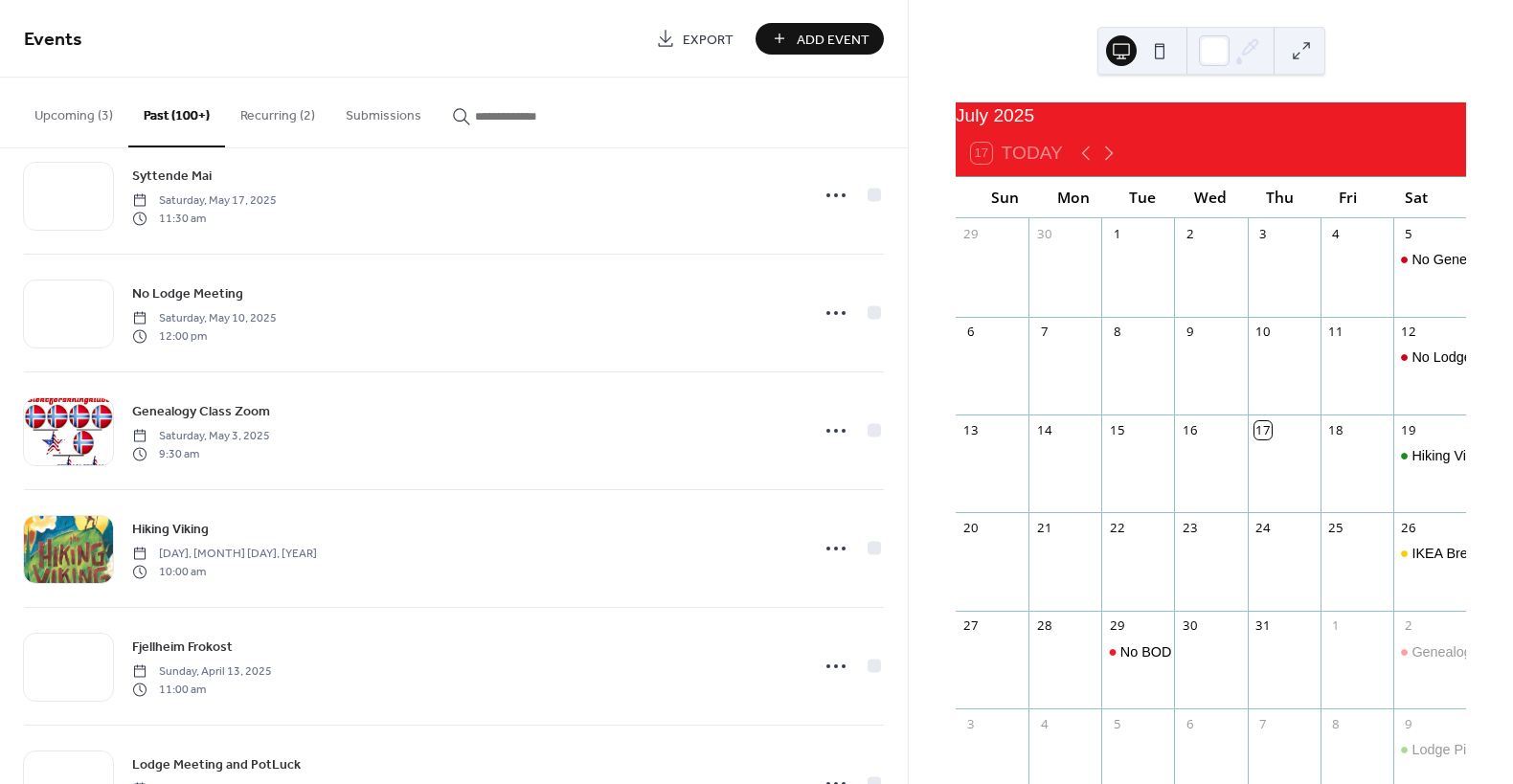 scroll, scrollTop: 823, scrollLeft: 0, axis: vertical 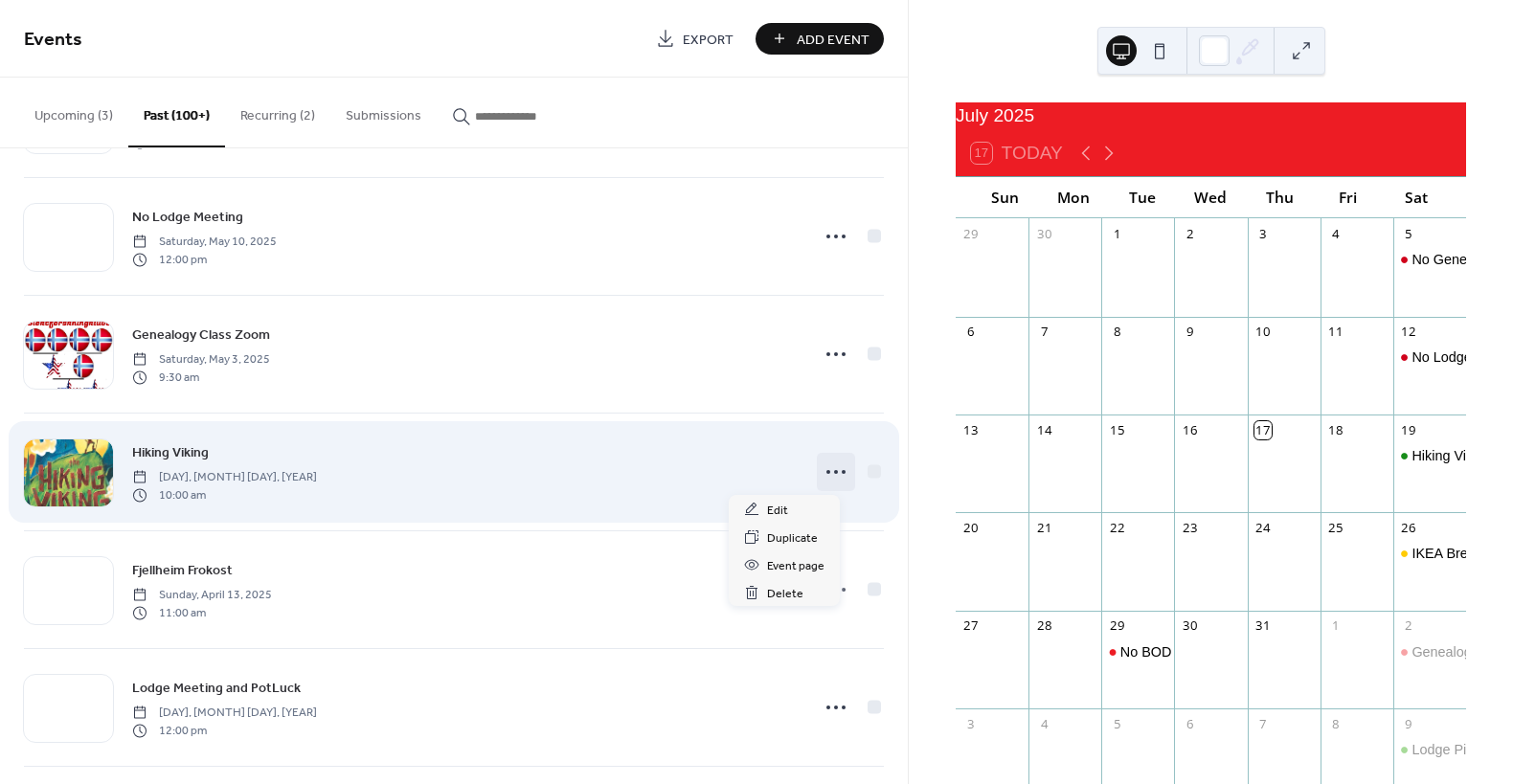 click 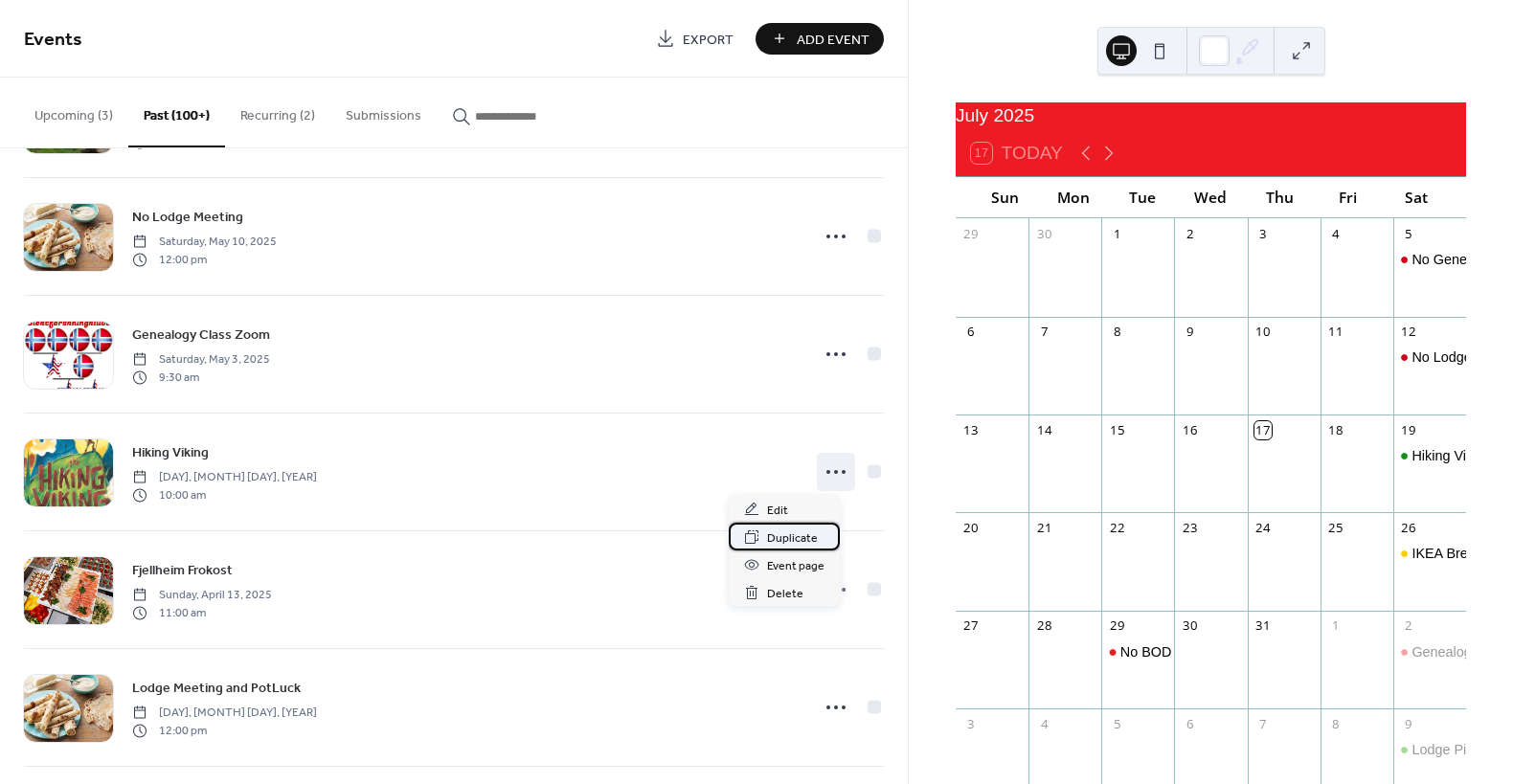 click on "Duplicate" at bounding box center [792, 538] 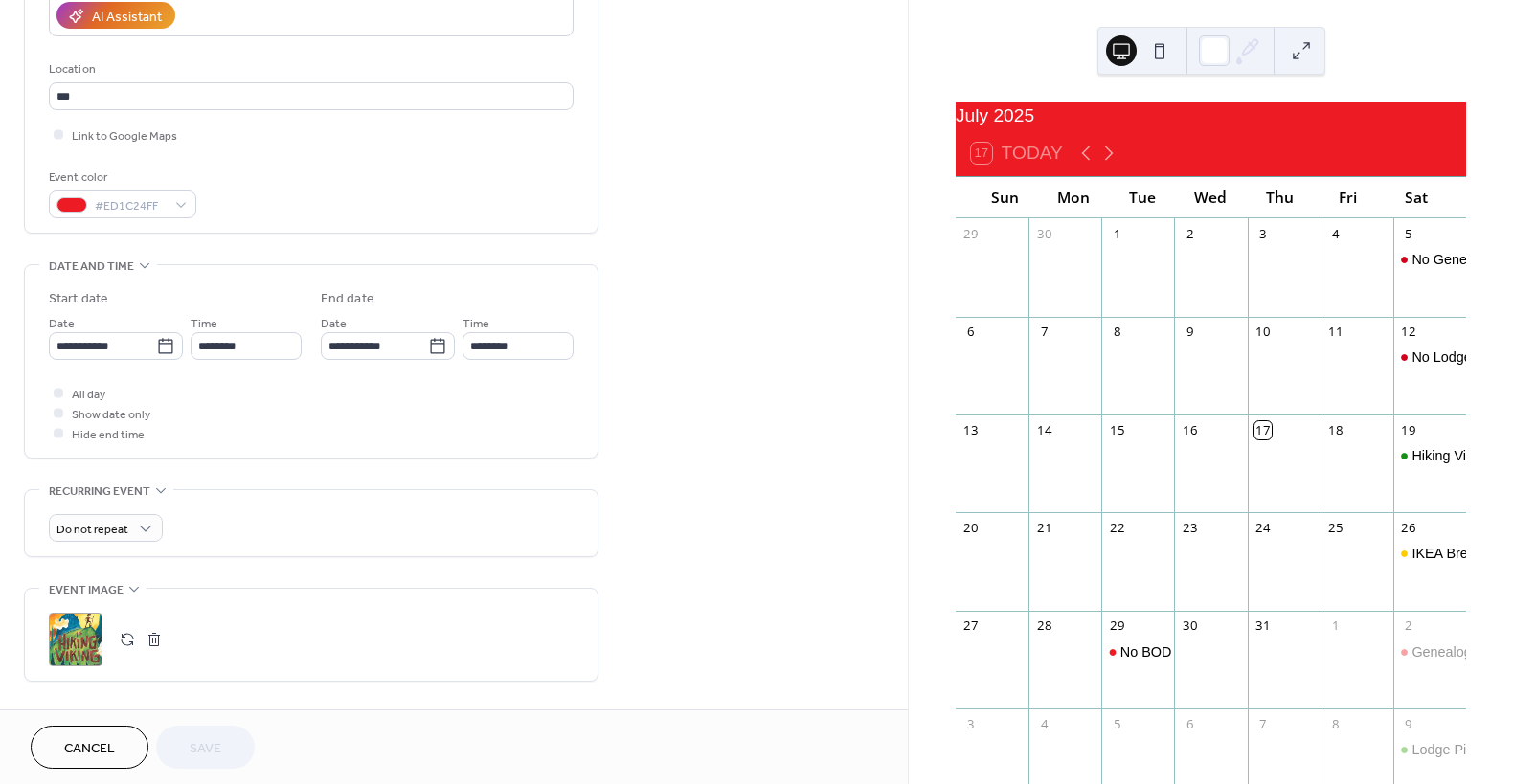scroll, scrollTop: 364, scrollLeft: 0, axis: vertical 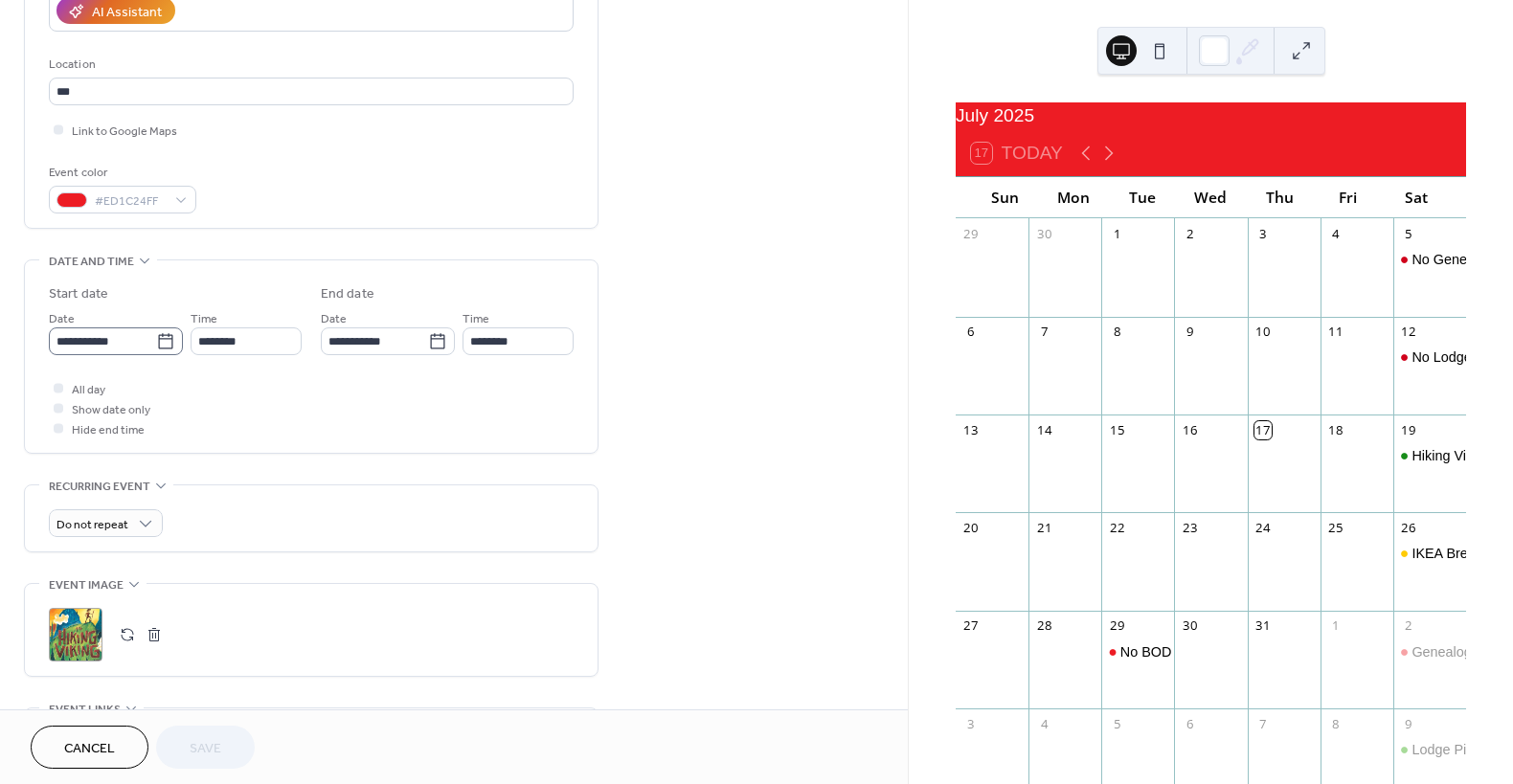 click 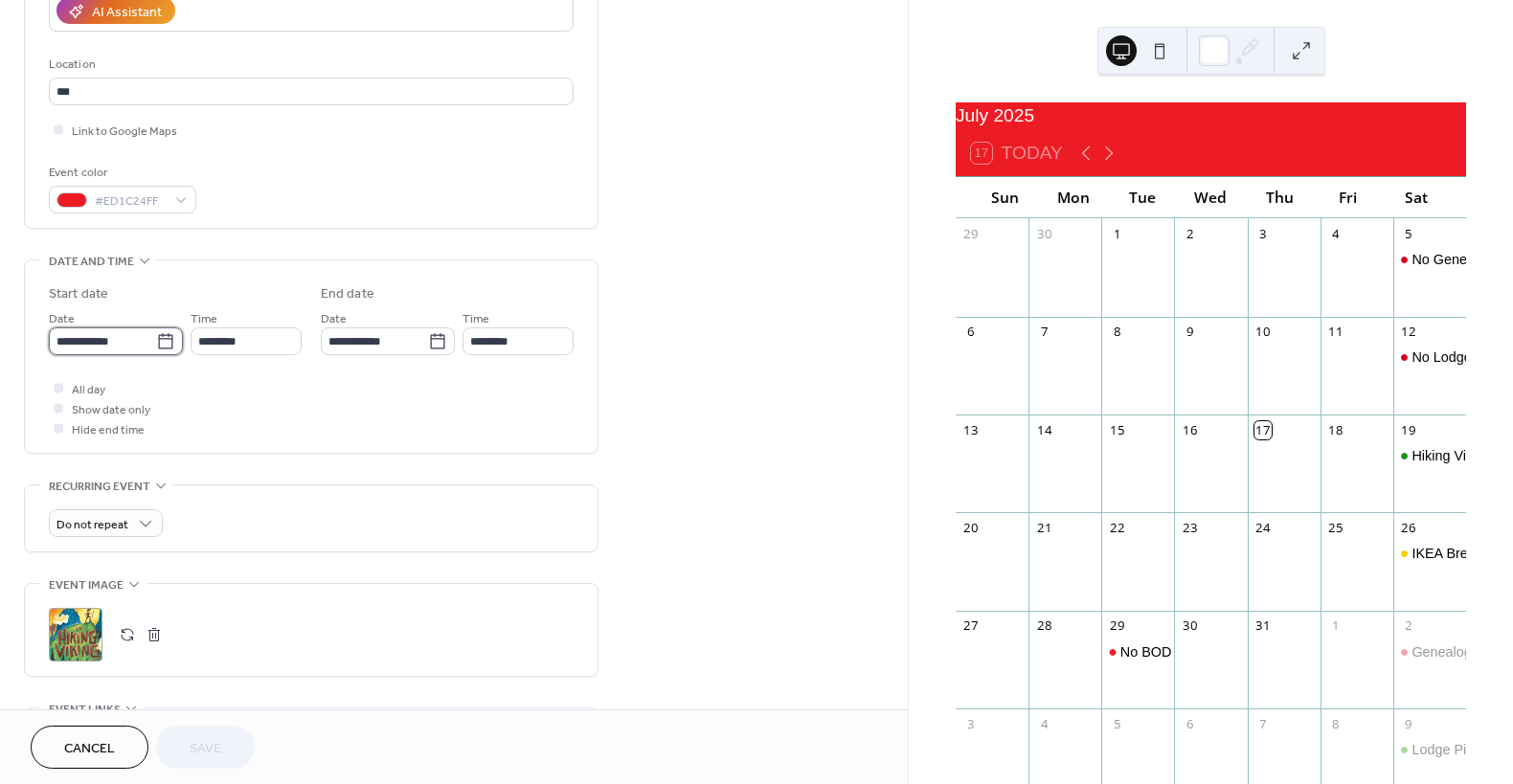click on "**********" at bounding box center [102, 341] 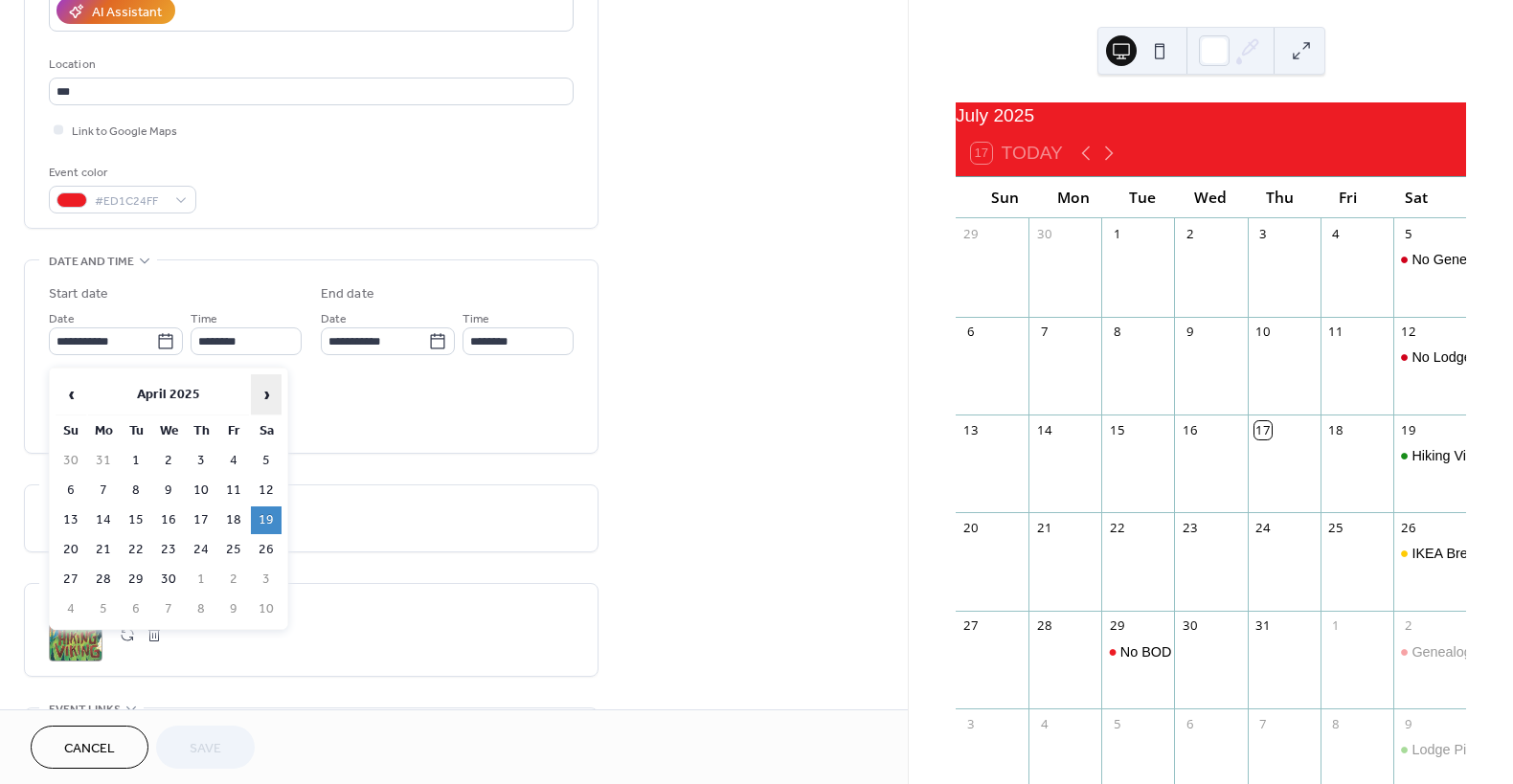 click on "›" at bounding box center (266, 394) 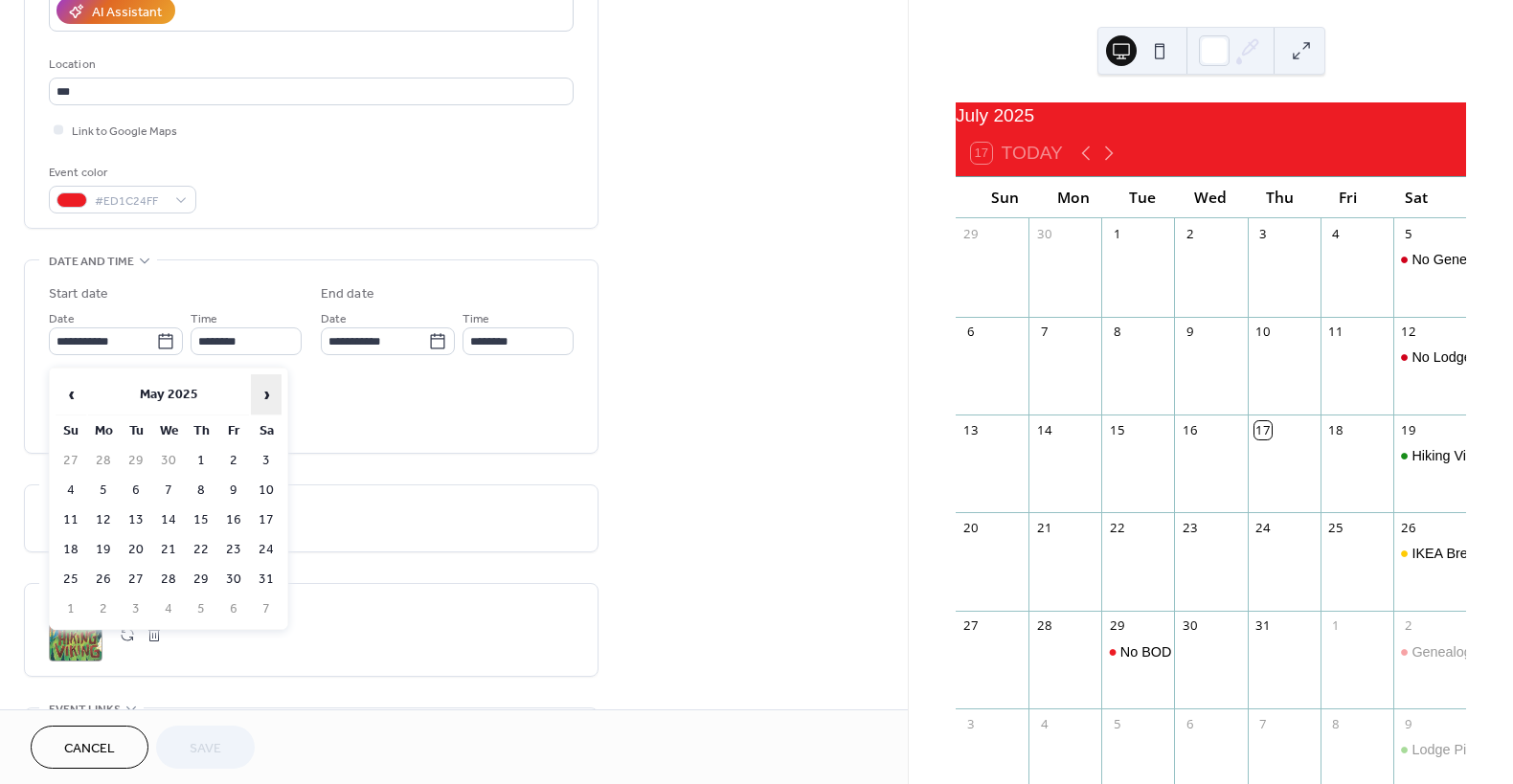 click on "›" at bounding box center (266, 394) 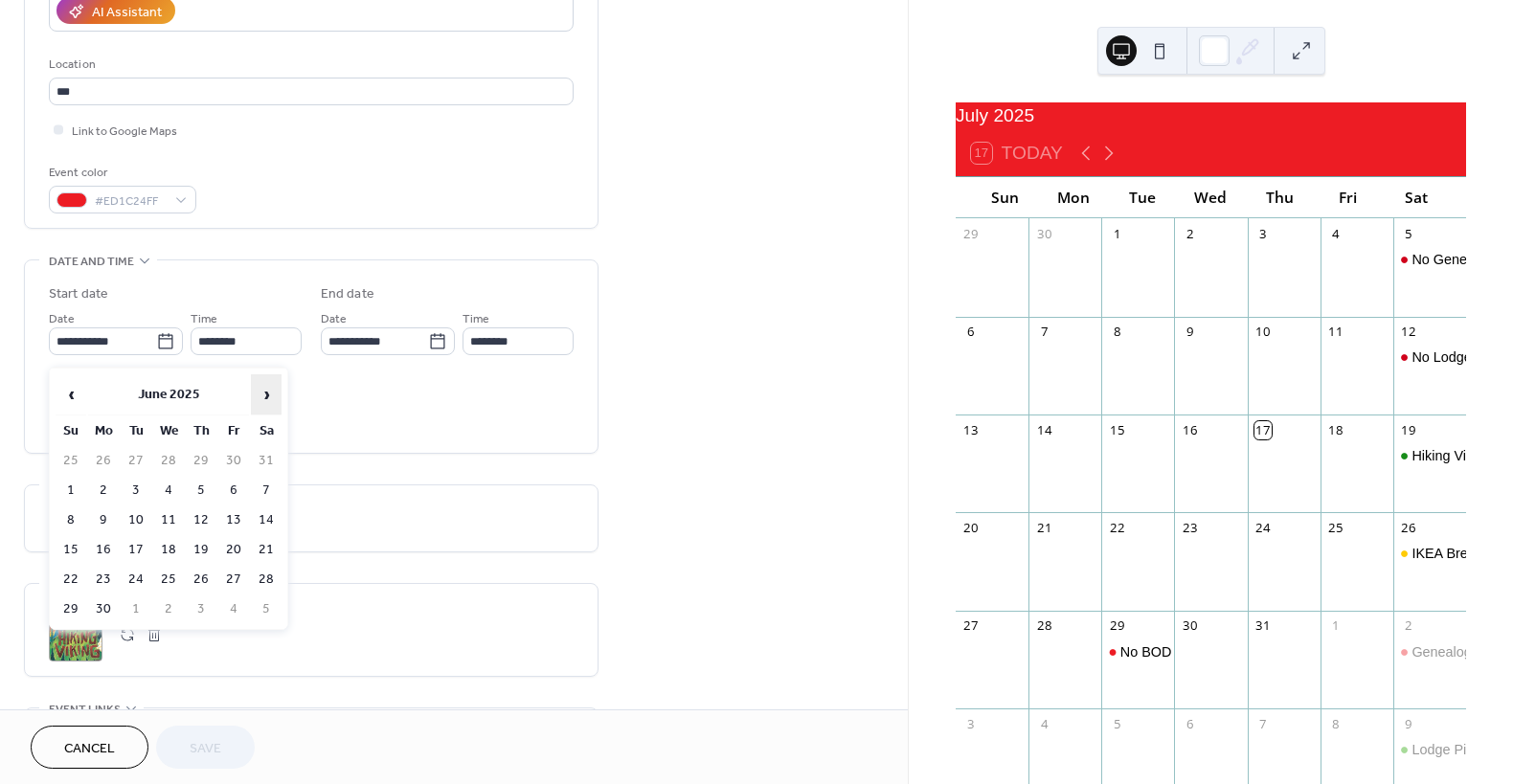 click on "›" at bounding box center (266, 394) 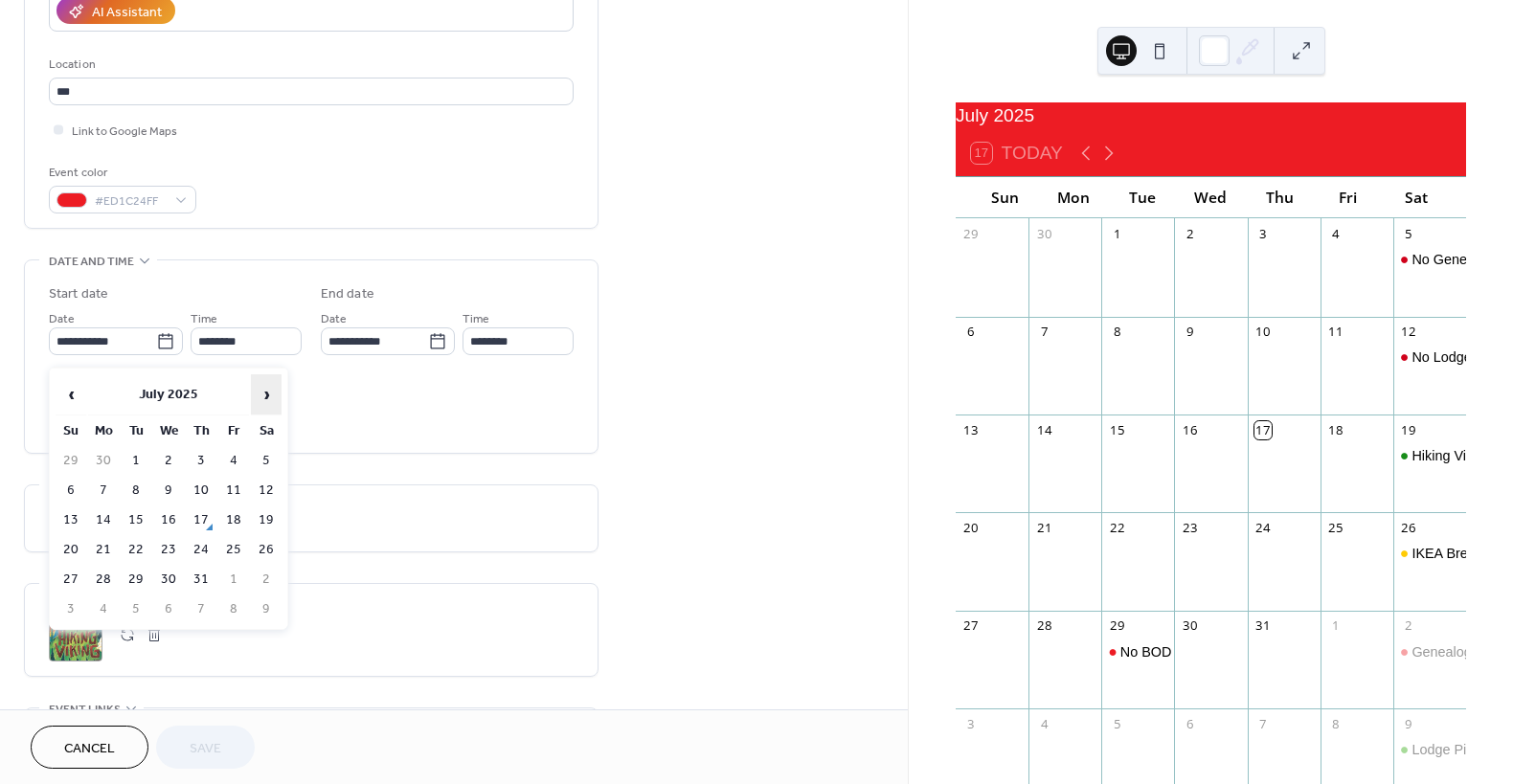 click on "›" at bounding box center [266, 394] 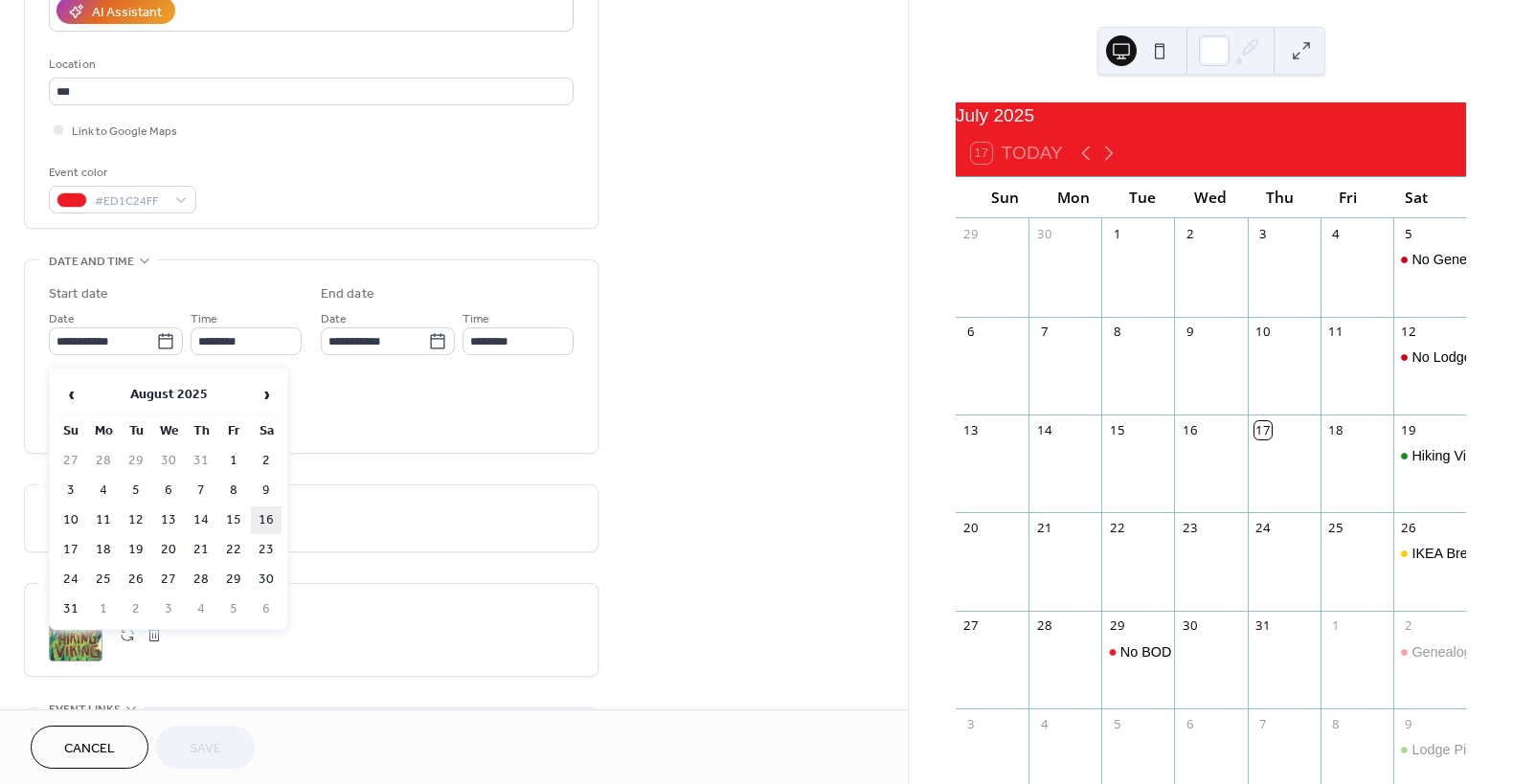 click on "16" at bounding box center [266, 520] 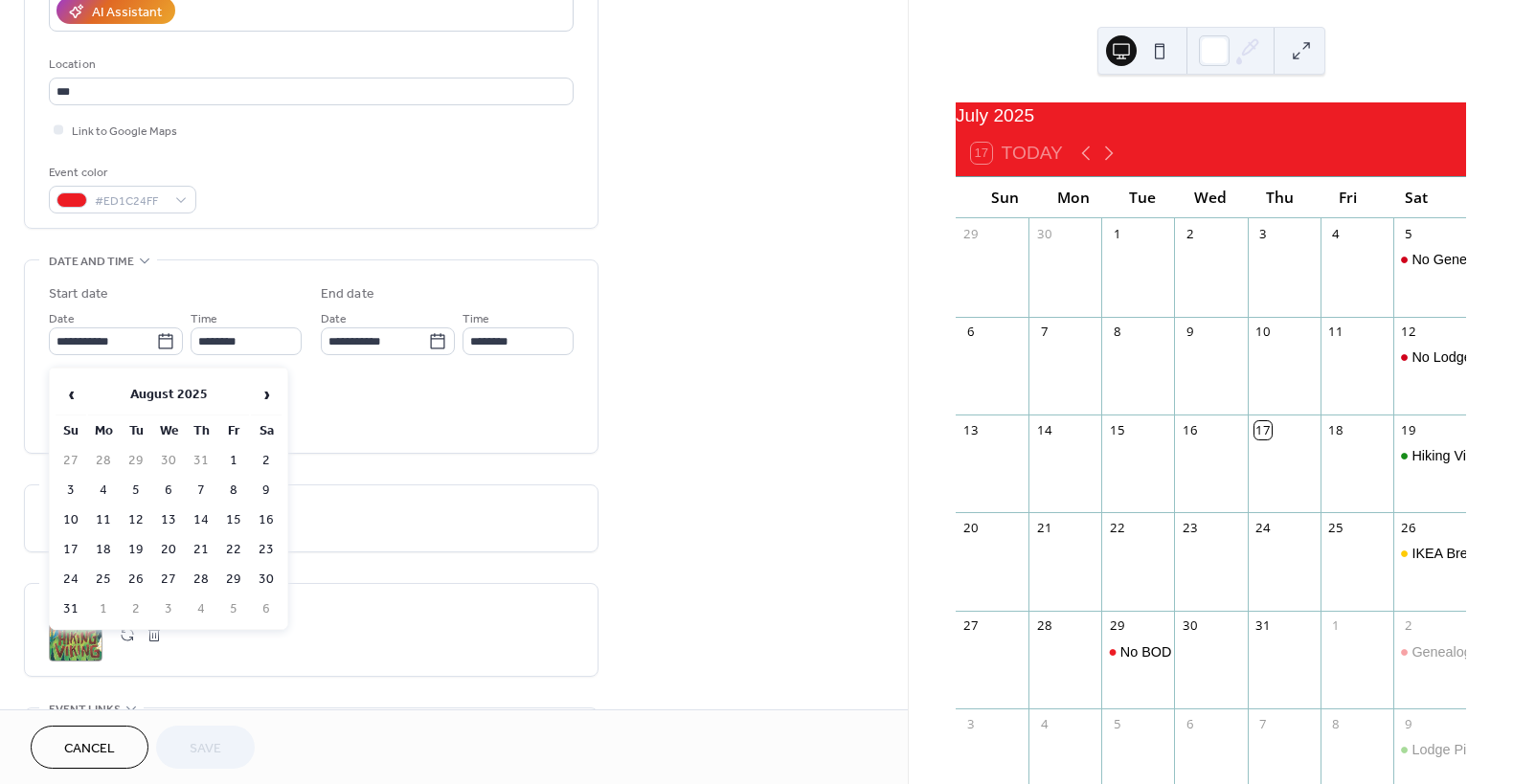 type on "**********" 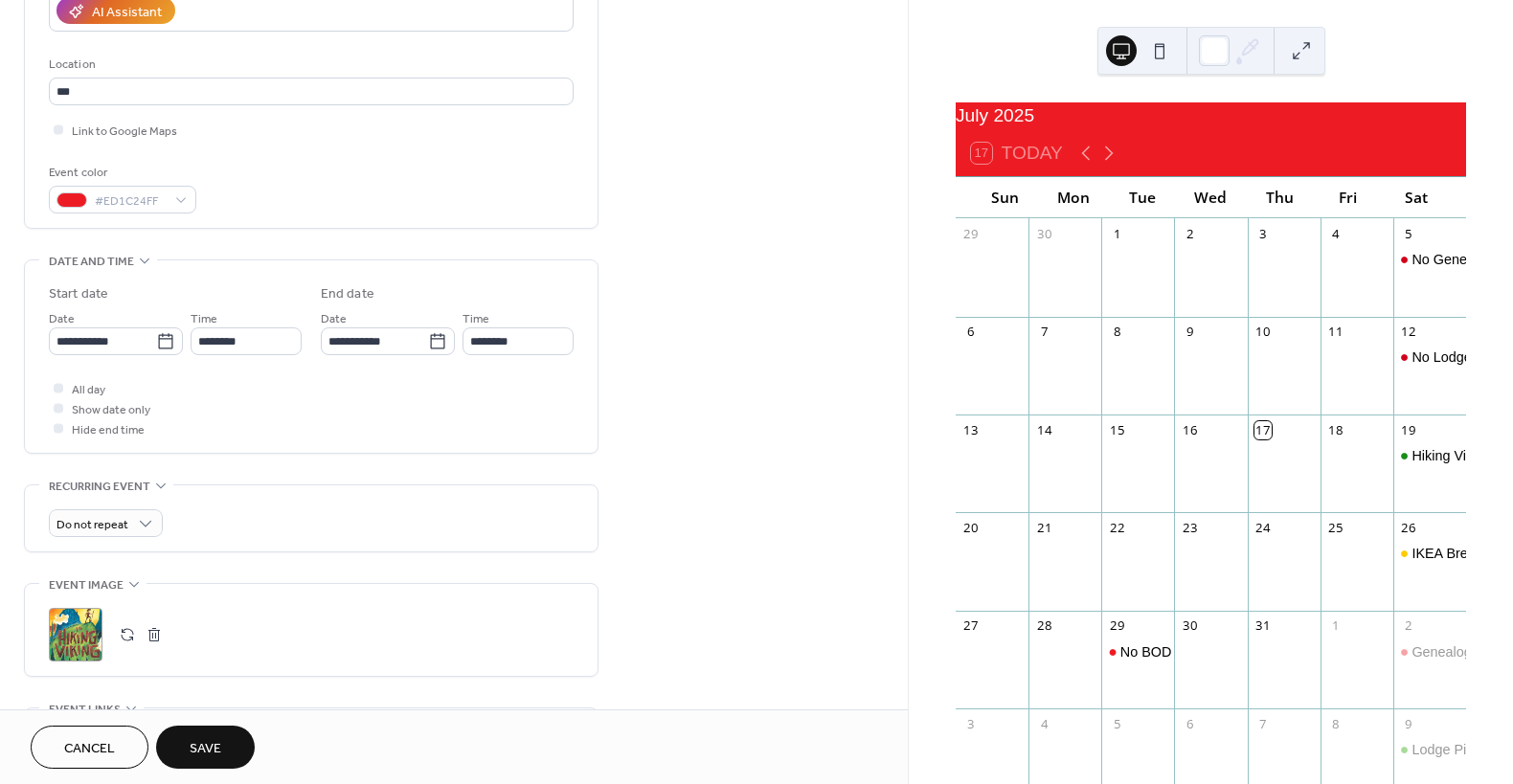 click on "Save" at bounding box center [205, 749] 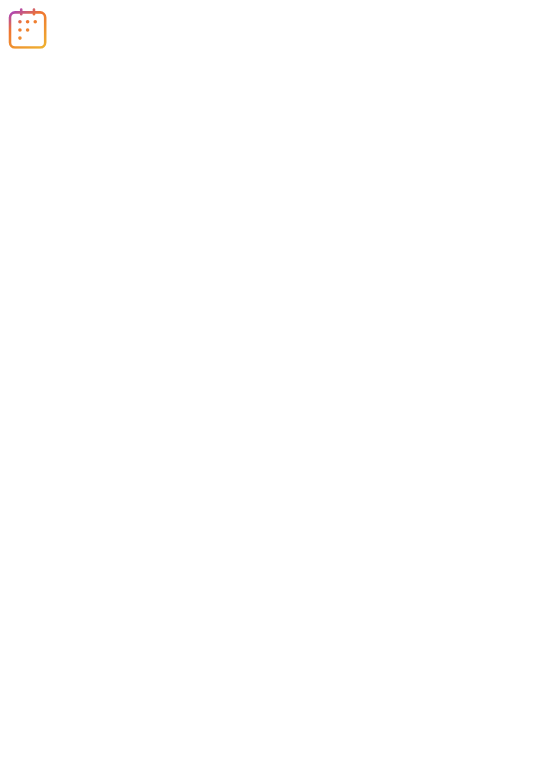 scroll, scrollTop: 0, scrollLeft: 0, axis: both 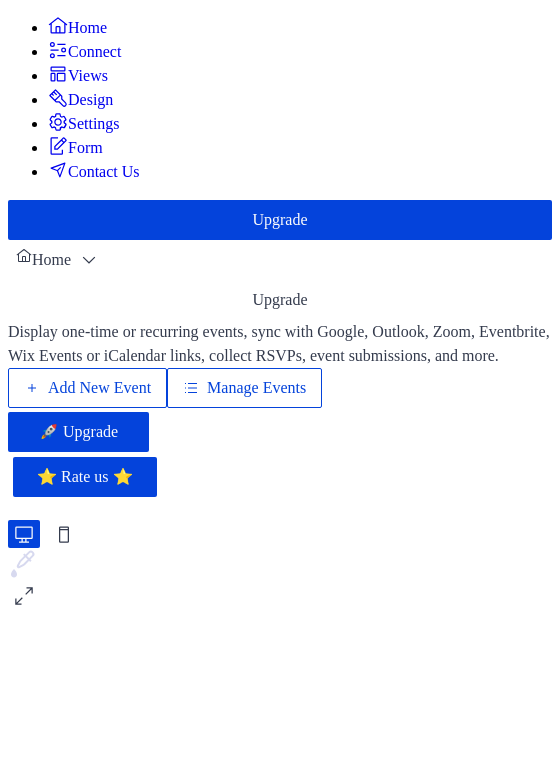 click on "Manage Events" at bounding box center (256, 388) 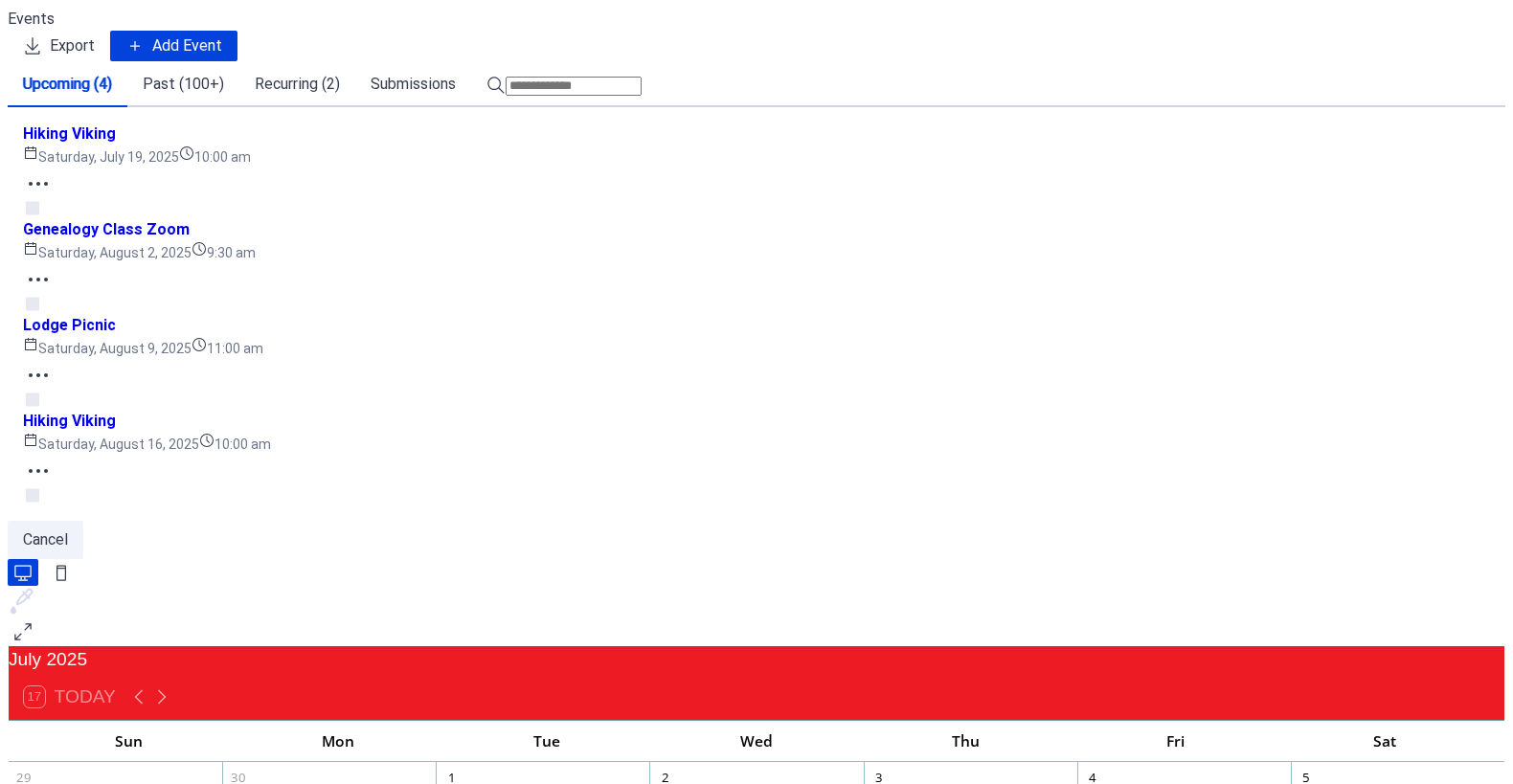 scroll, scrollTop: 0, scrollLeft: 0, axis: both 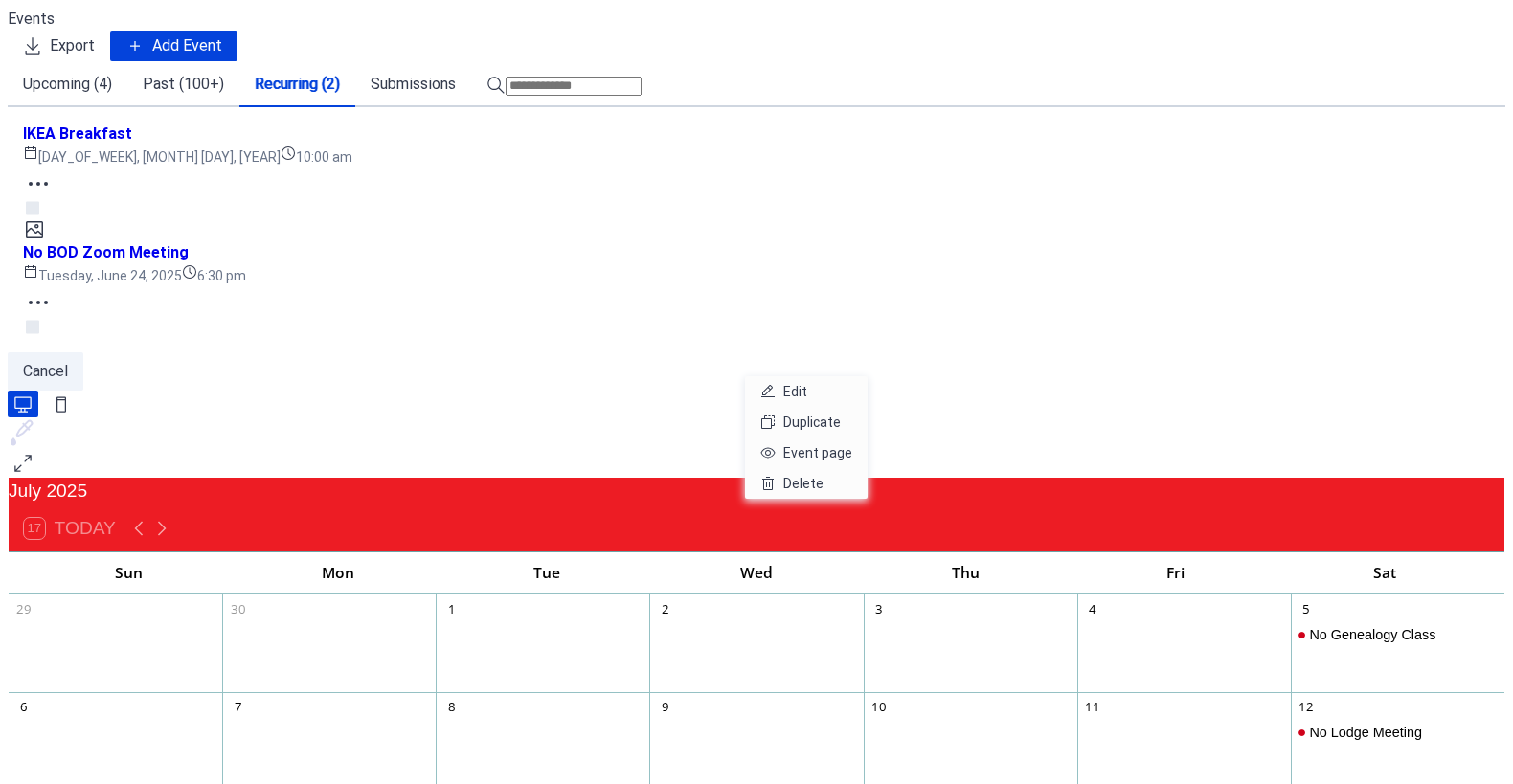 click 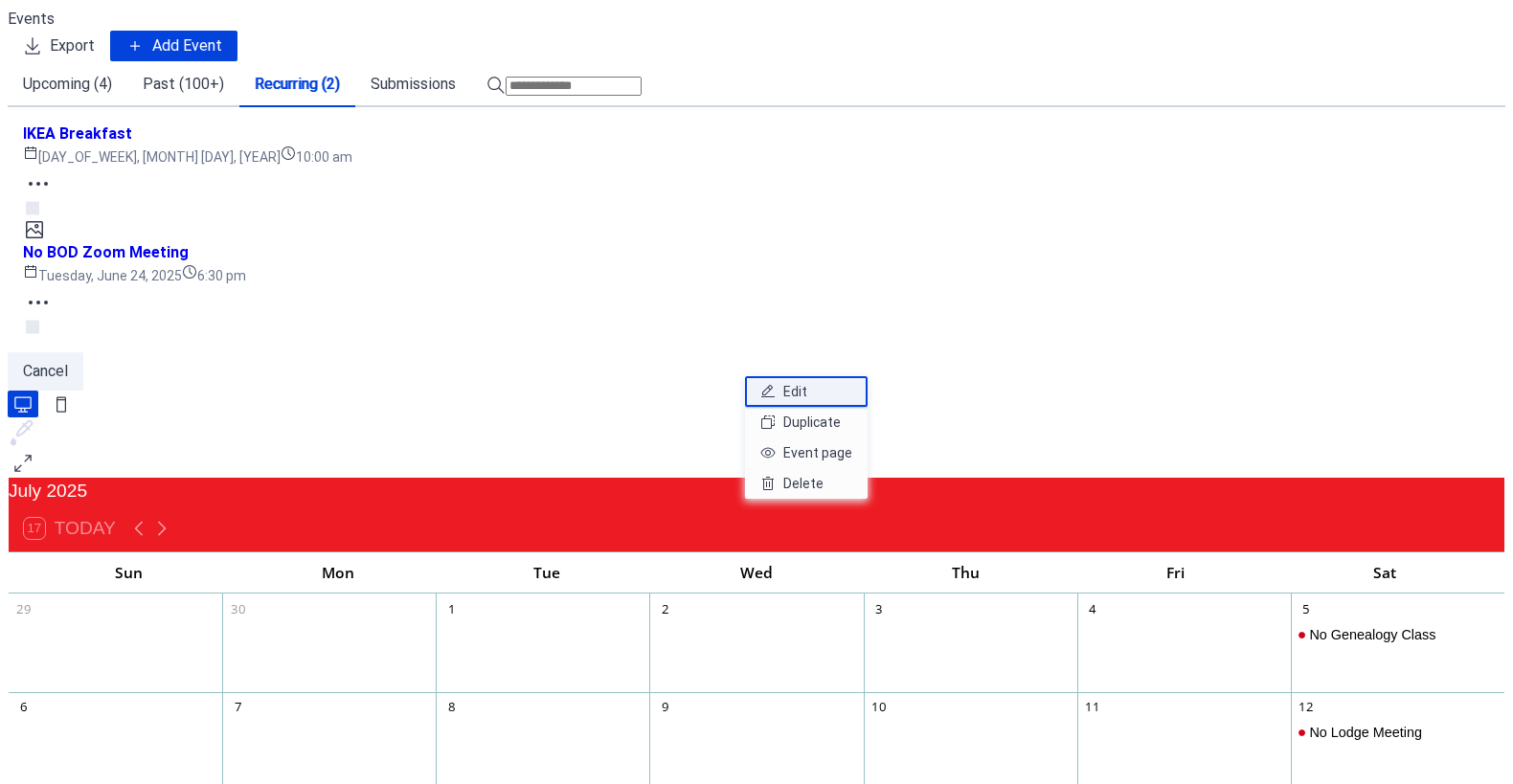 click on "Edit" at bounding box center [806, 392] 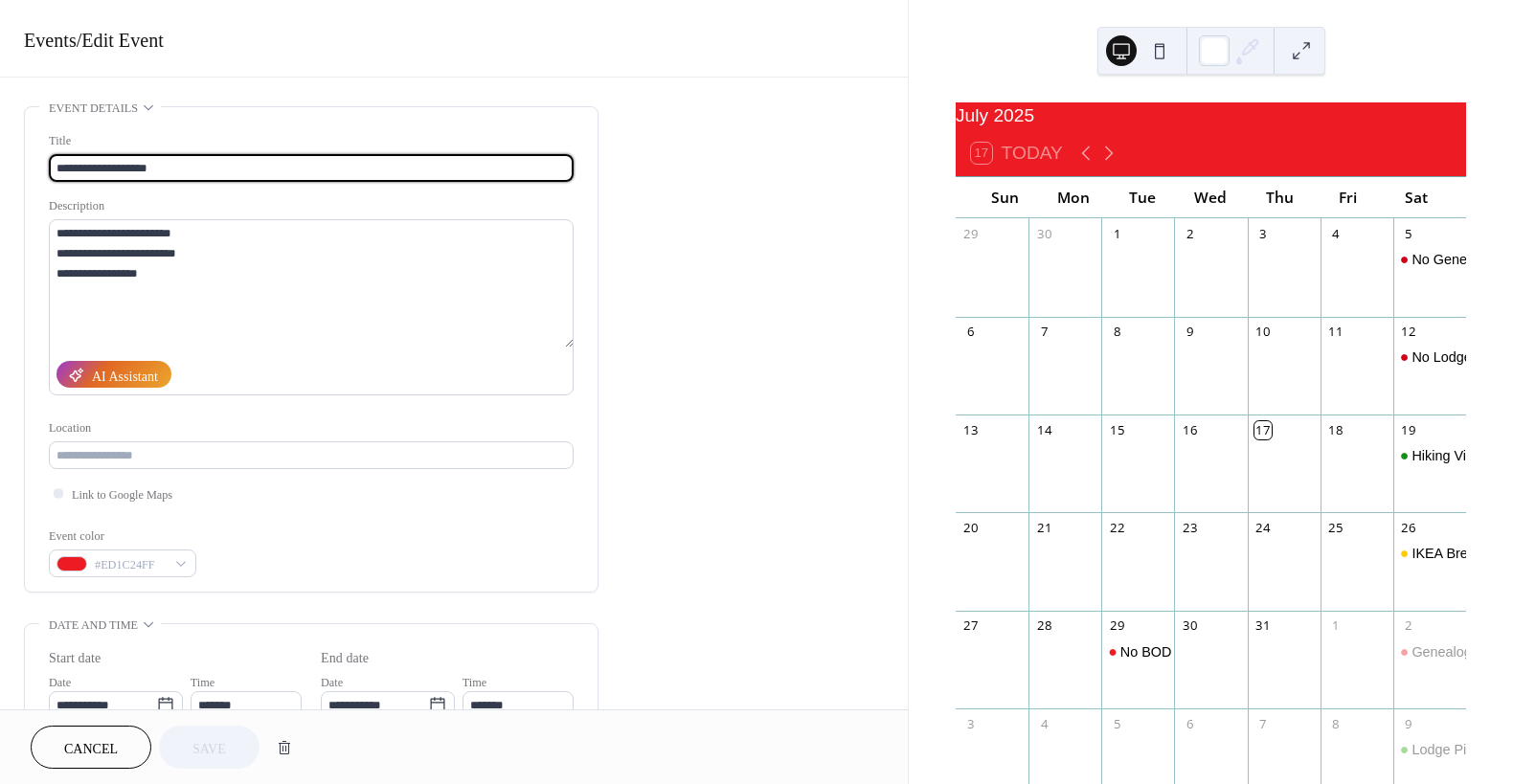 click on "**********" at bounding box center [311, 168] 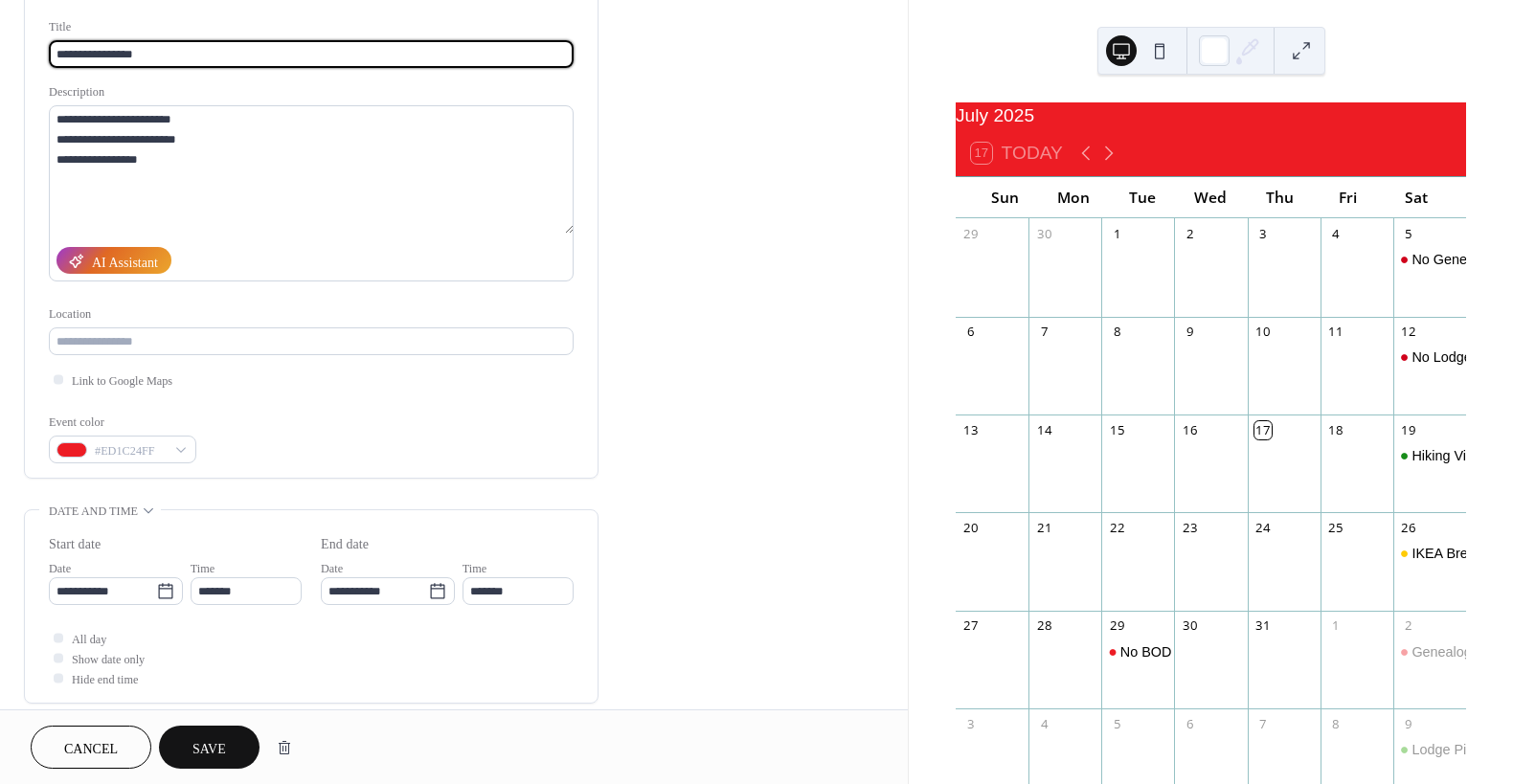 scroll, scrollTop: 134, scrollLeft: 0, axis: vertical 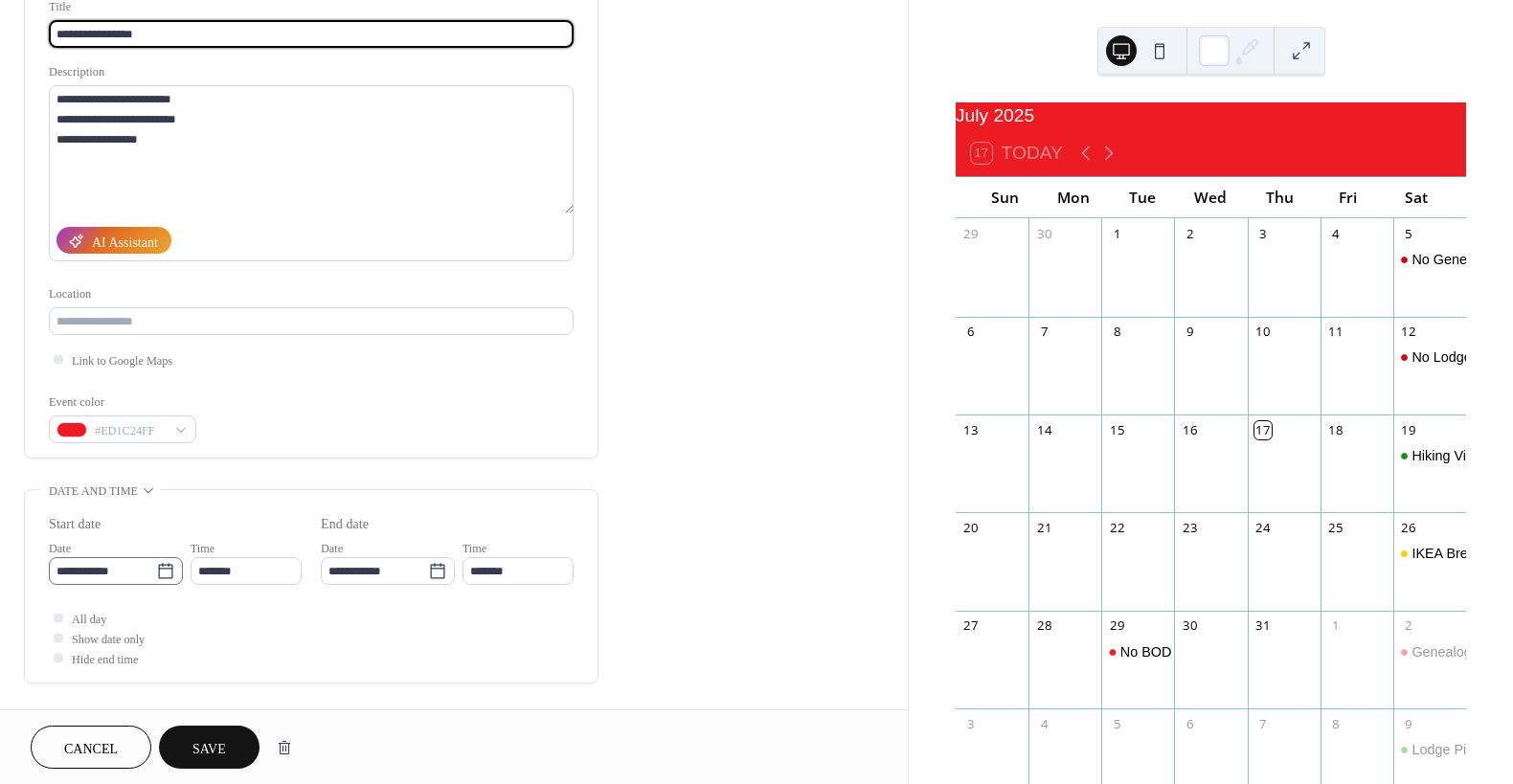 type on "**********" 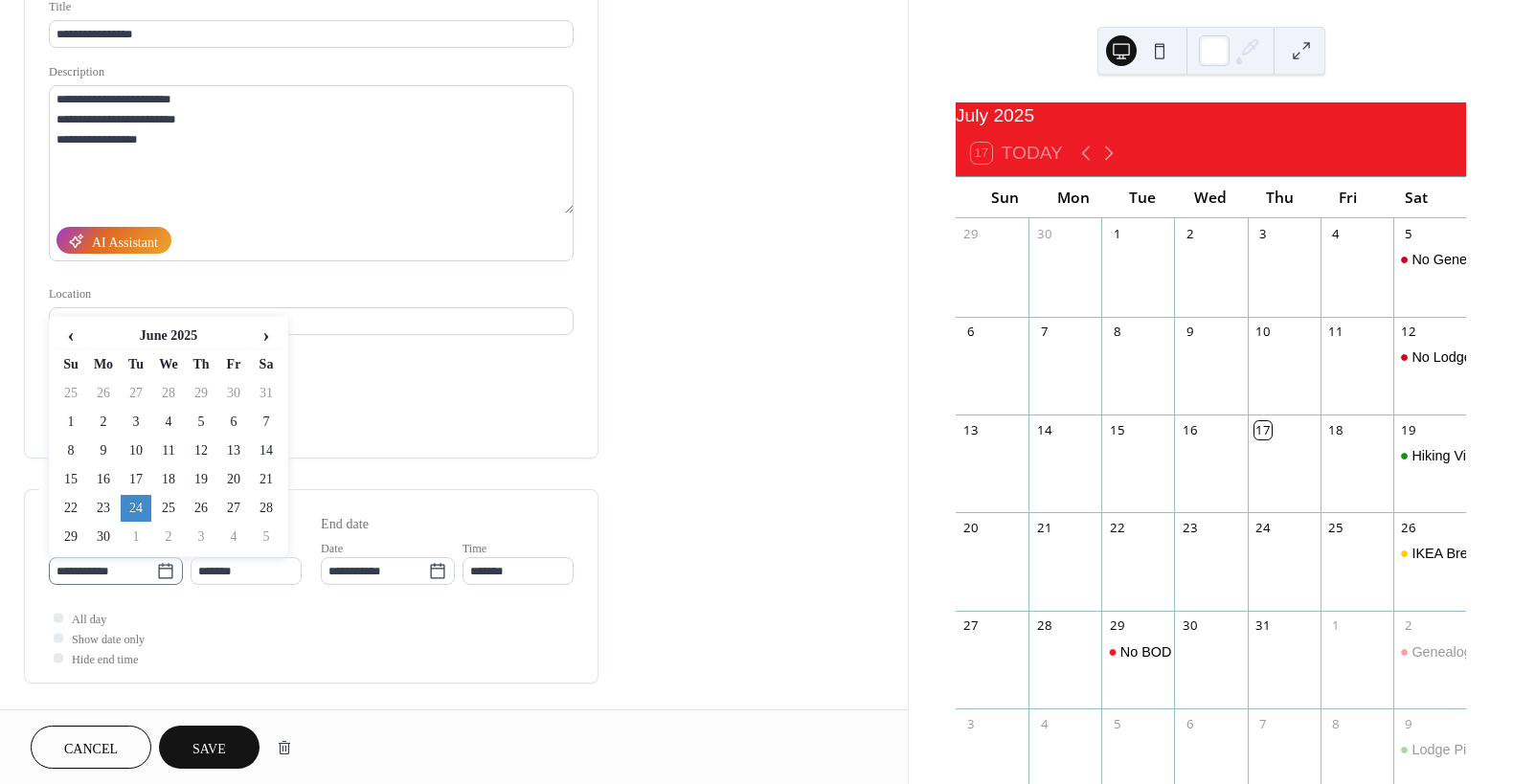 click on "**********" at bounding box center [756, 392] 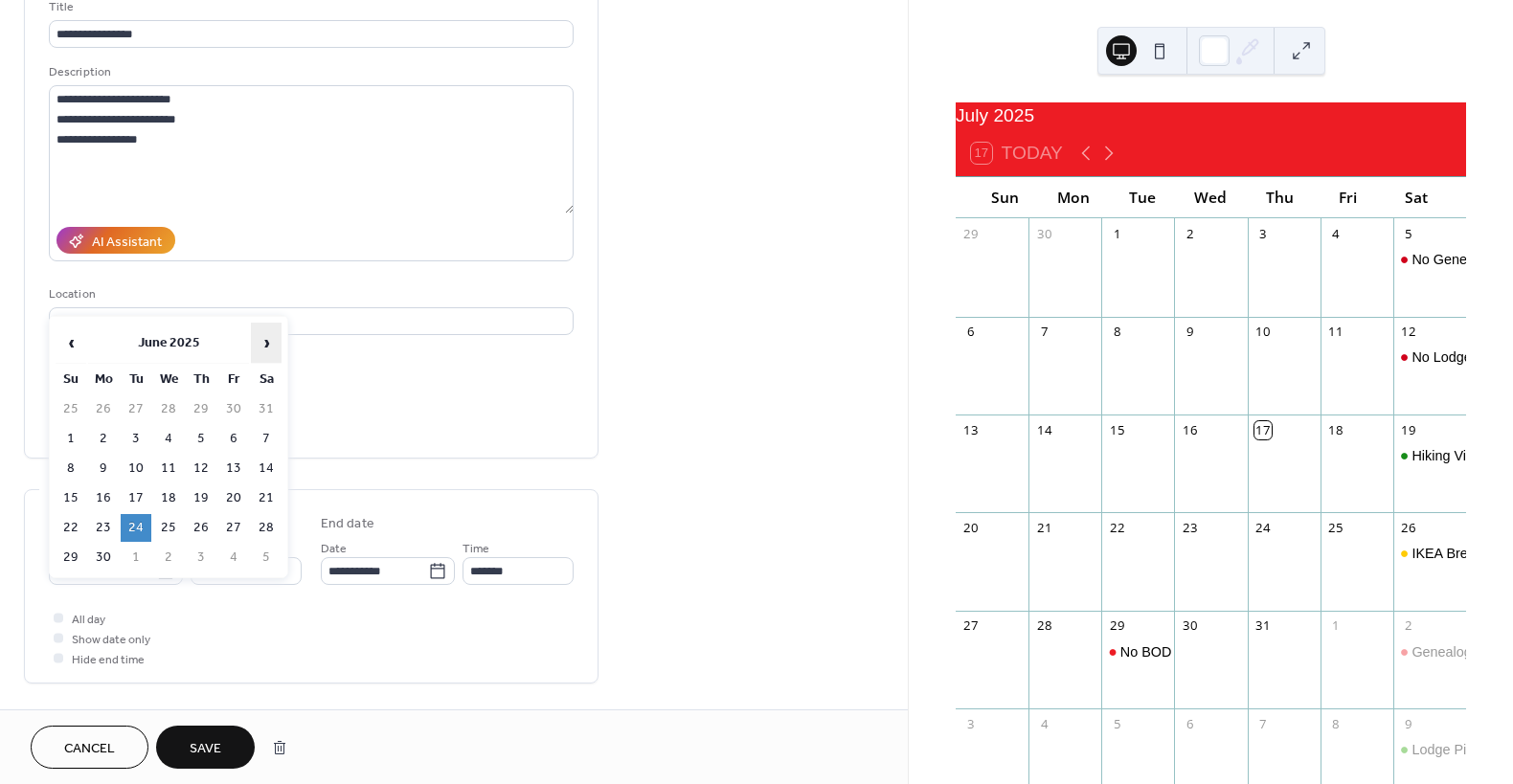click on "›" at bounding box center (266, 343) 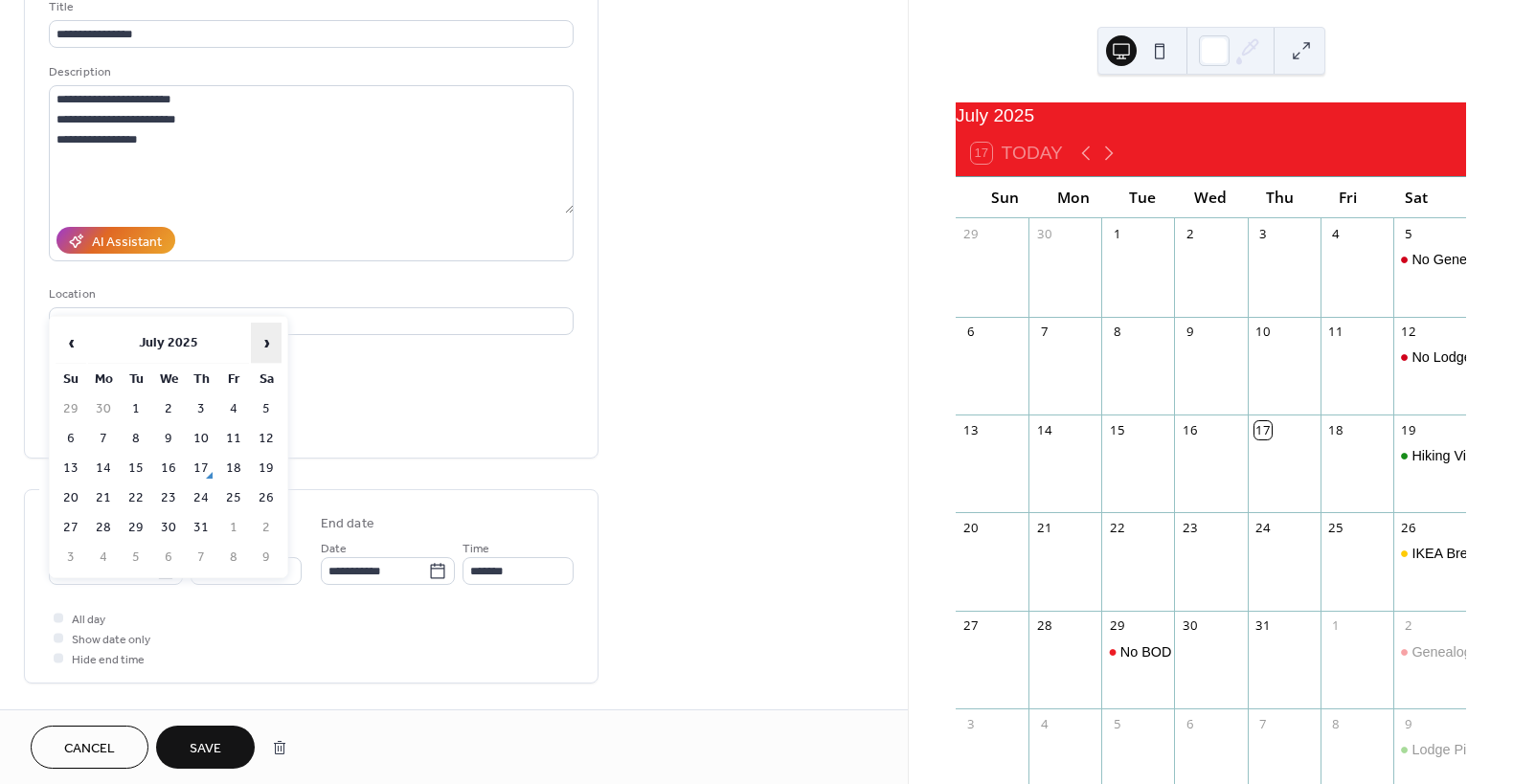 click on "›" at bounding box center [266, 343] 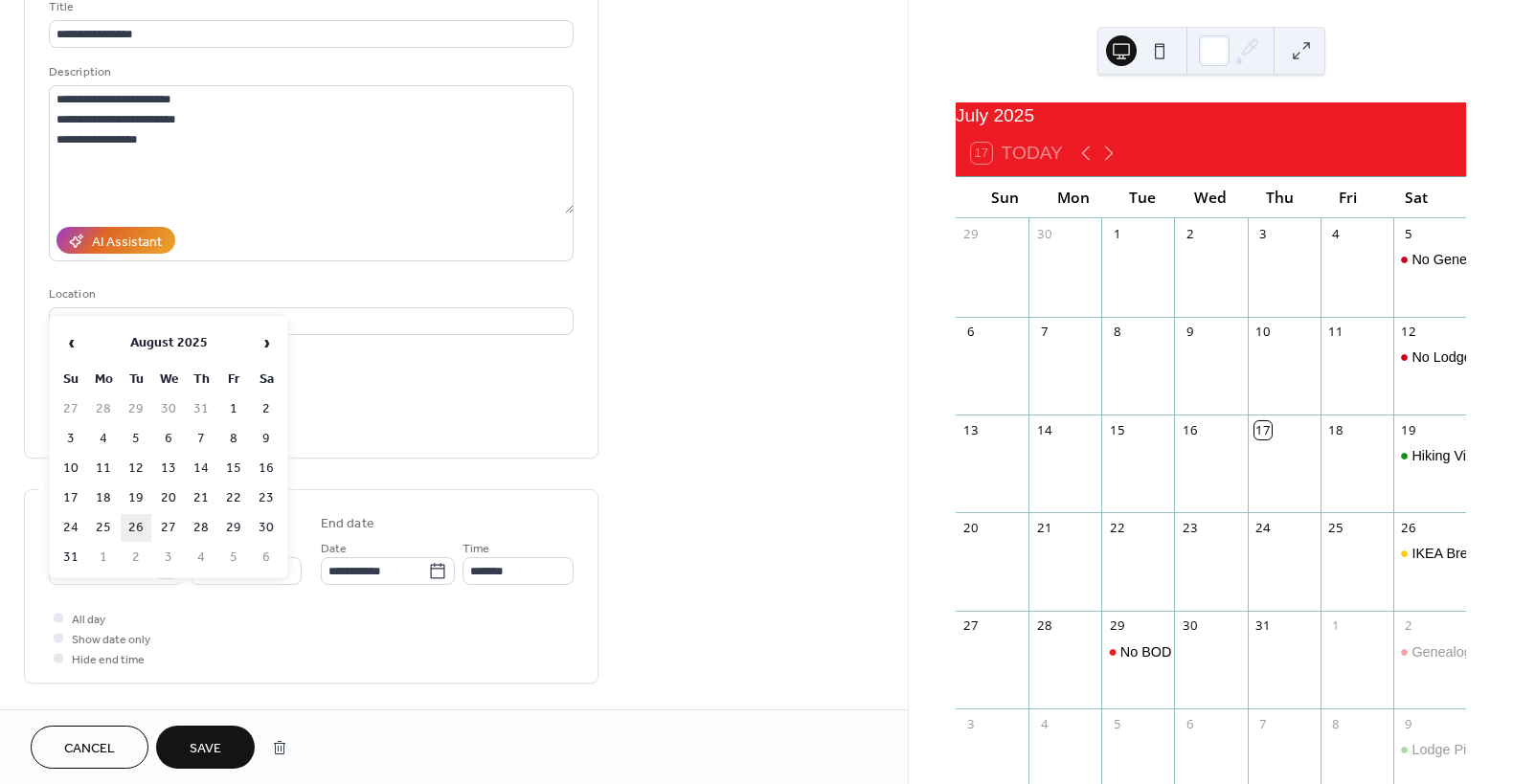 click on "26" at bounding box center [136, 527] 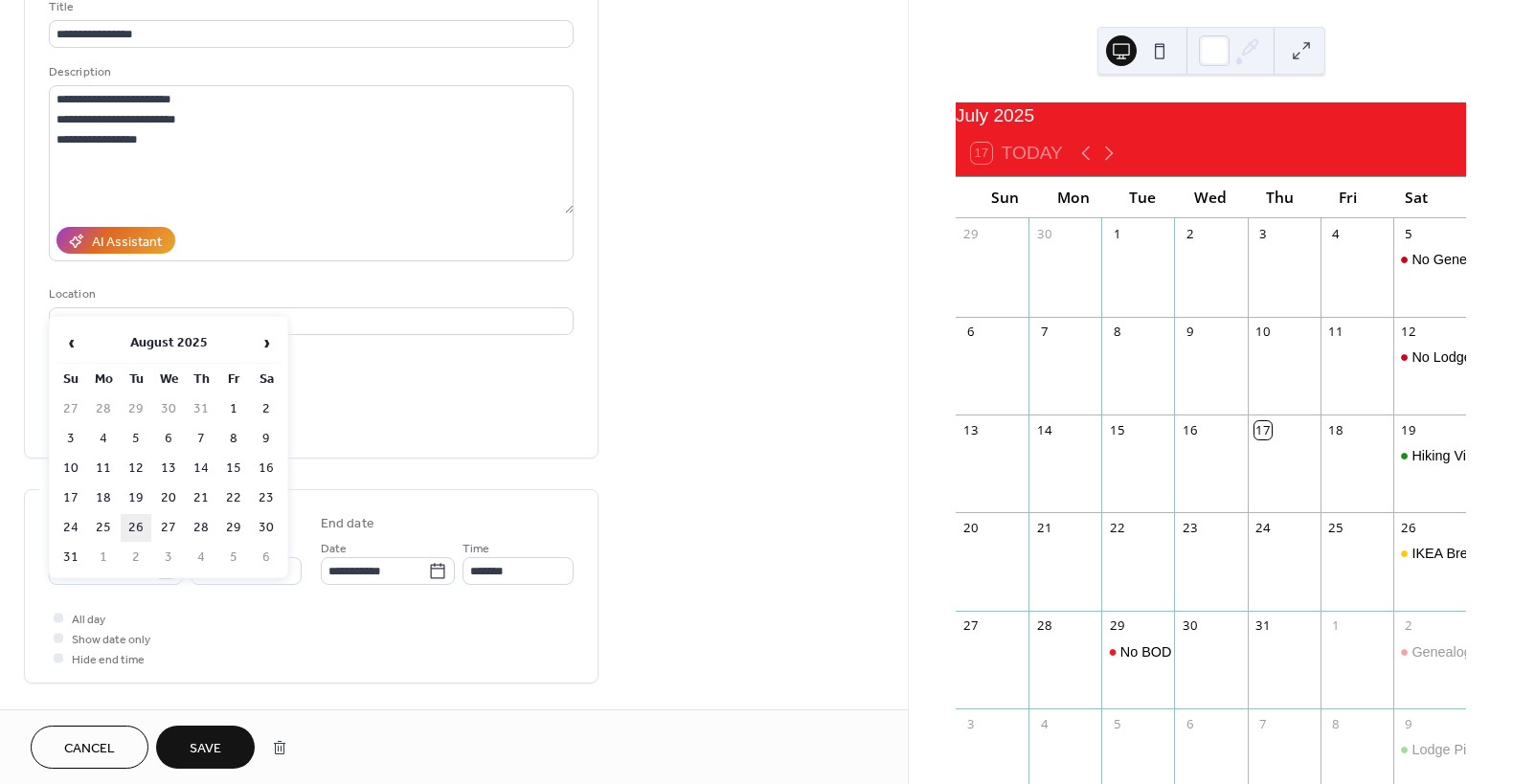 type on "**********" 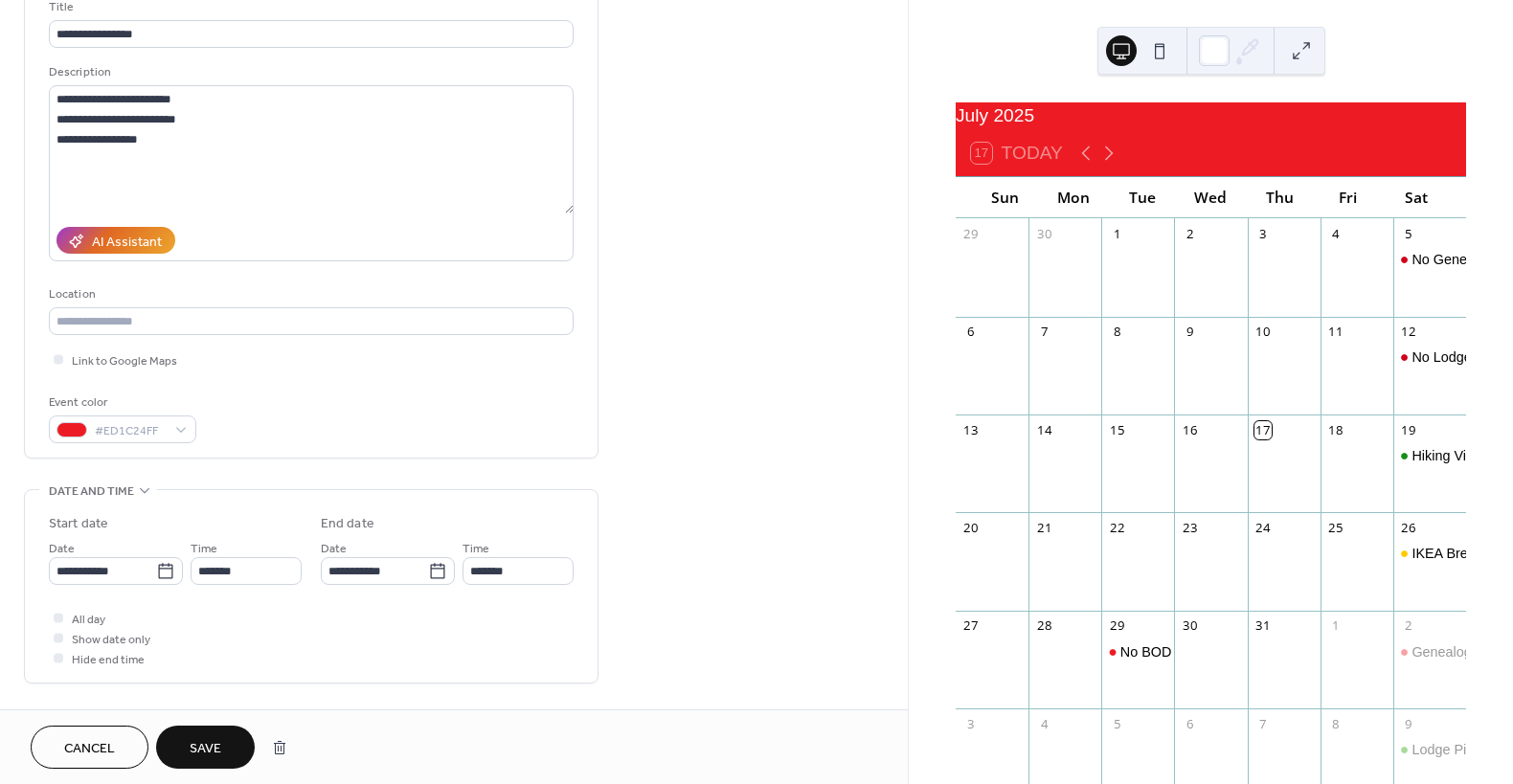 click on "Save" at bounding box center (205, 749) 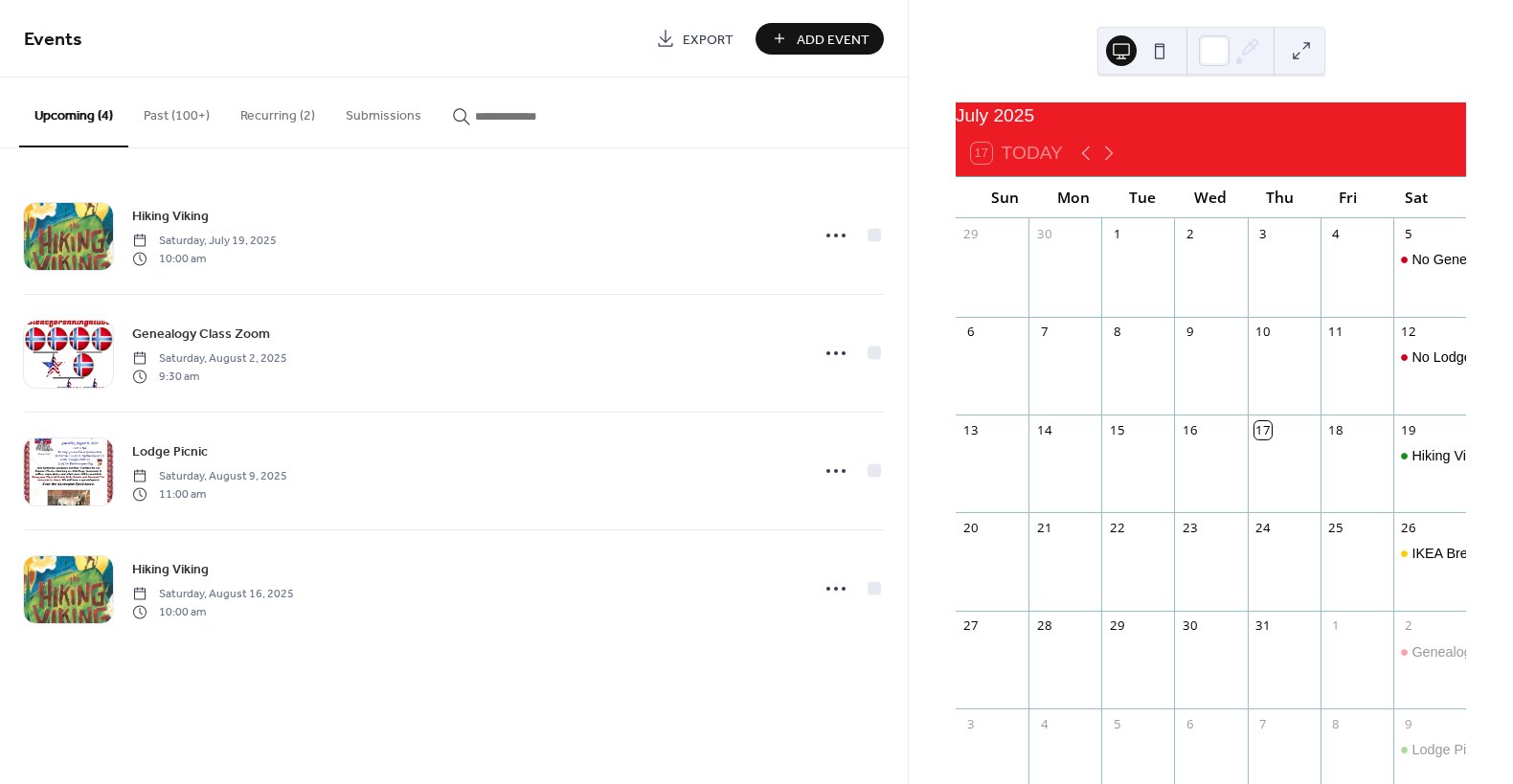 click on "Recurring (2)" at bounding box center [278, 111] 